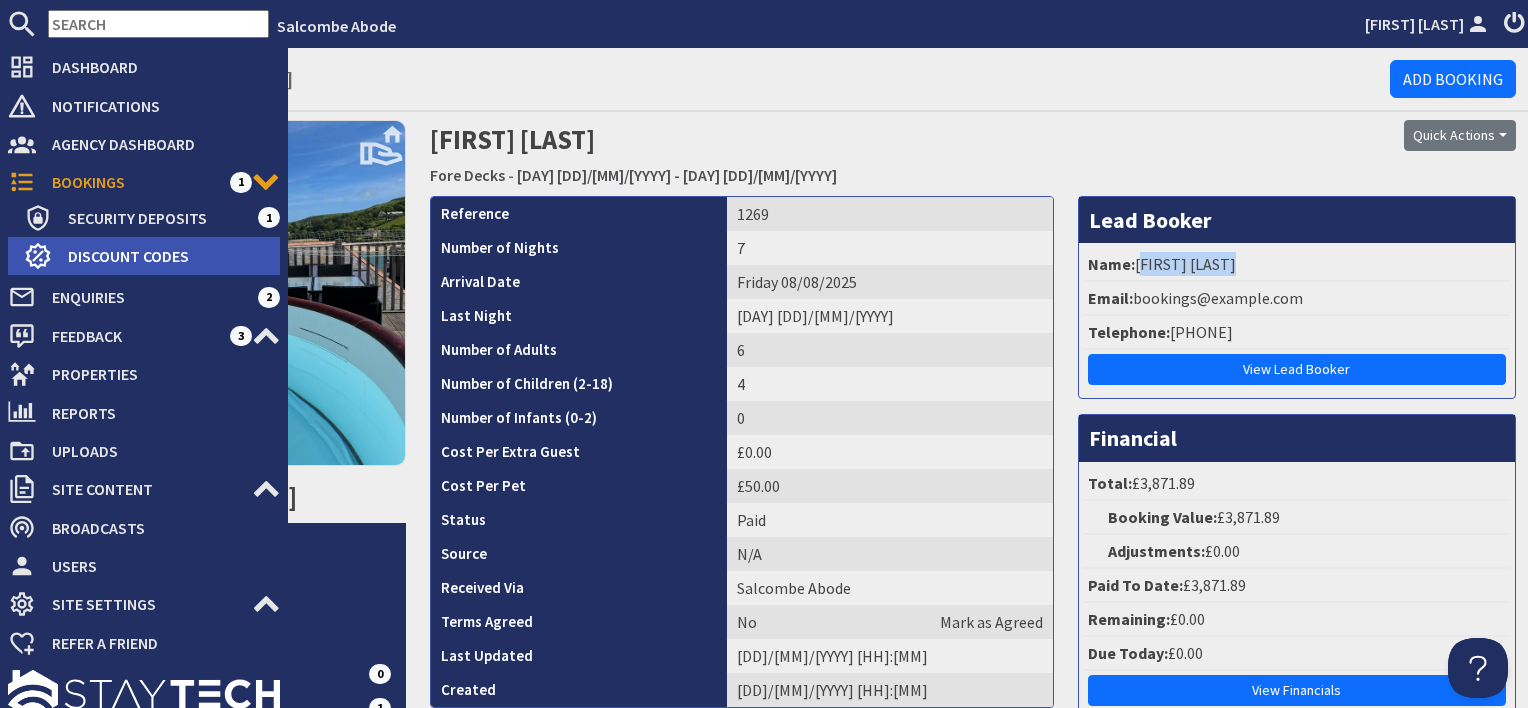 scroll, scrollTop: 0, scrollLeft: 0, axis: both 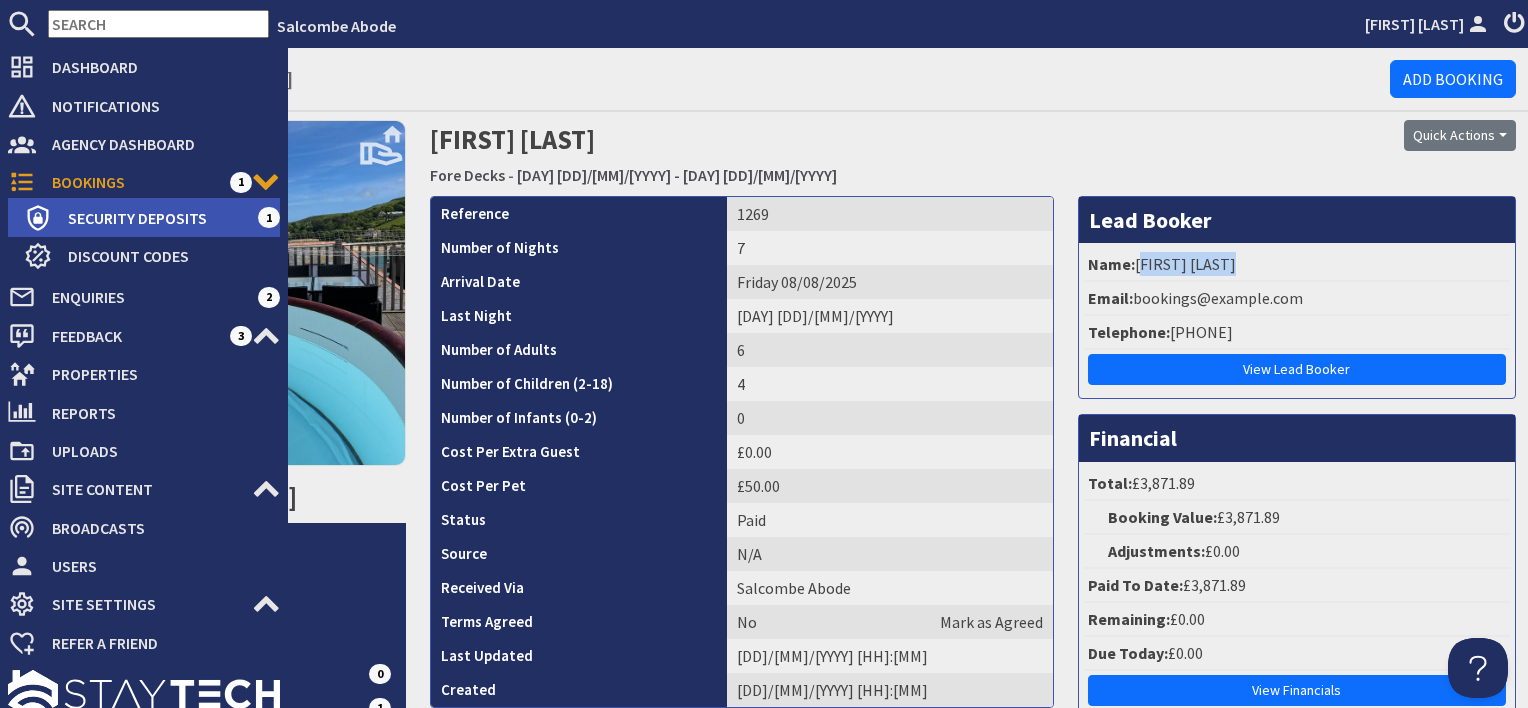 click on "Security Deposits" at bounding box center [155, 218] 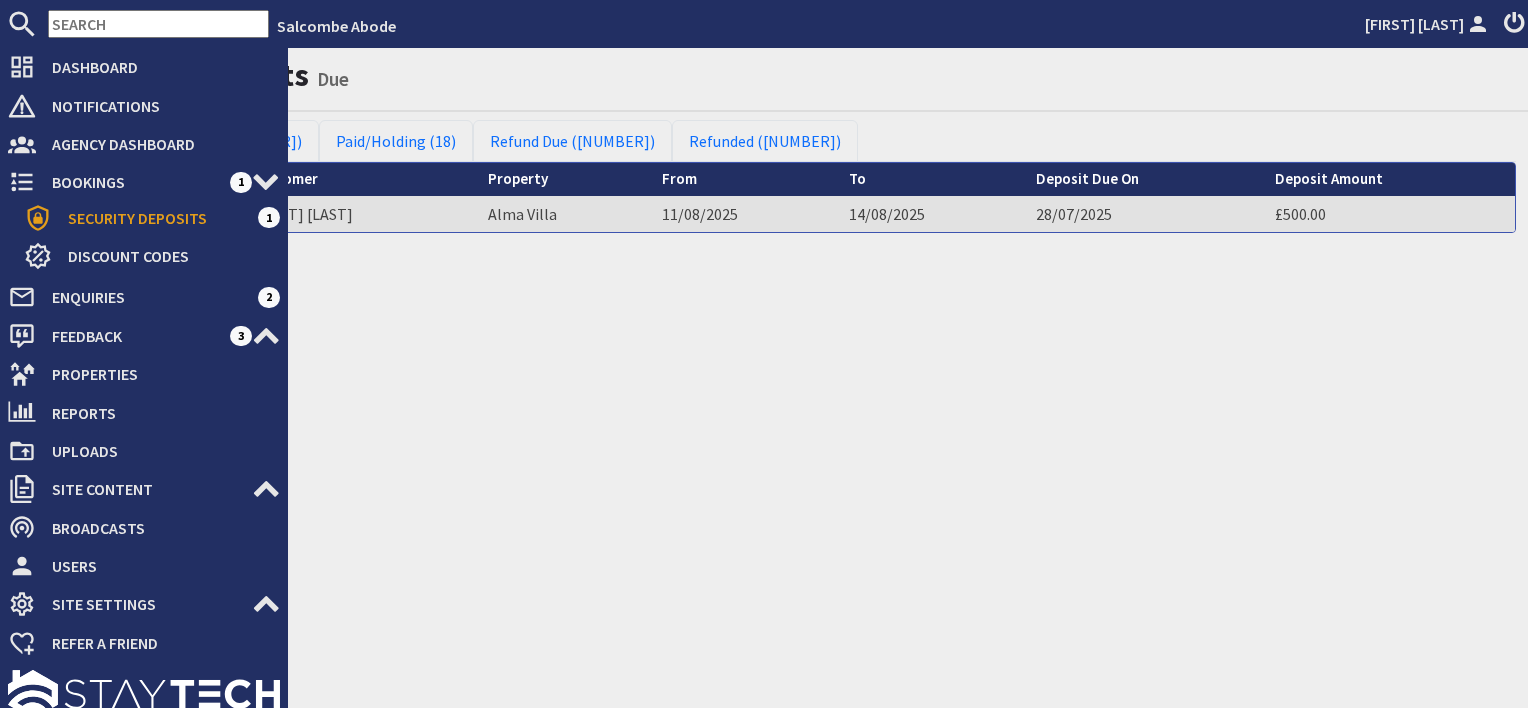 scroll, scrollTop: 0, scrollLeft: 0, axis: both 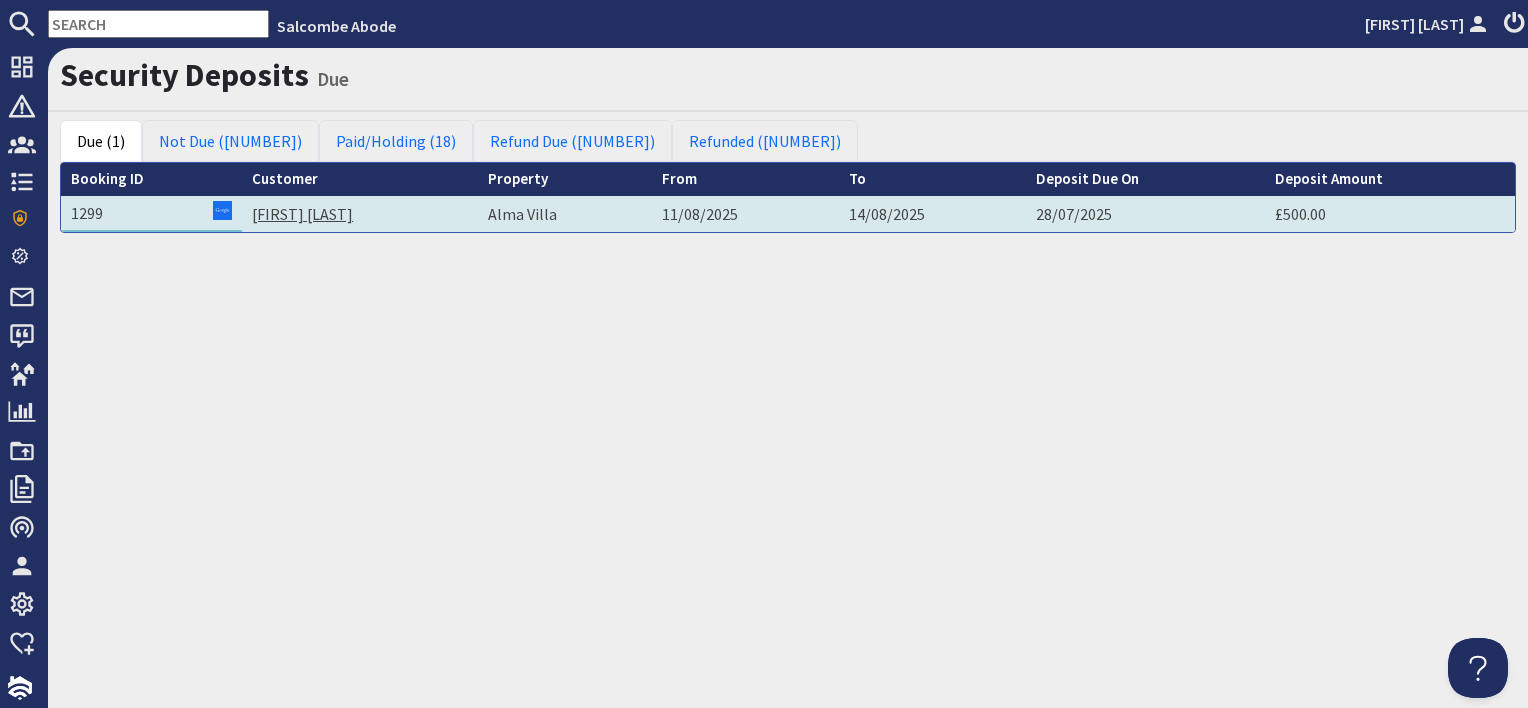 click on "[FIRST] [LAST]" at bounding box center (302, 214) 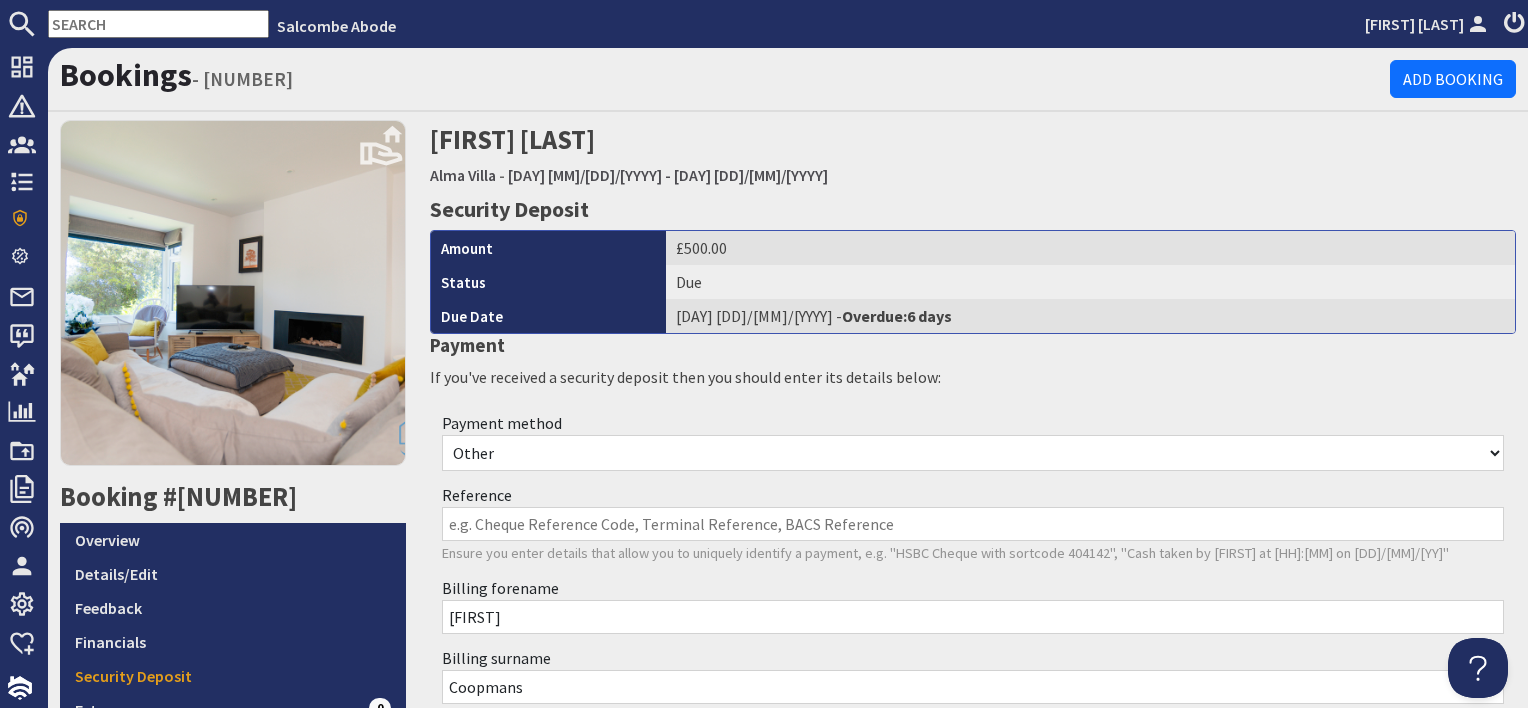 scroll, scrollTop: 0, scrollLeft: 0, axis: both 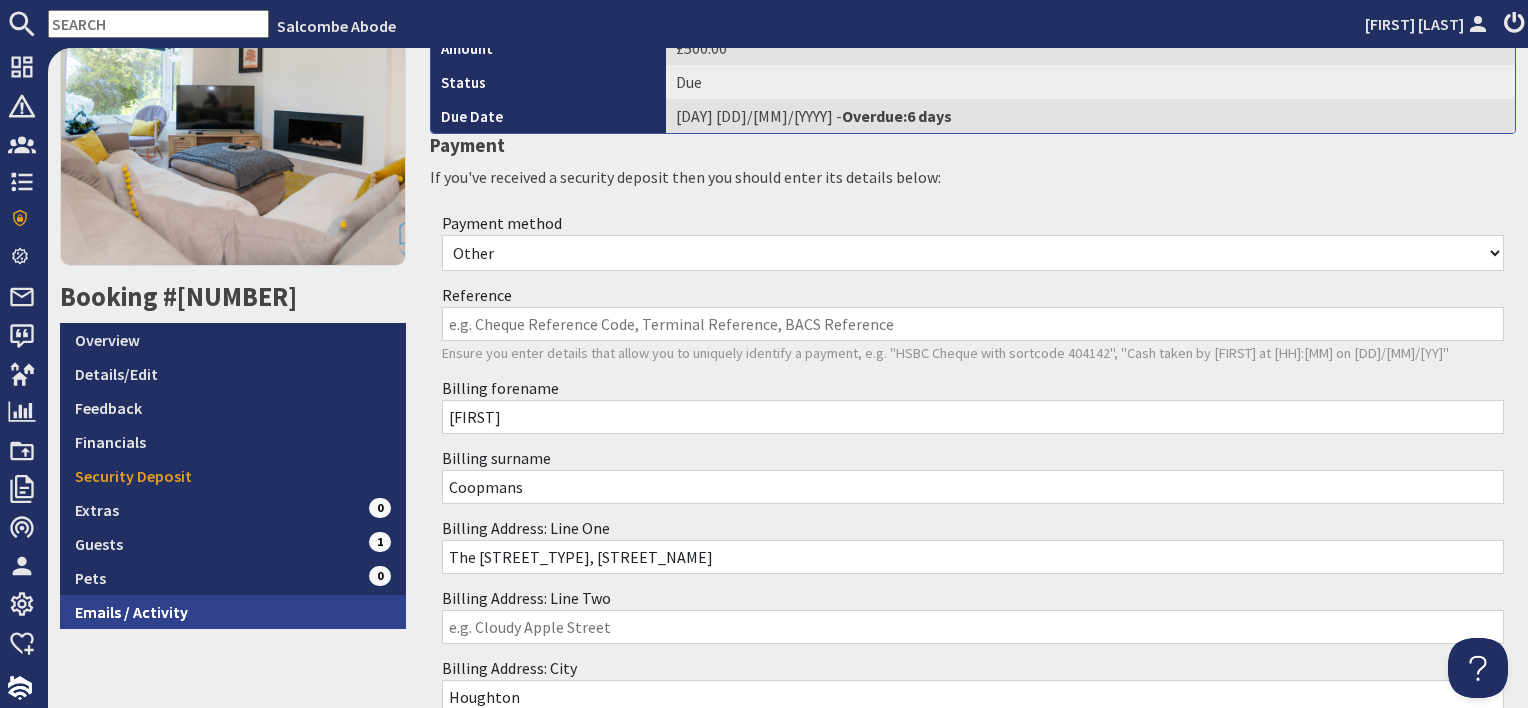 click on "Emails / Activity" at bounding box center (233, 612) 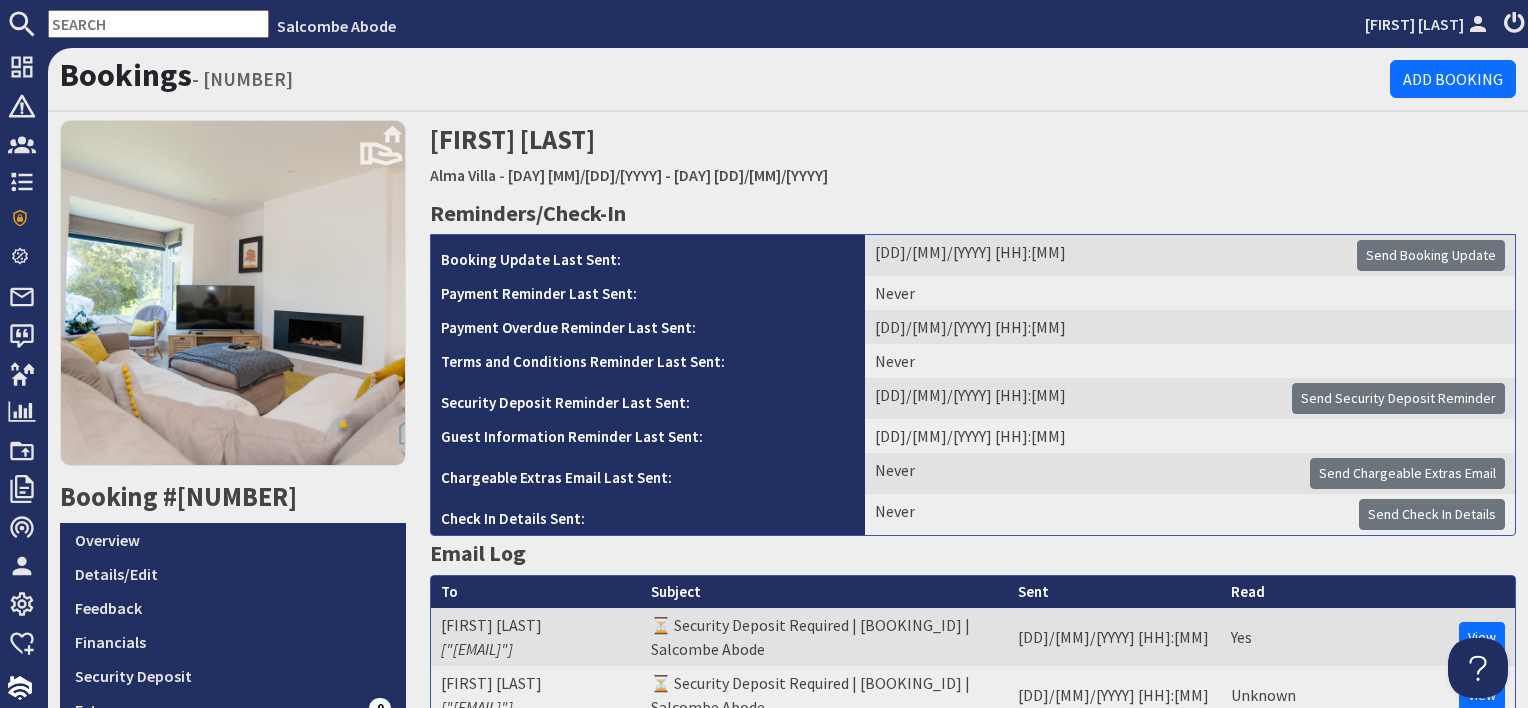 scroll, scrollTop: 0, scrollLeft: 0, axis: both 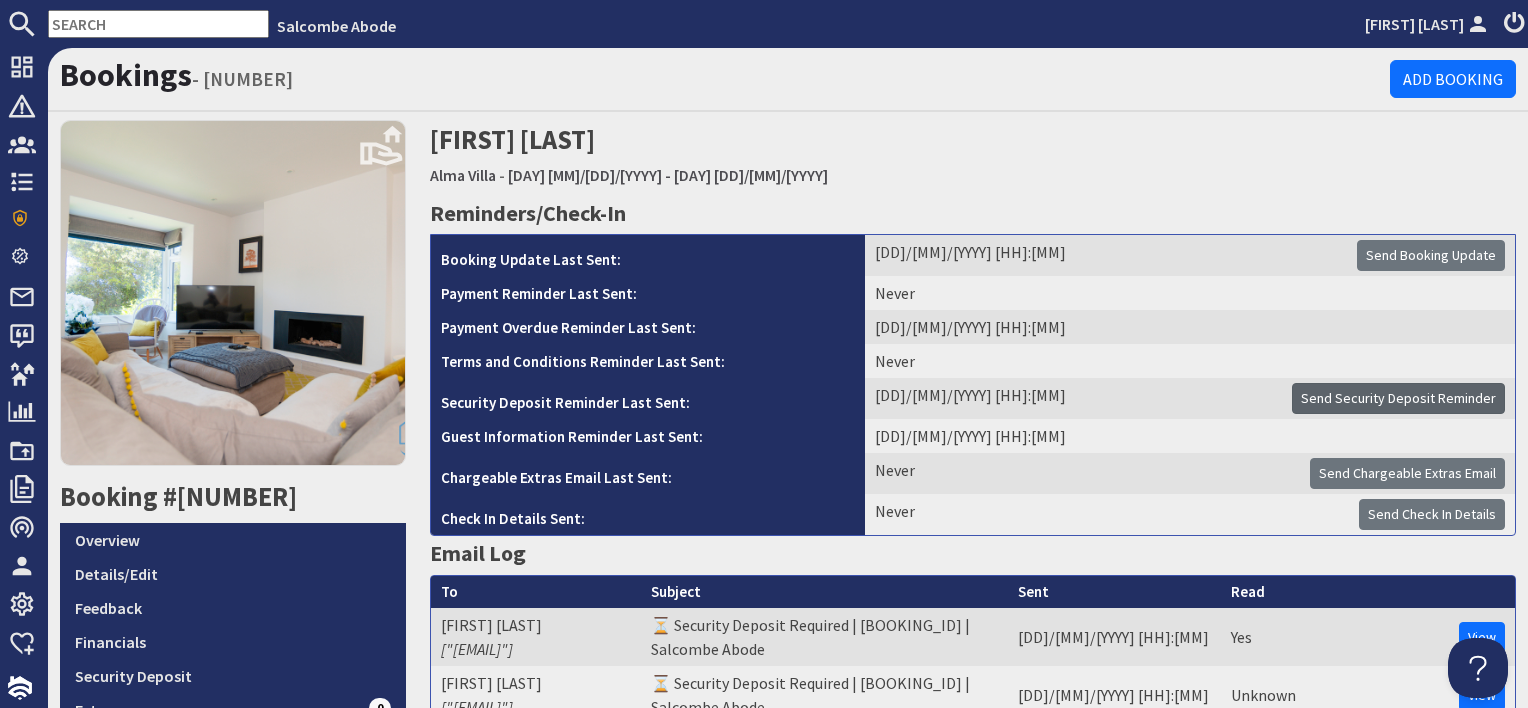 click on "Send Security Deposit Reminder" at bounding box center (1398, 398) 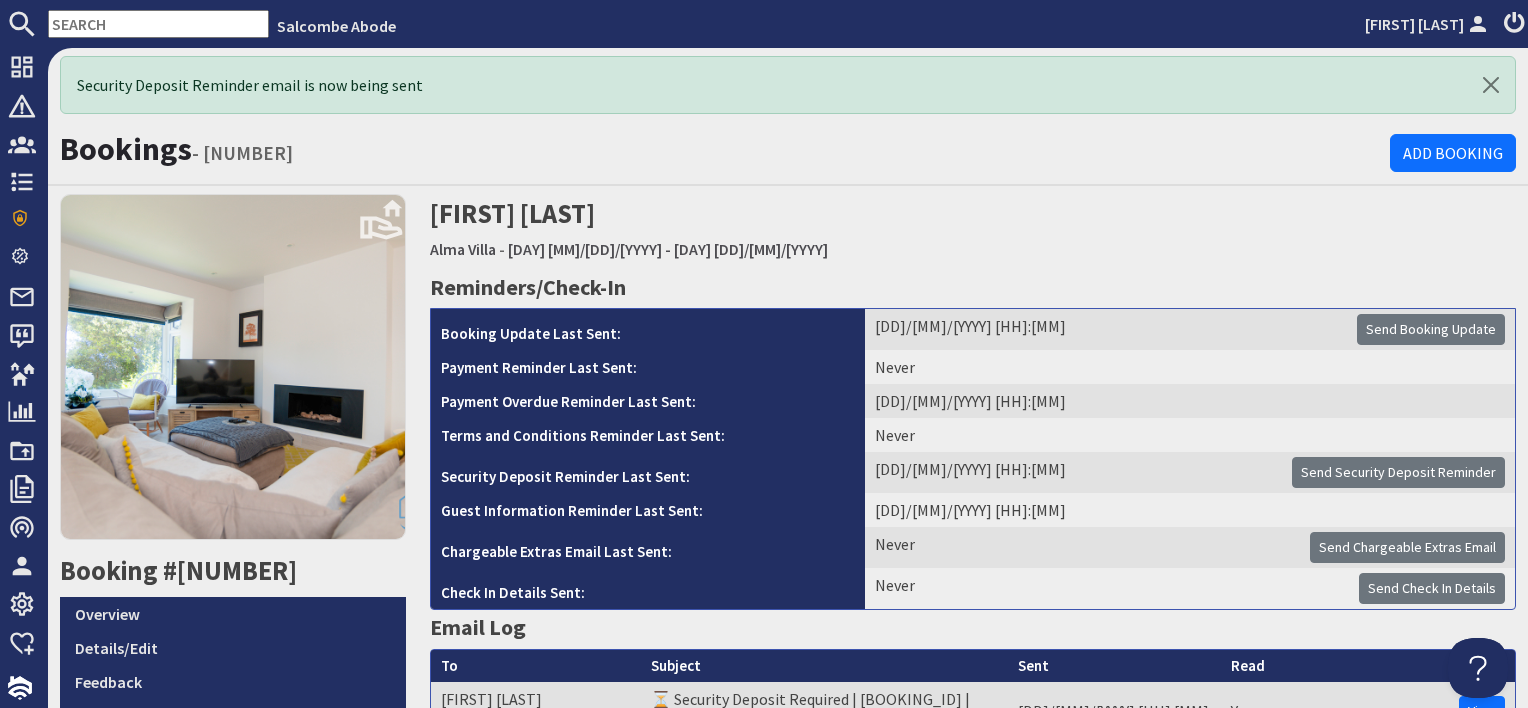 scroll, scrollTop: 0, scrollLeft: 0, axis: both 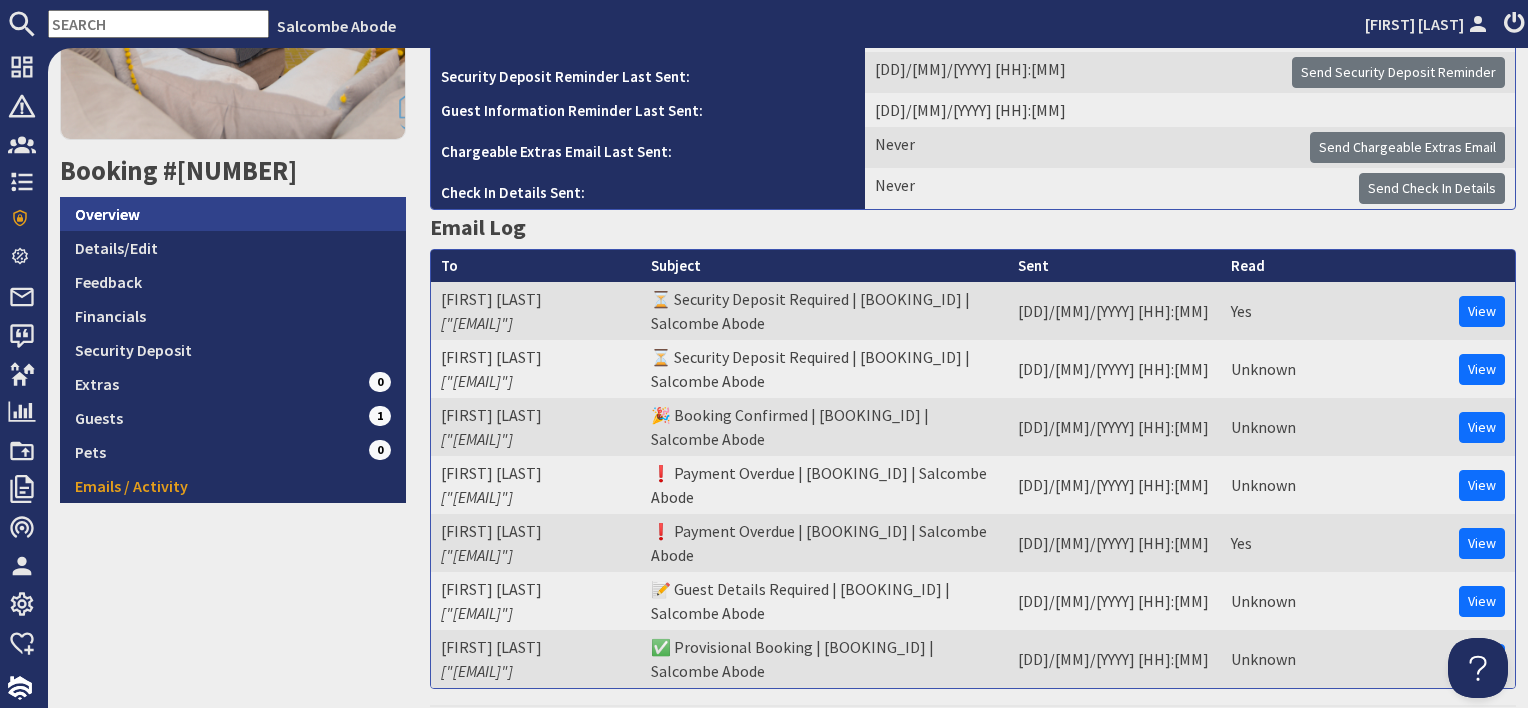click on "Overview" at bounding box center (233, 214) 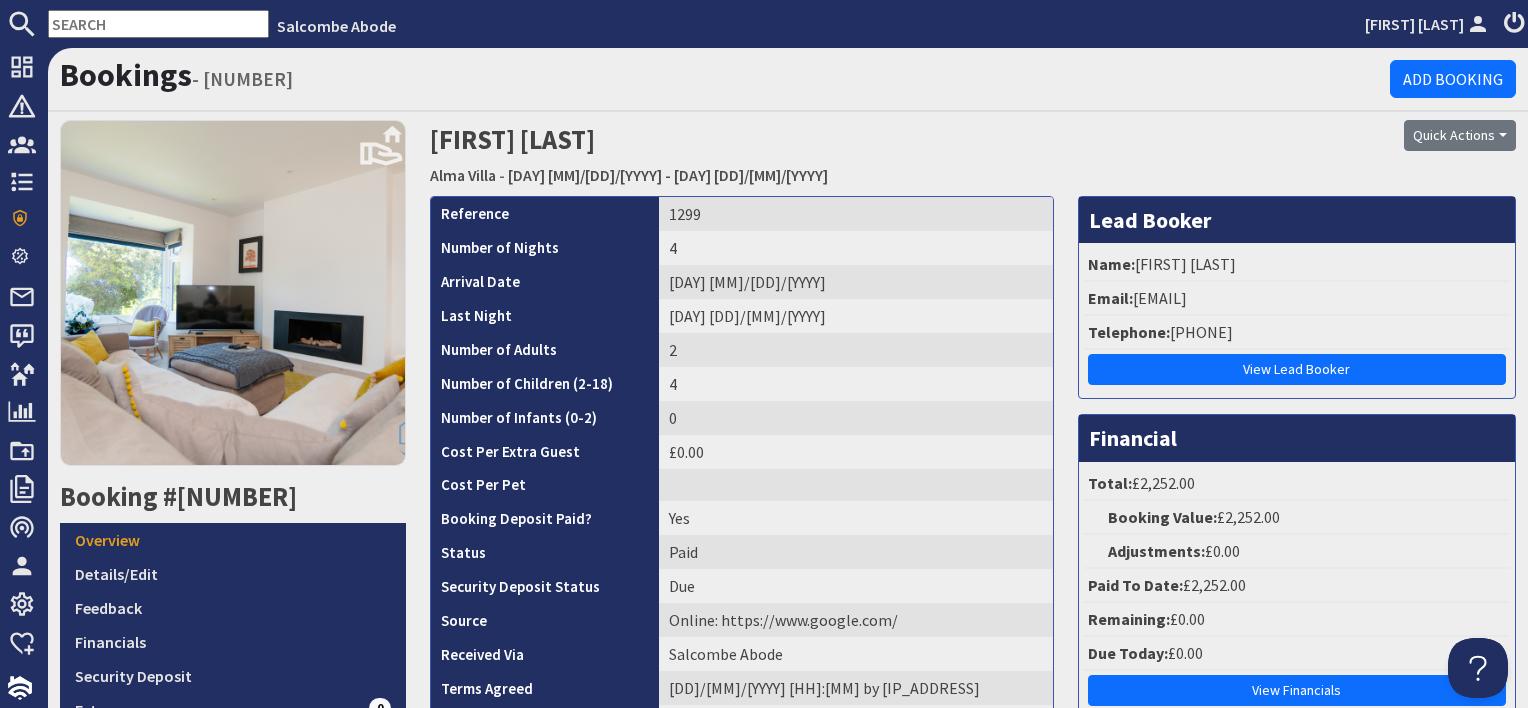 scroll, scrollTop: 0, scrollLeft: 0, axis: both 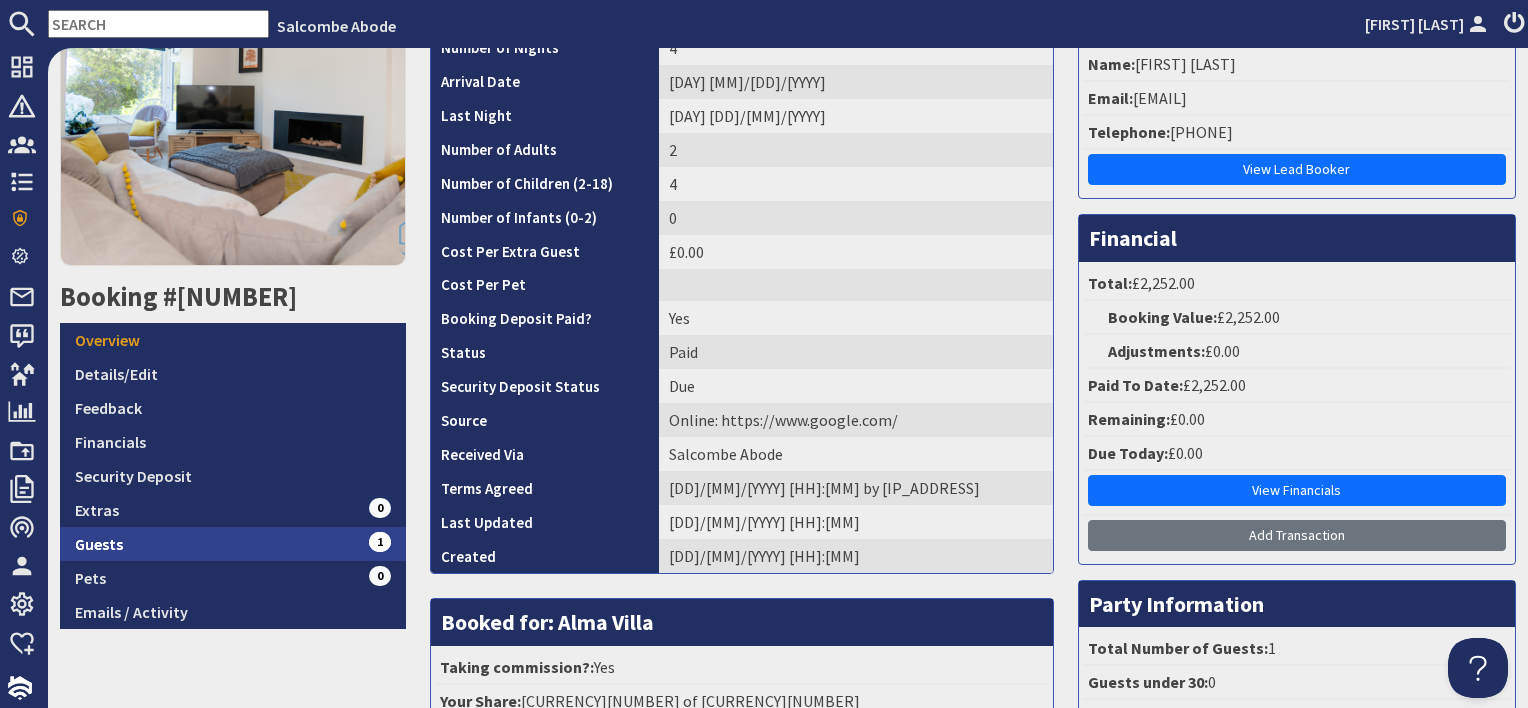 click on "Guests
1" at bounding box center [233, 544] 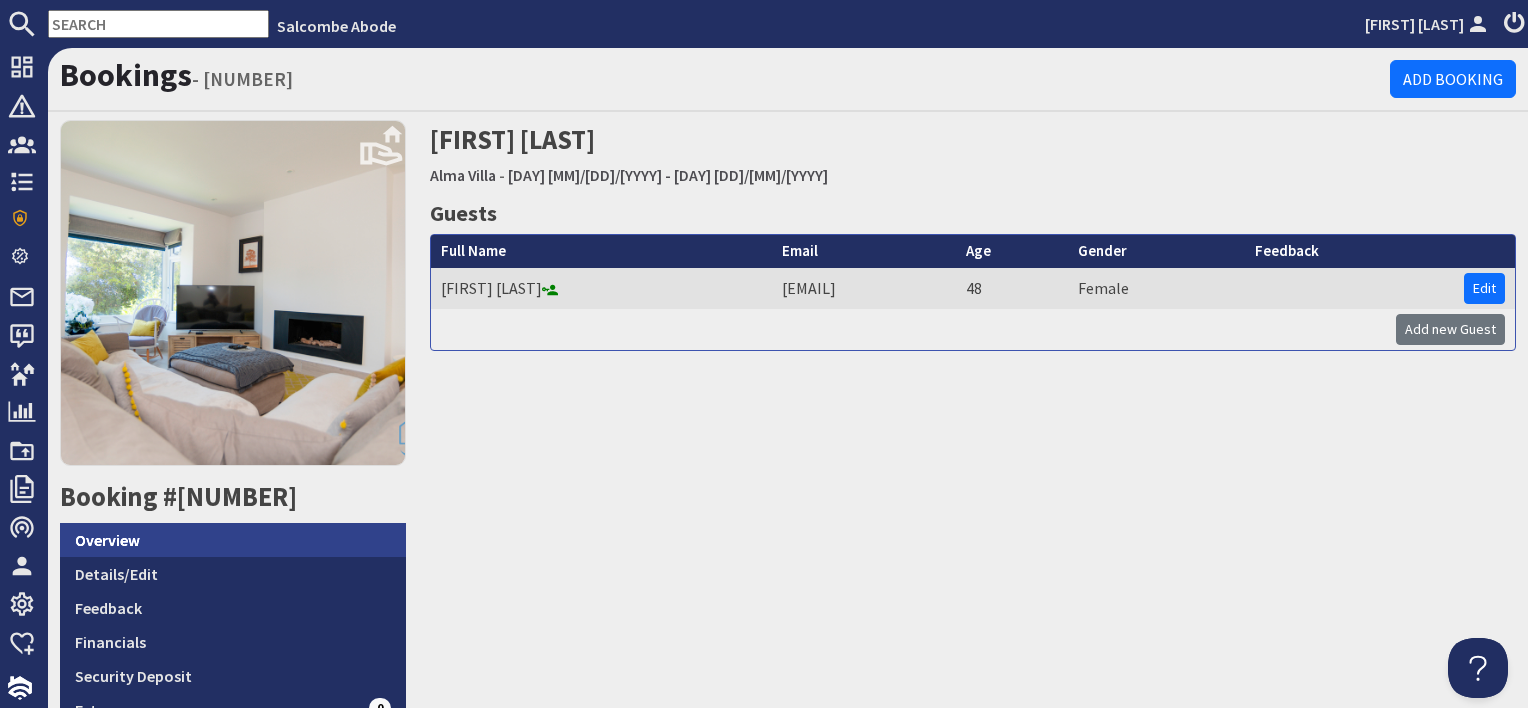 scroll, scrollTop: 0, scrollLeft: 0, axis: both 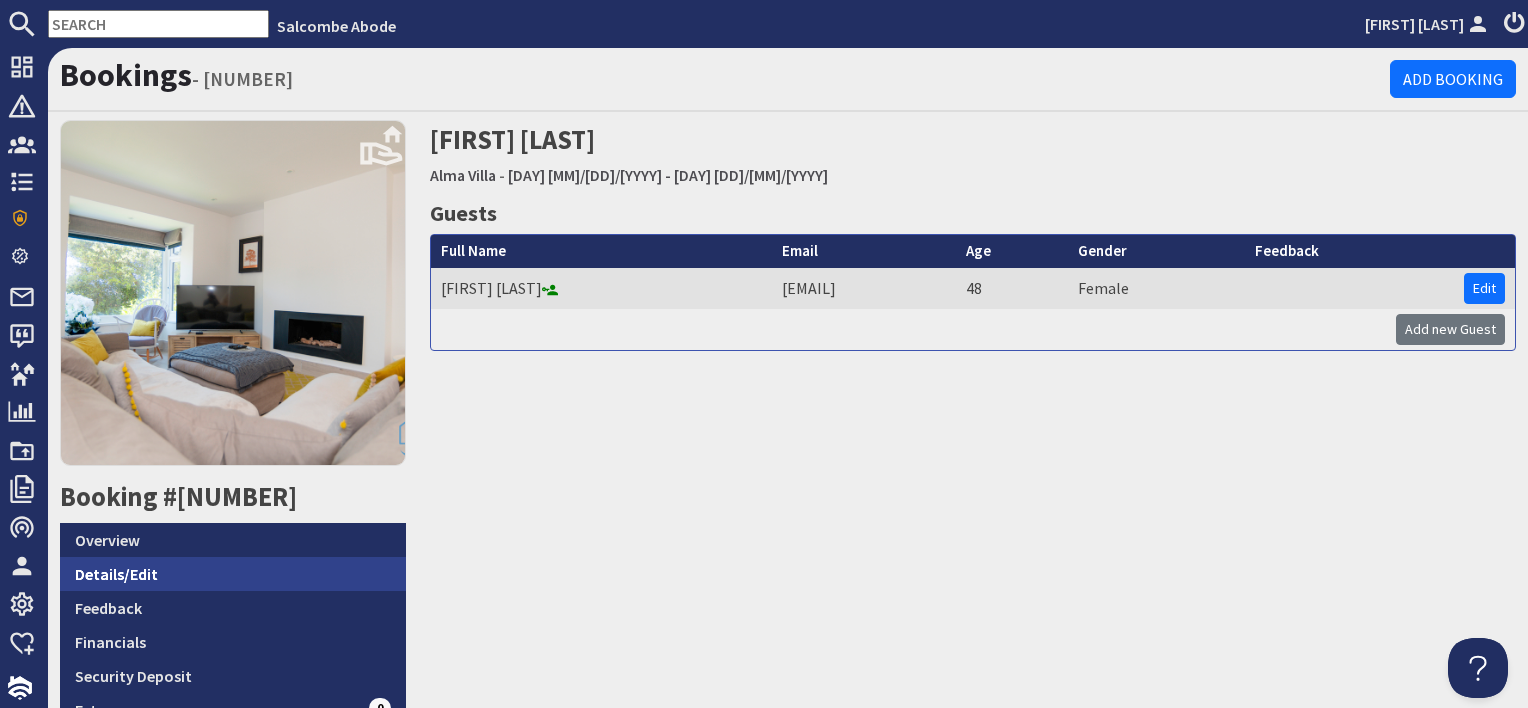 click on "Details/Edit" at bounding box center (233, 574) 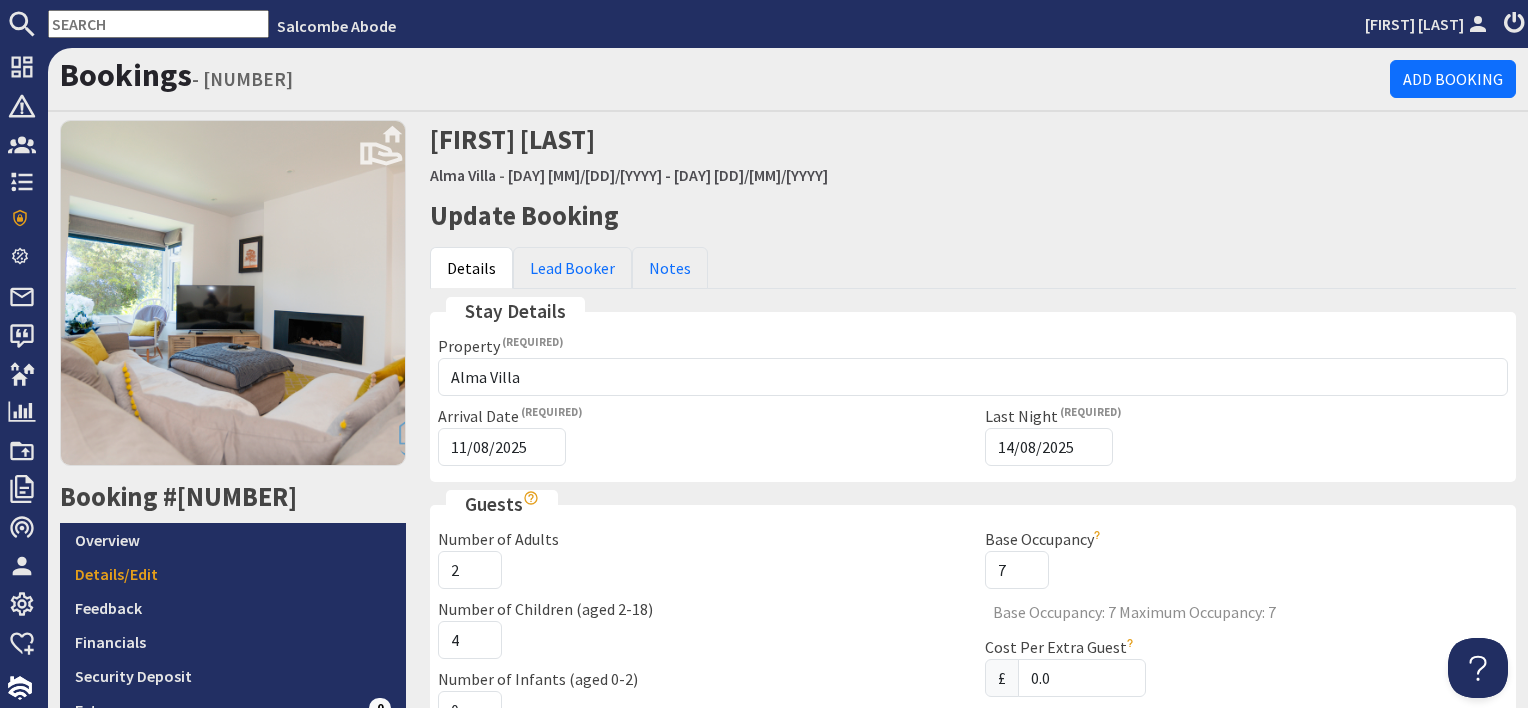 scroll, scrollTop: 0, scrollLeft: 0, axis: both 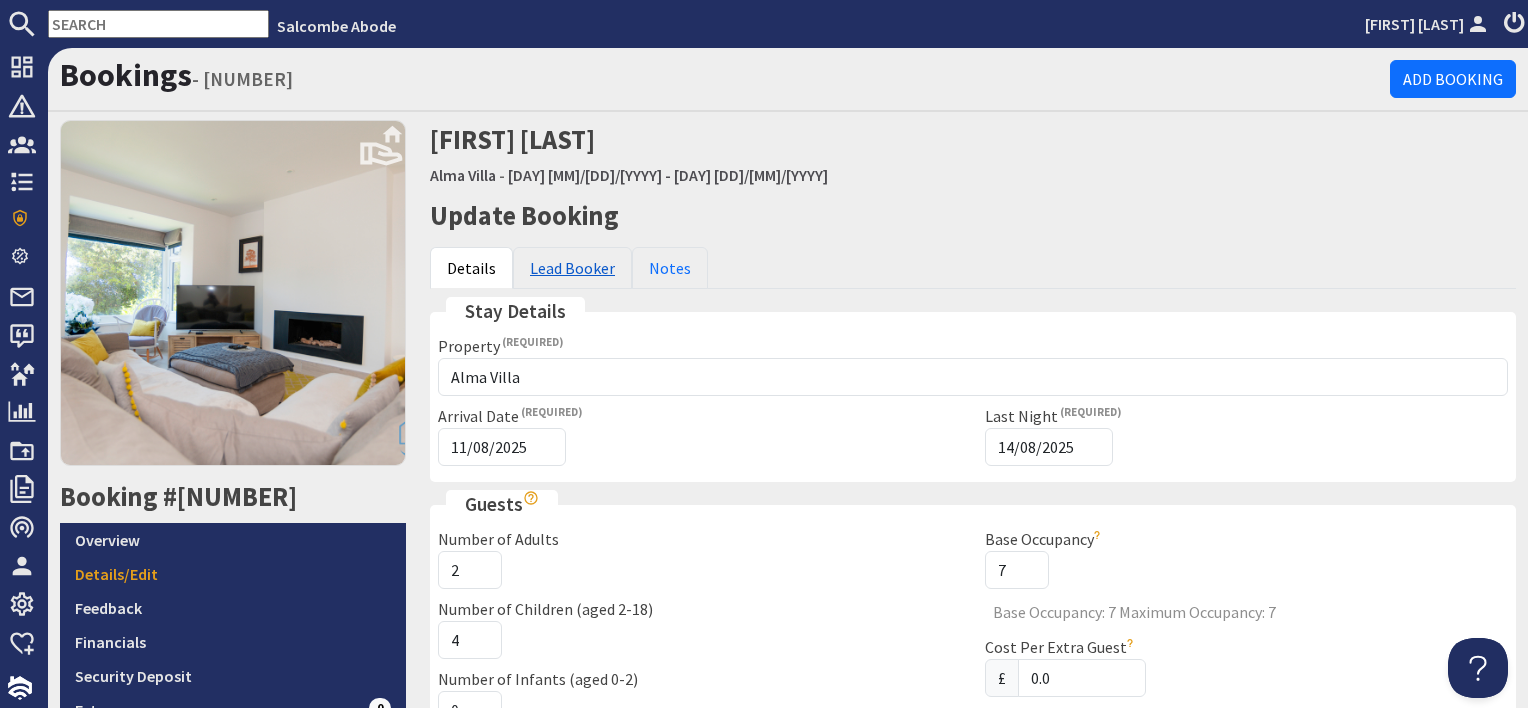 click on "Lead Booker" at bounding box center (572, 268) 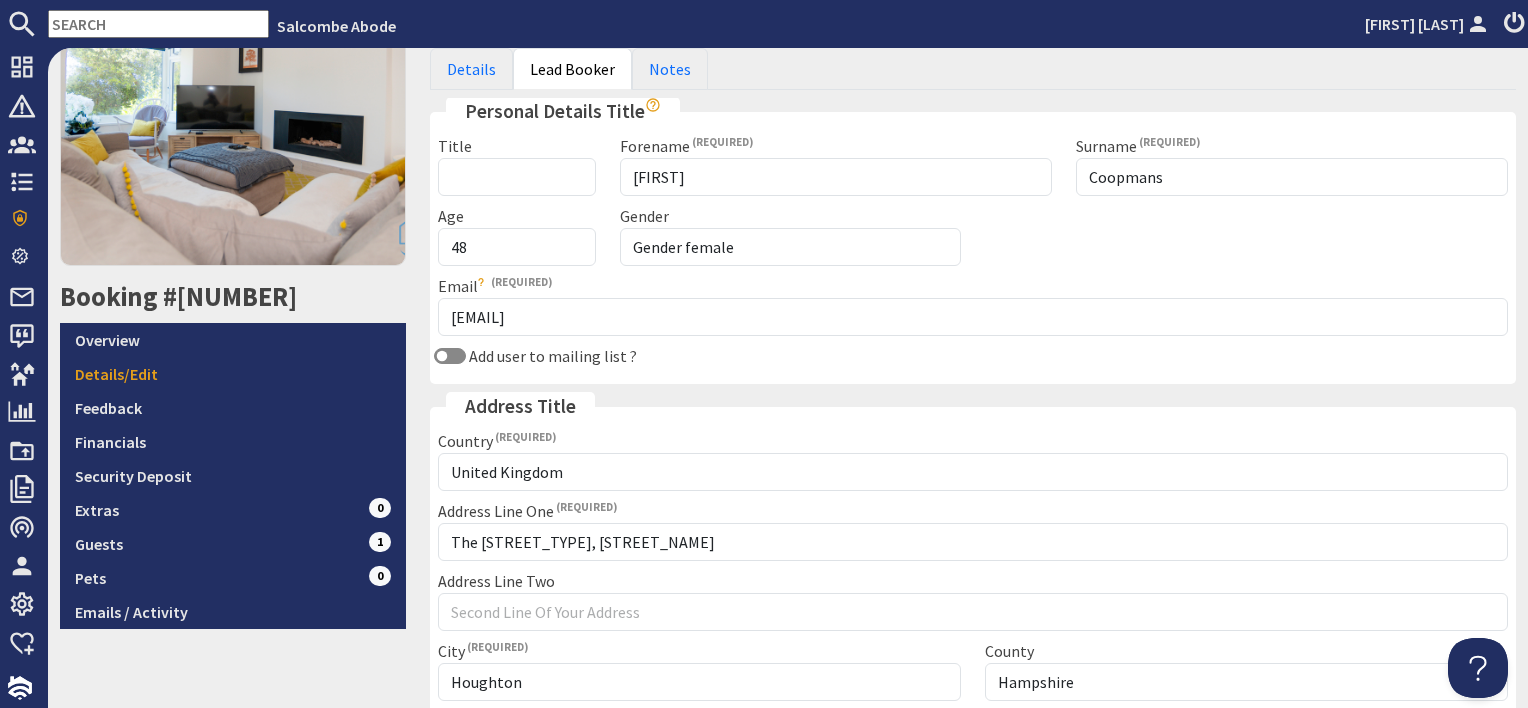 scroll, scrollTop: 300, scrollLeft: 0, axis: vertical 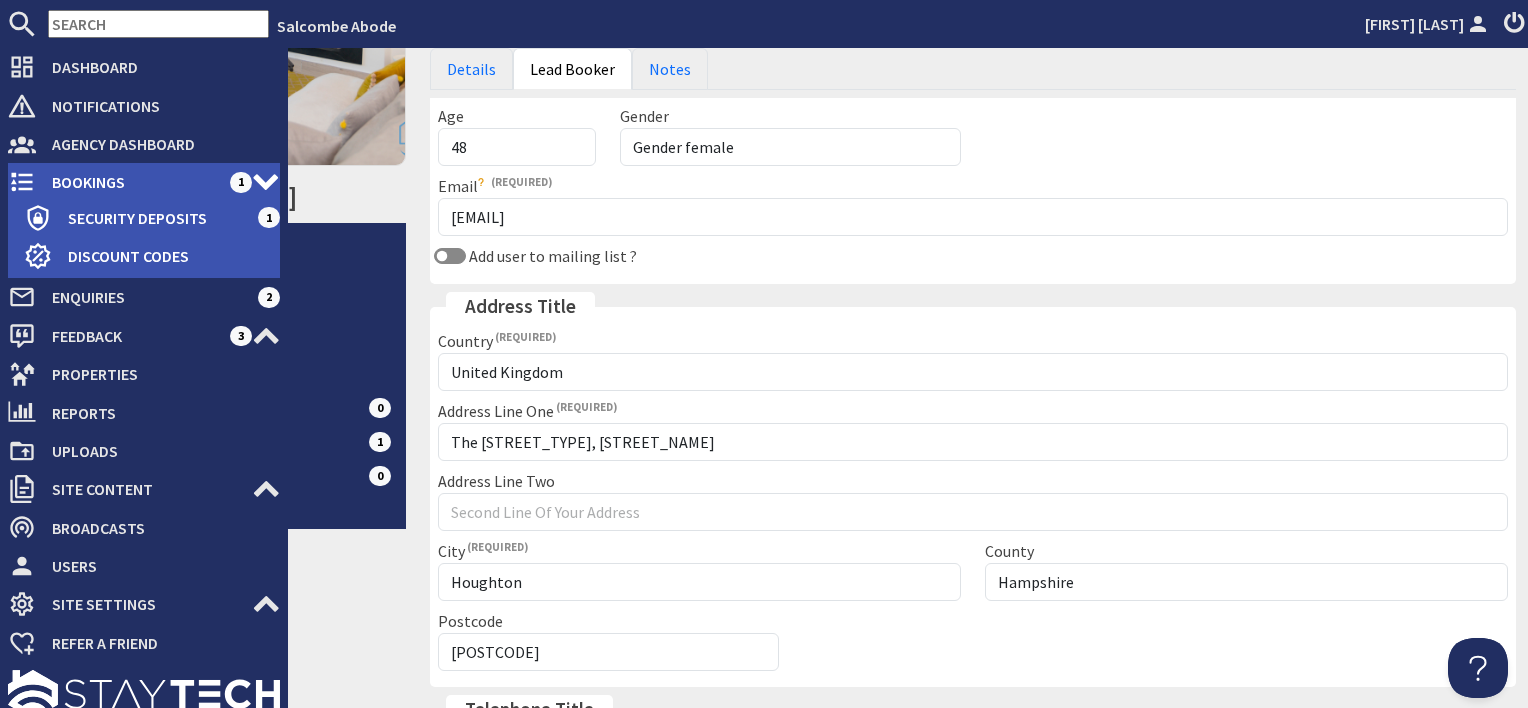 click on "Bookings" at bounding box center [133, 182] 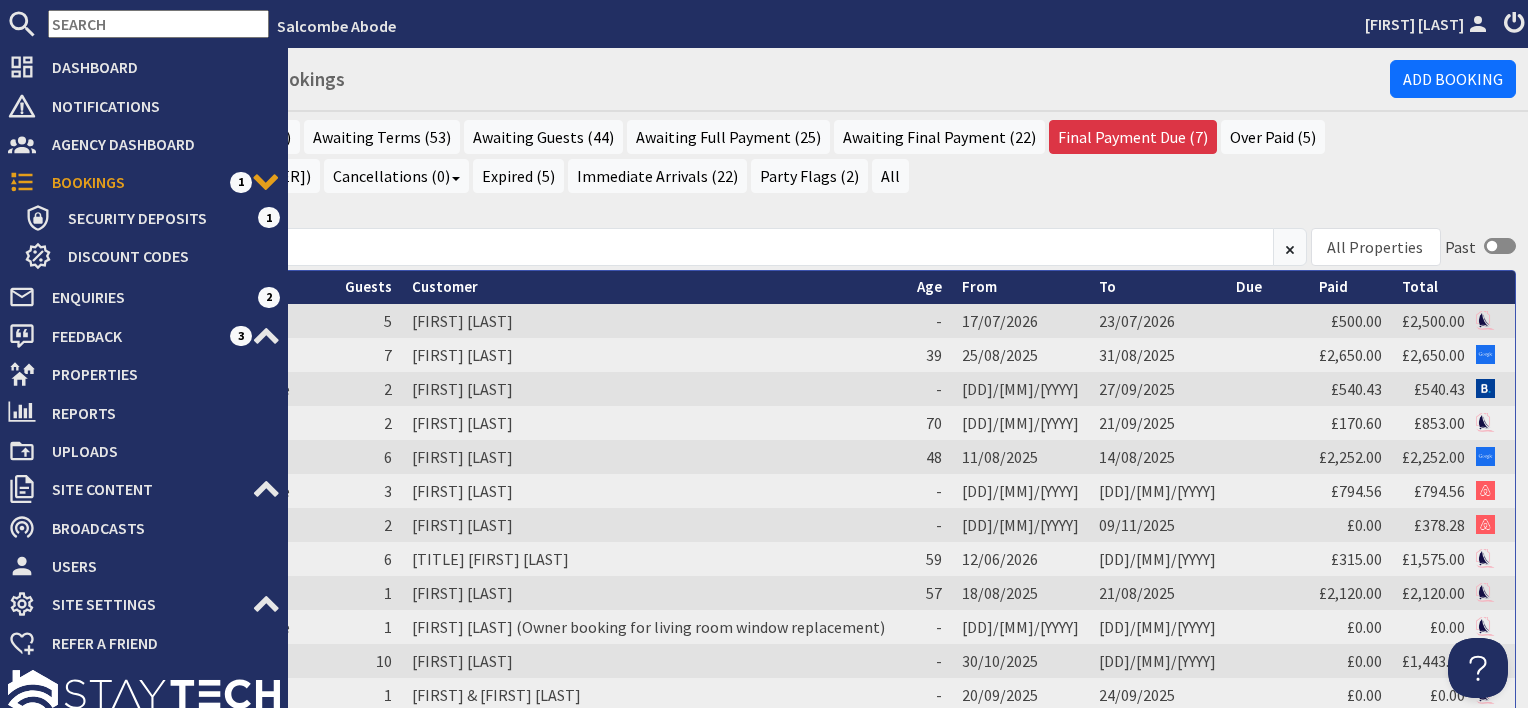 scroll, scrollTop: 0, scrollLeft: 0, axis: both 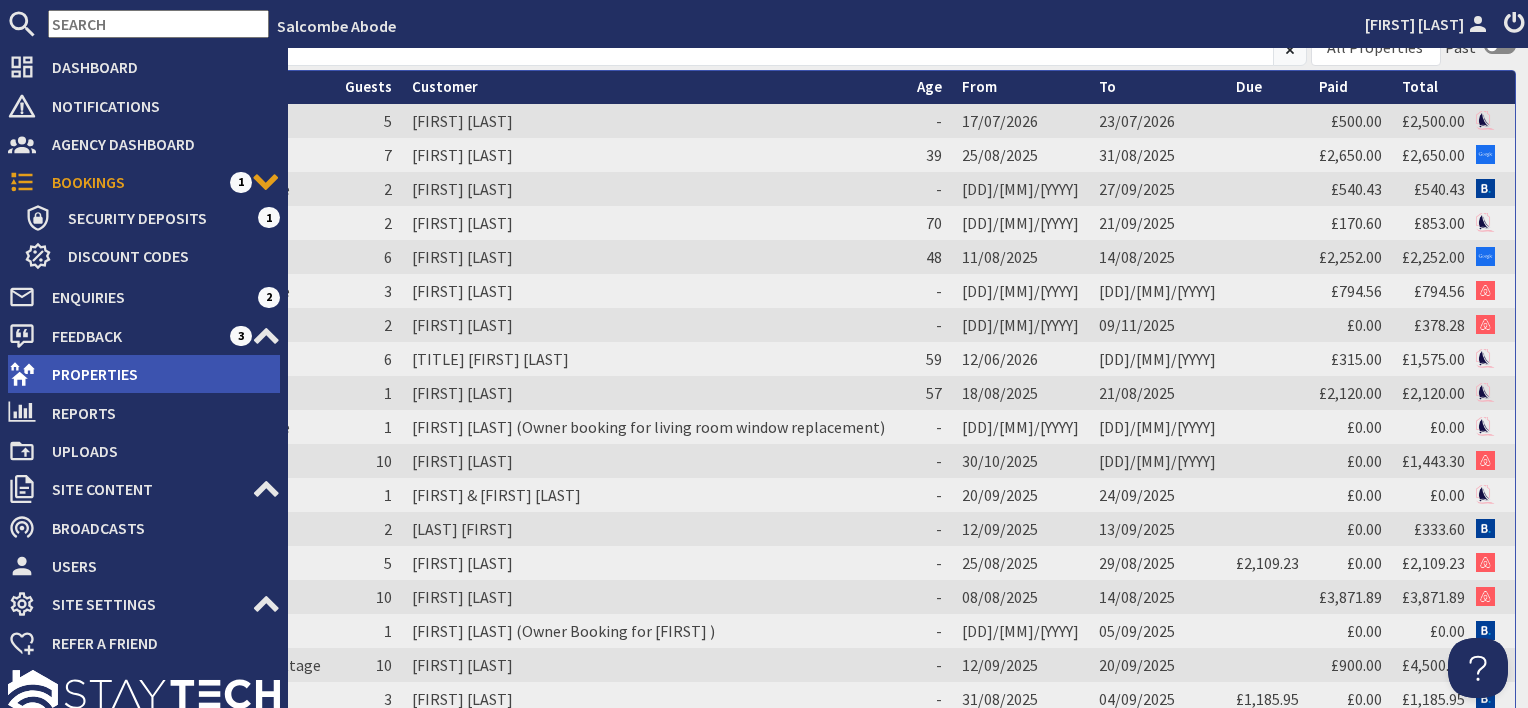 click on "Properties" at bounding box center [158, 374] 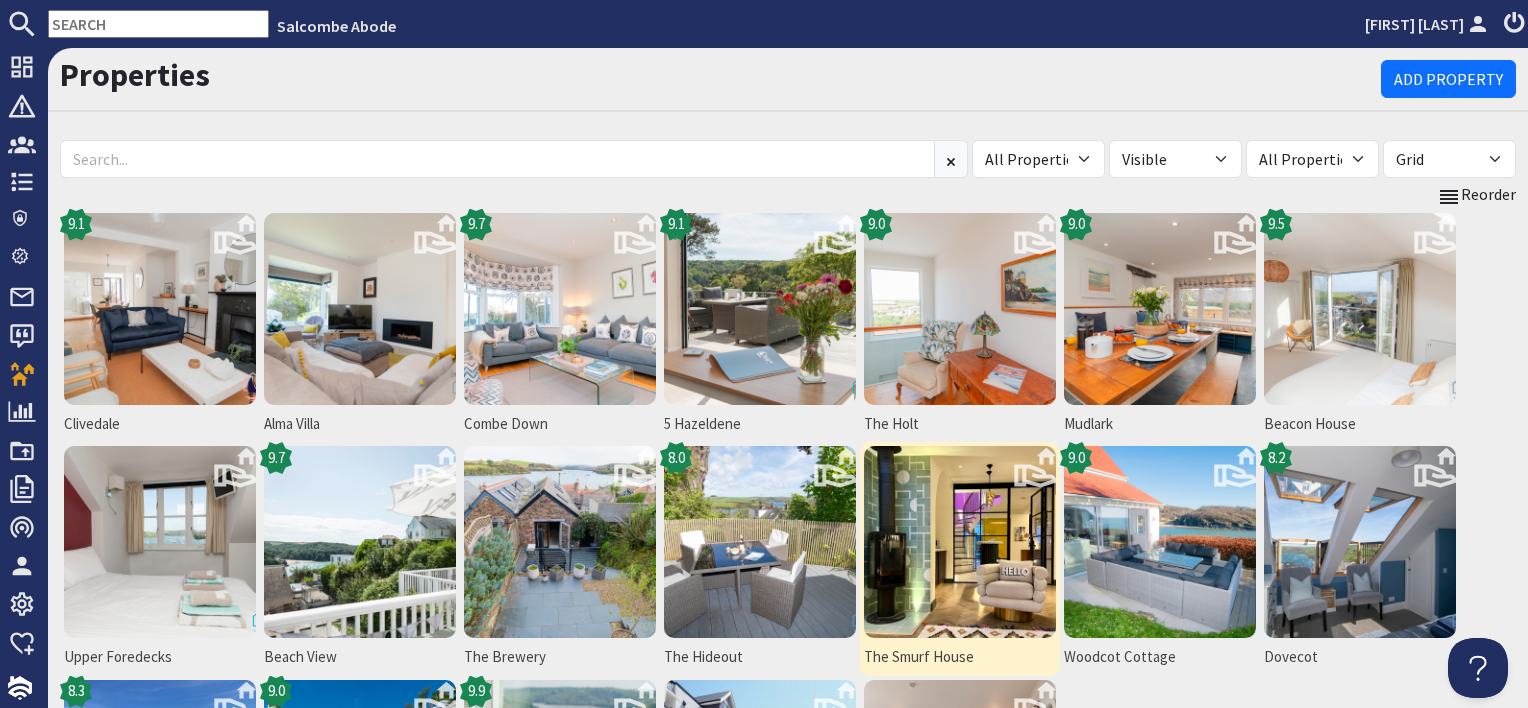 scroll, scrollTop: 0, scrollLeft: 0, axis: both 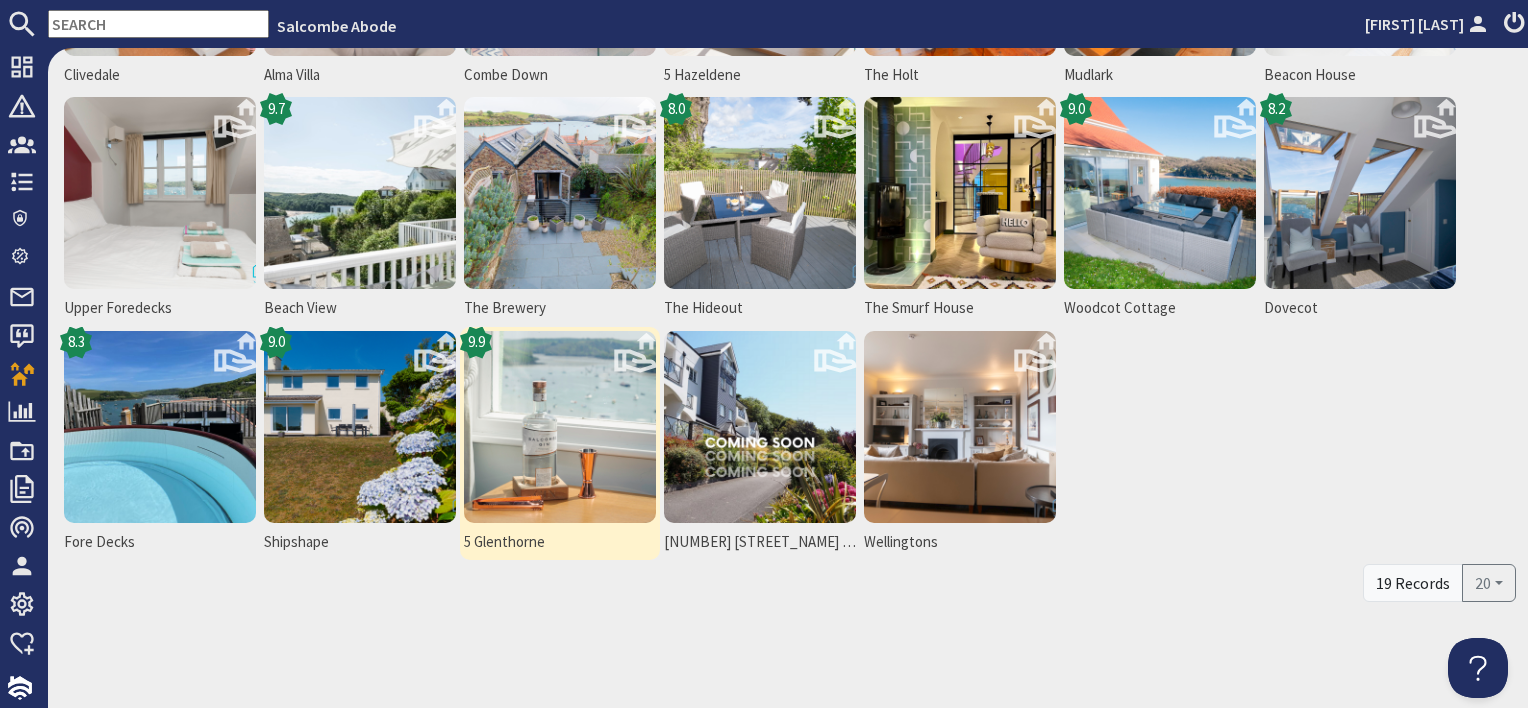 click at bounding box center (560, 427) 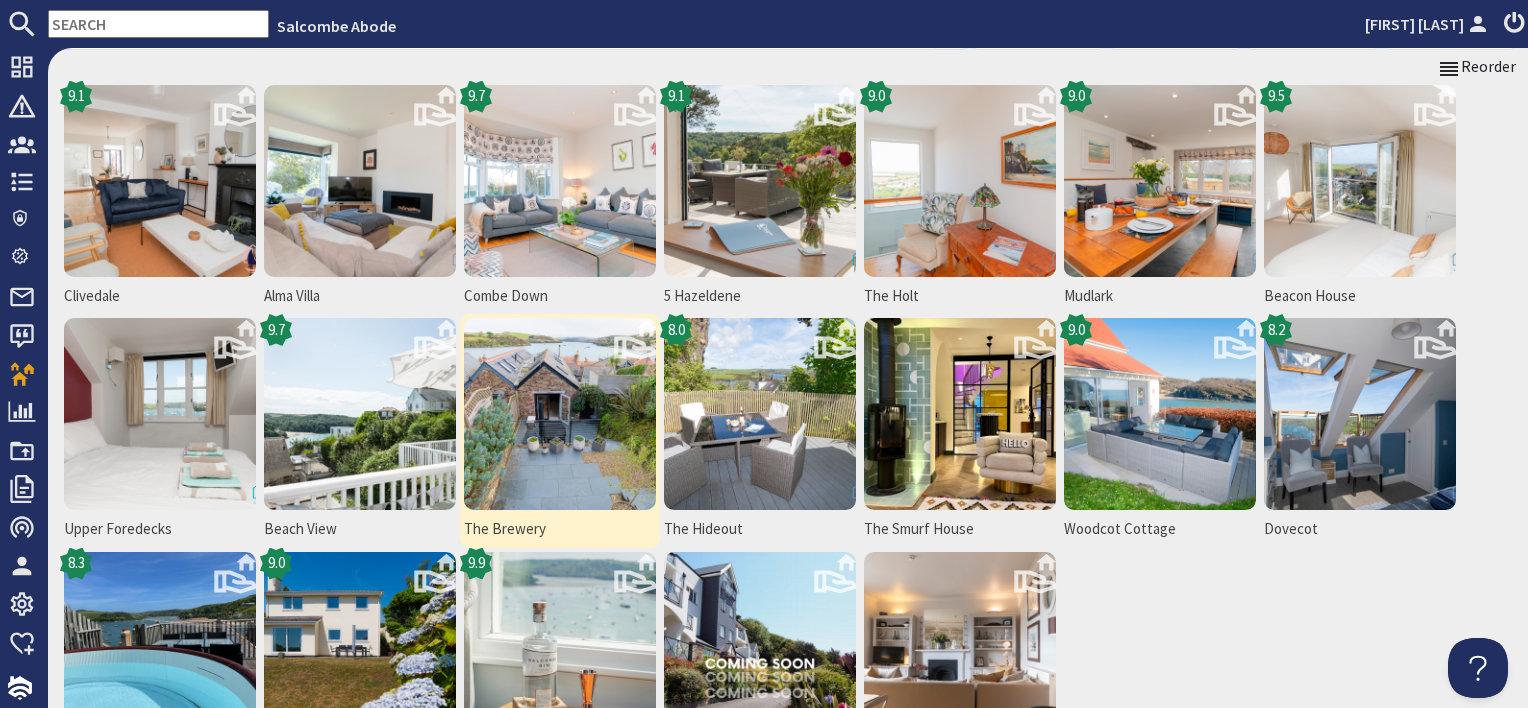 scroll, scrollTop: 0, scrollLeft: 0, axis: both 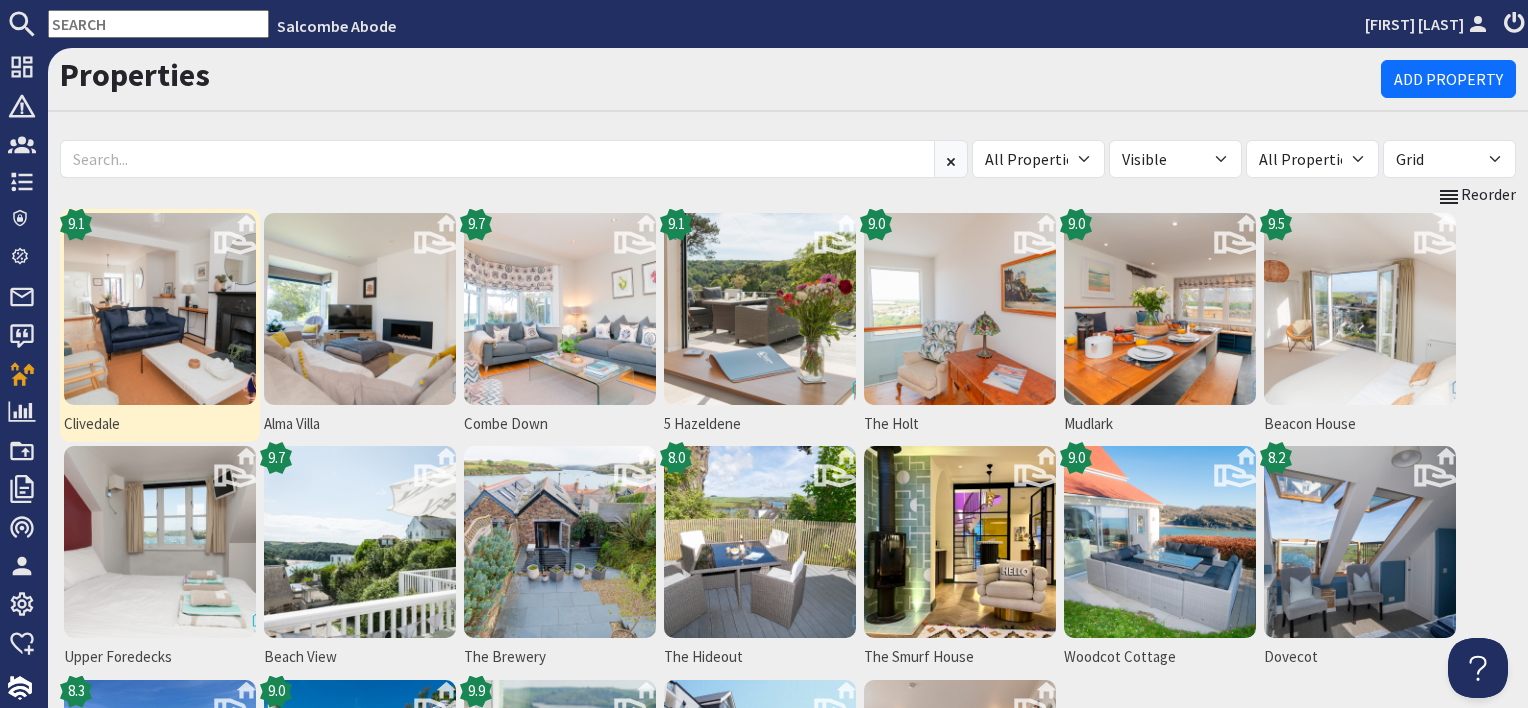 click at bounding box center [160, 309] 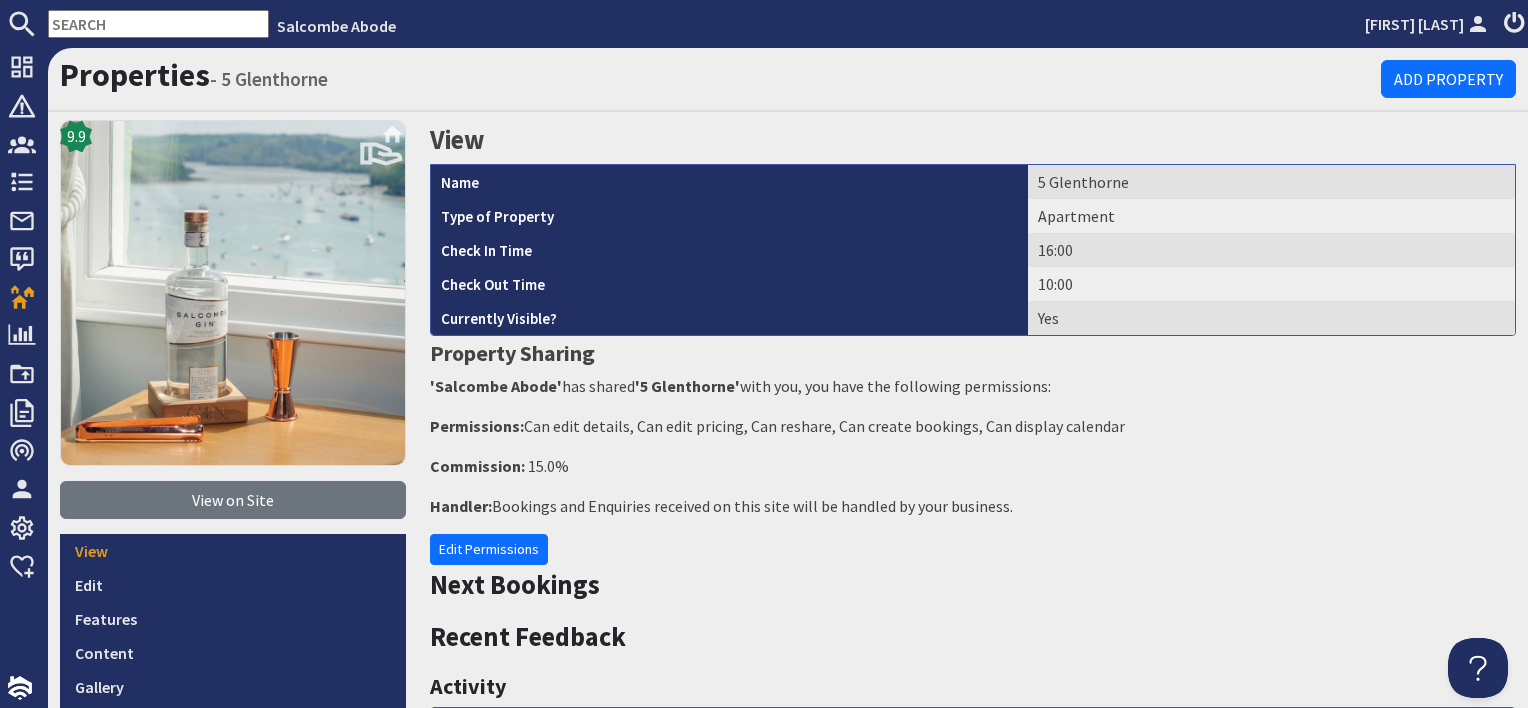scroll, scrollTop: 0, scrollLeft: 0, axis: both 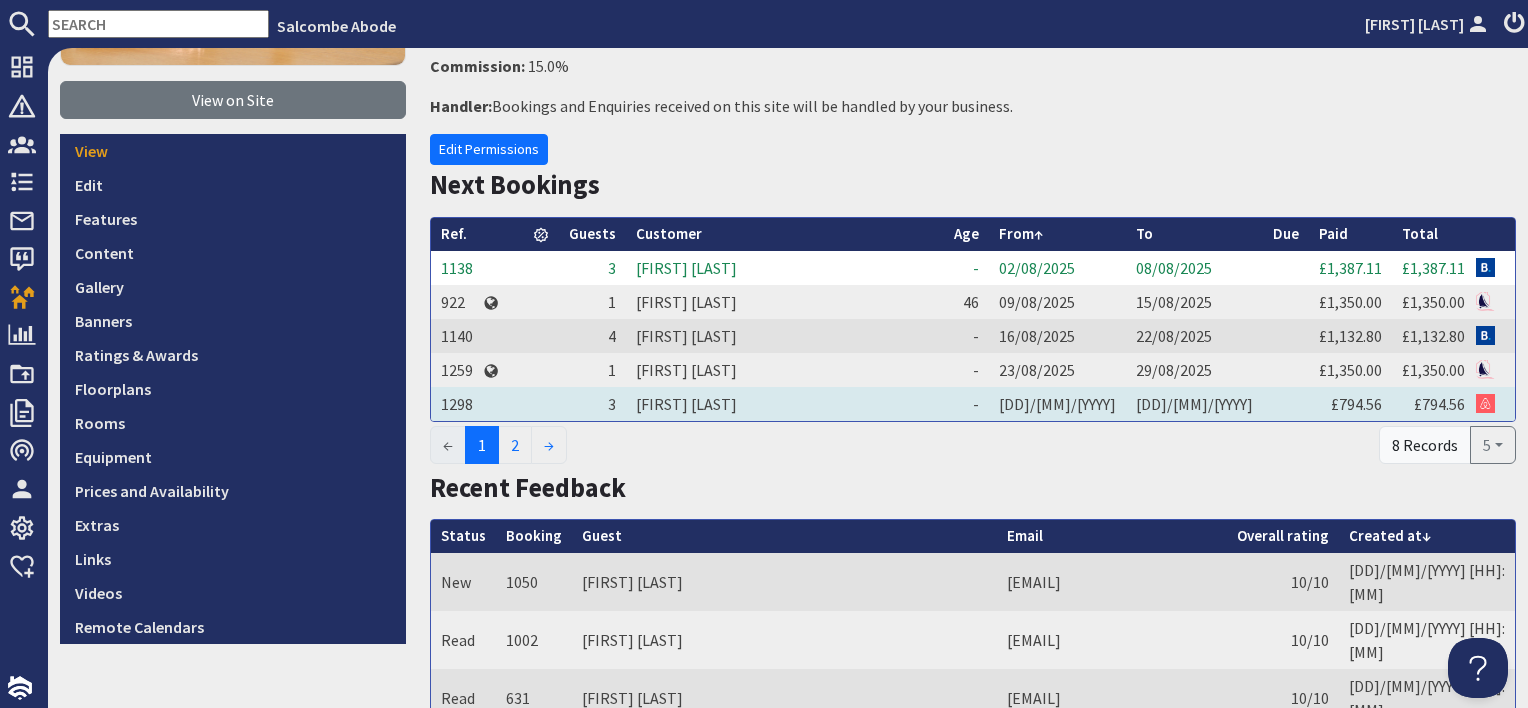 click on "[FIRST] [LAST]" at bounding box center (785, 404) 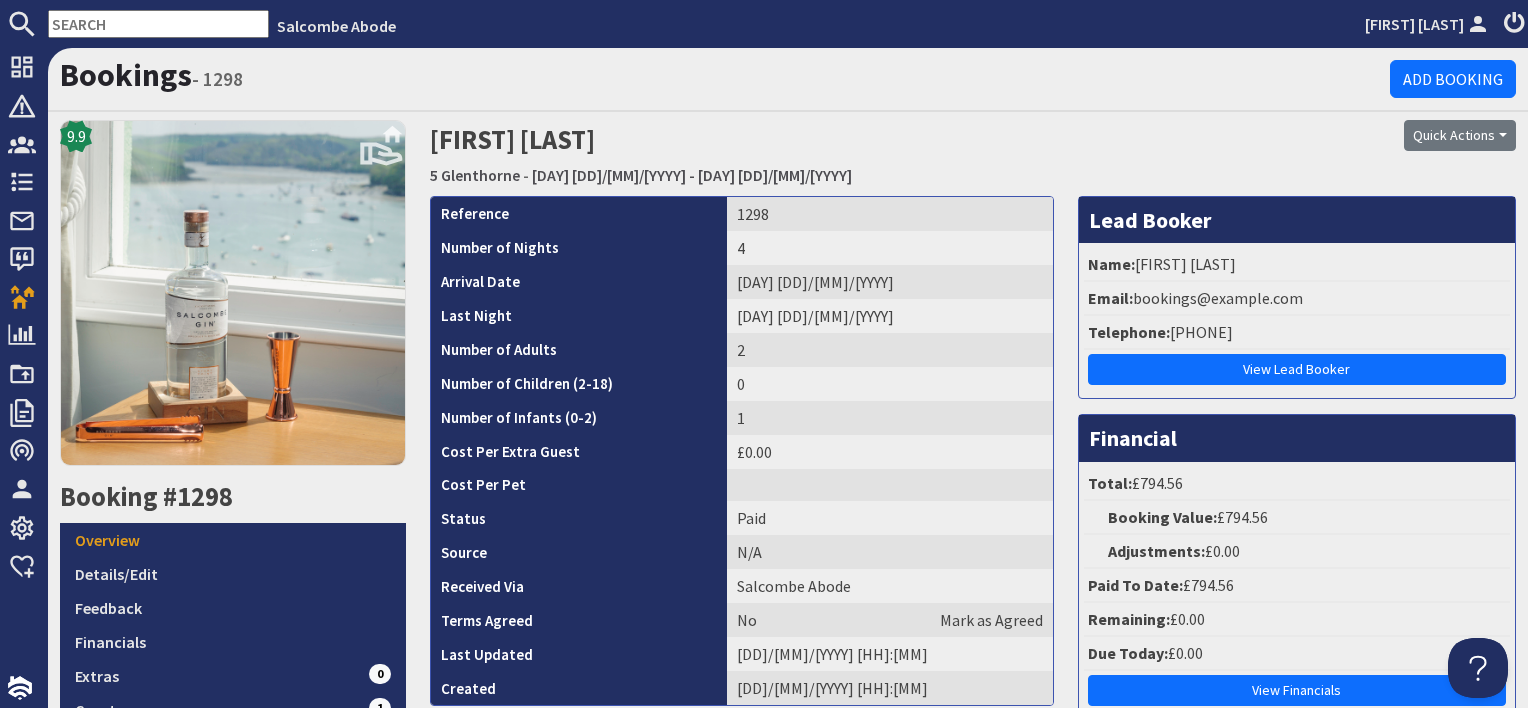 scroll, scrollTop: 0, scrollLeft: 0, axis: both 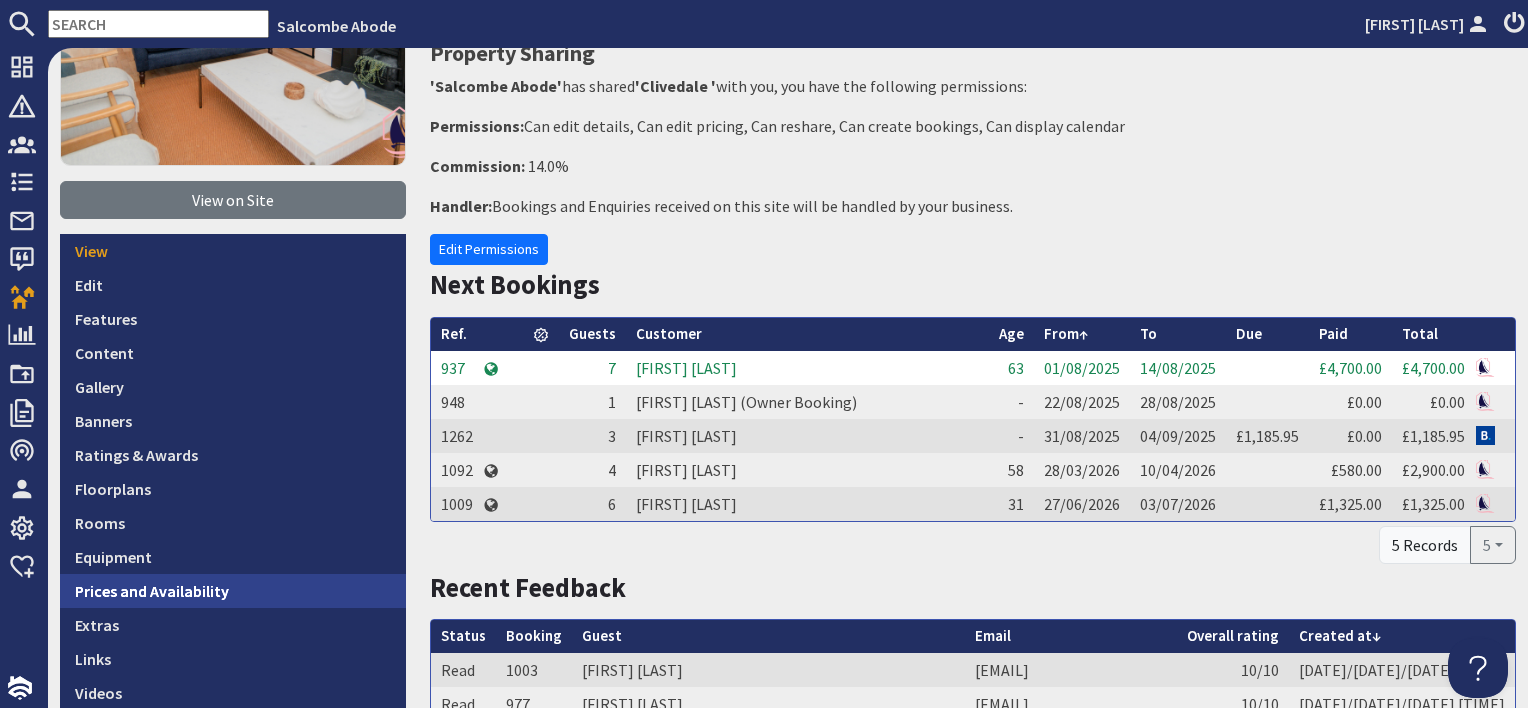 click on "Prices and Availability" at bounding box center [233, 591] 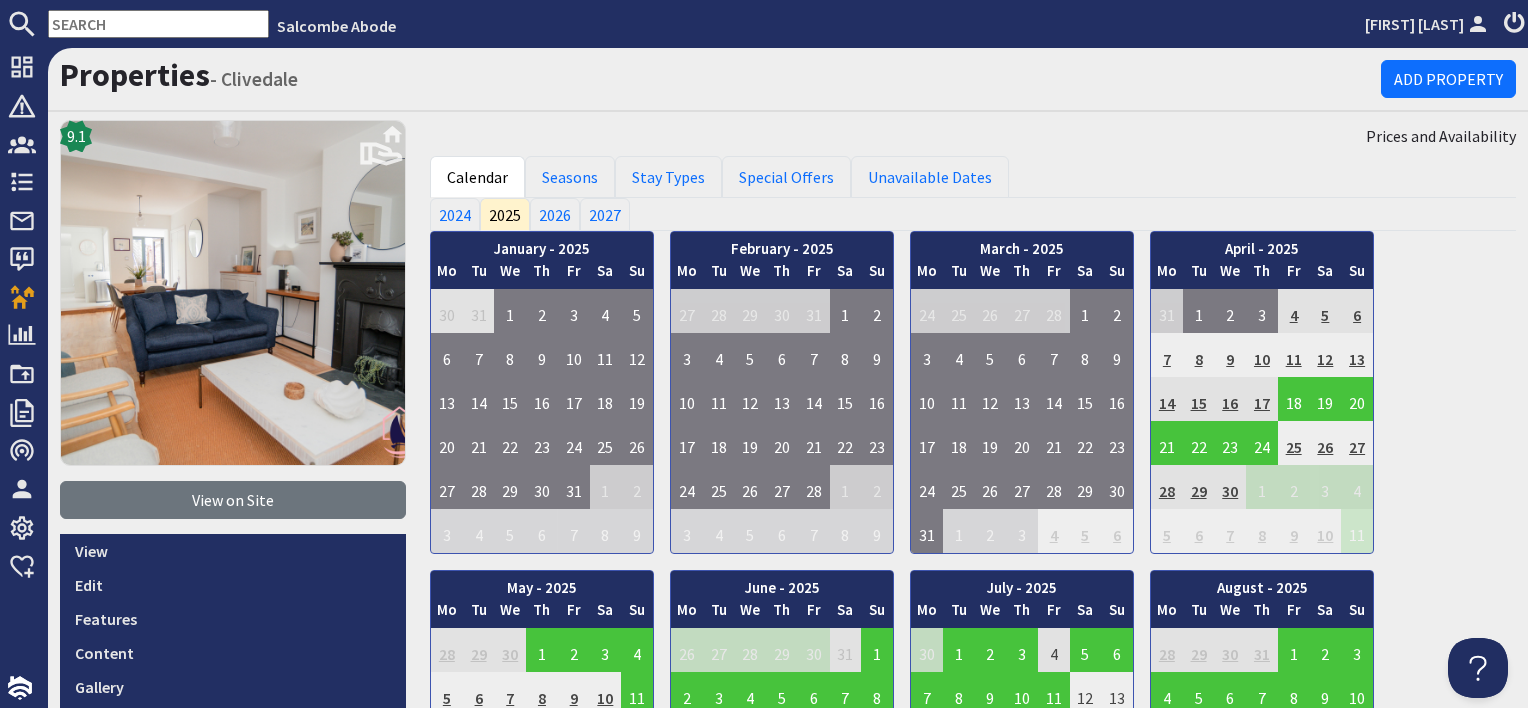 scroll, scrollTop: 0, scrollLeft: 0, axis: both 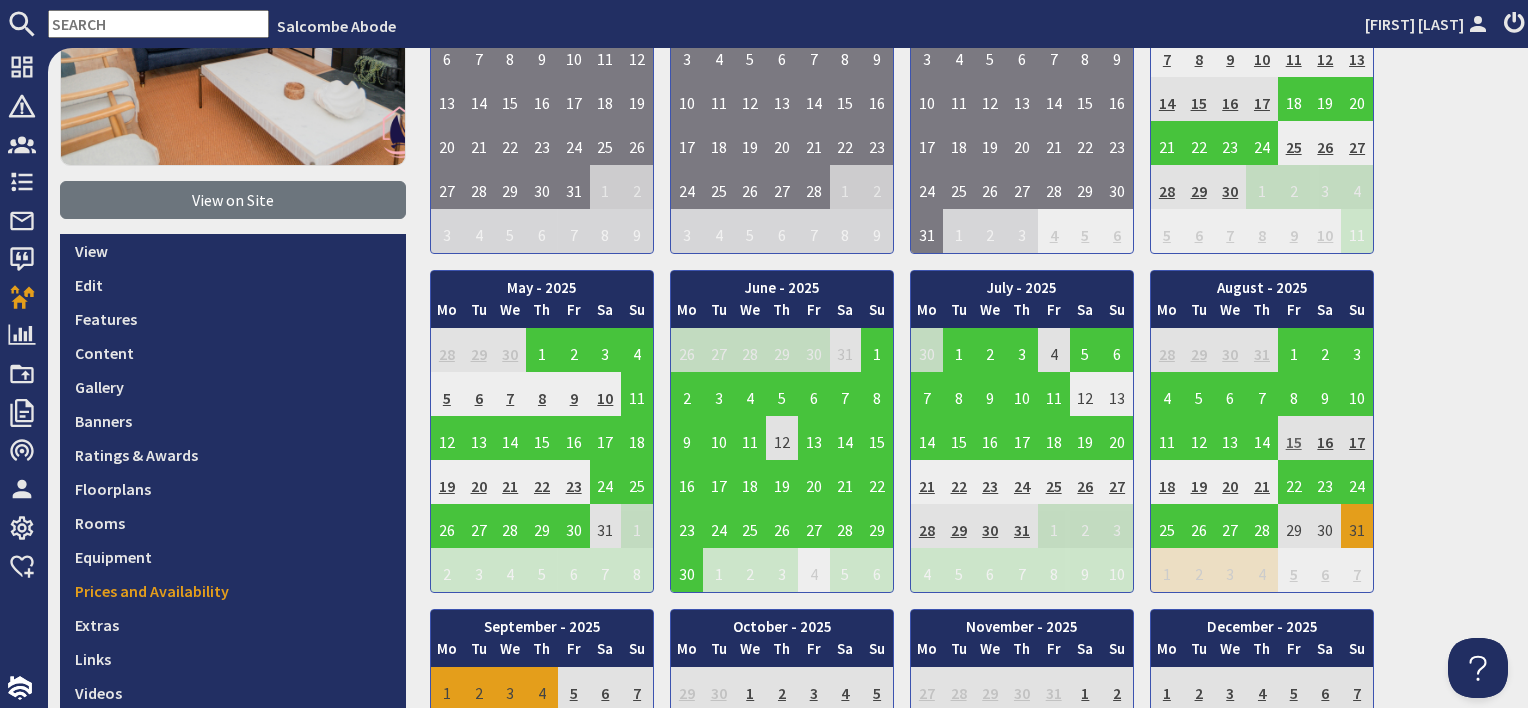 click on "15" at bounding box center [1294, 438] 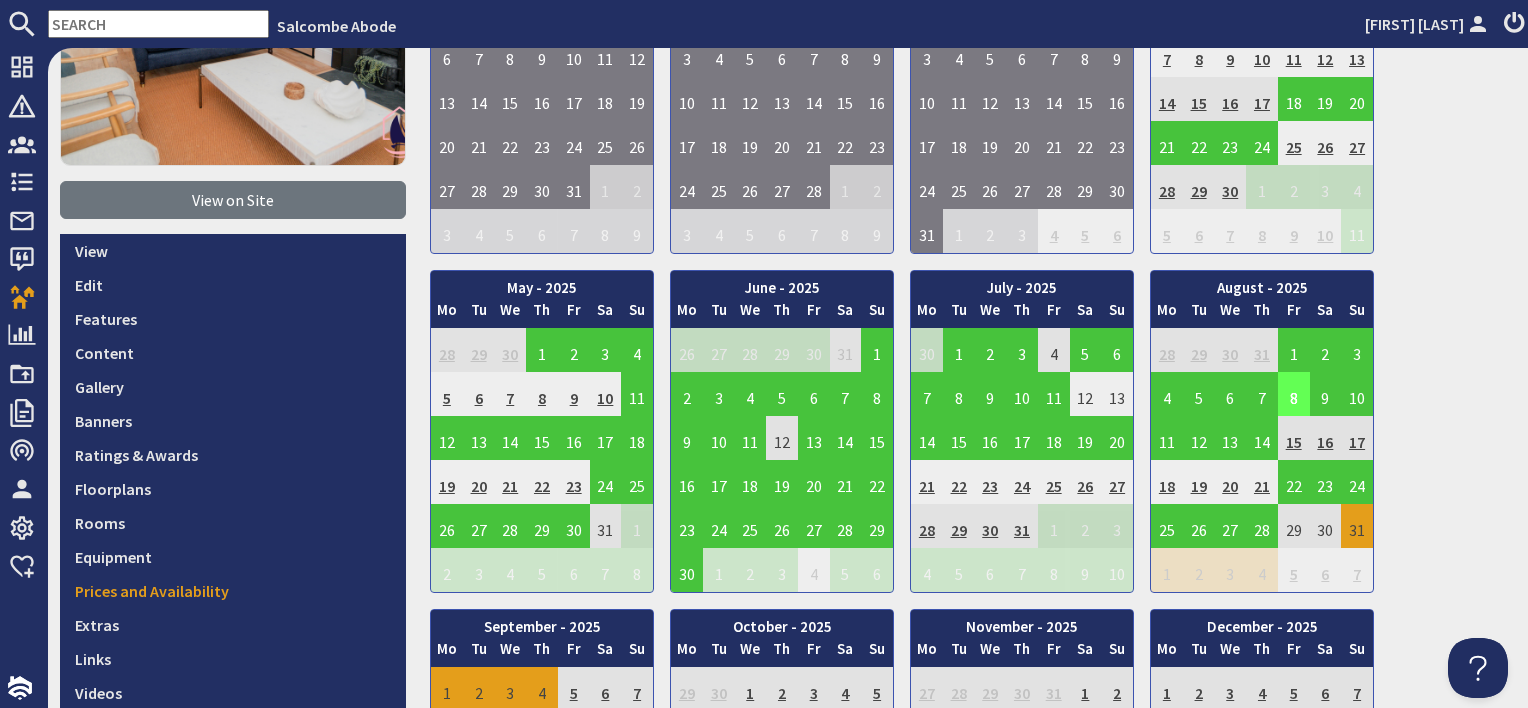 click on "8" at bounding box center (1294, 394) 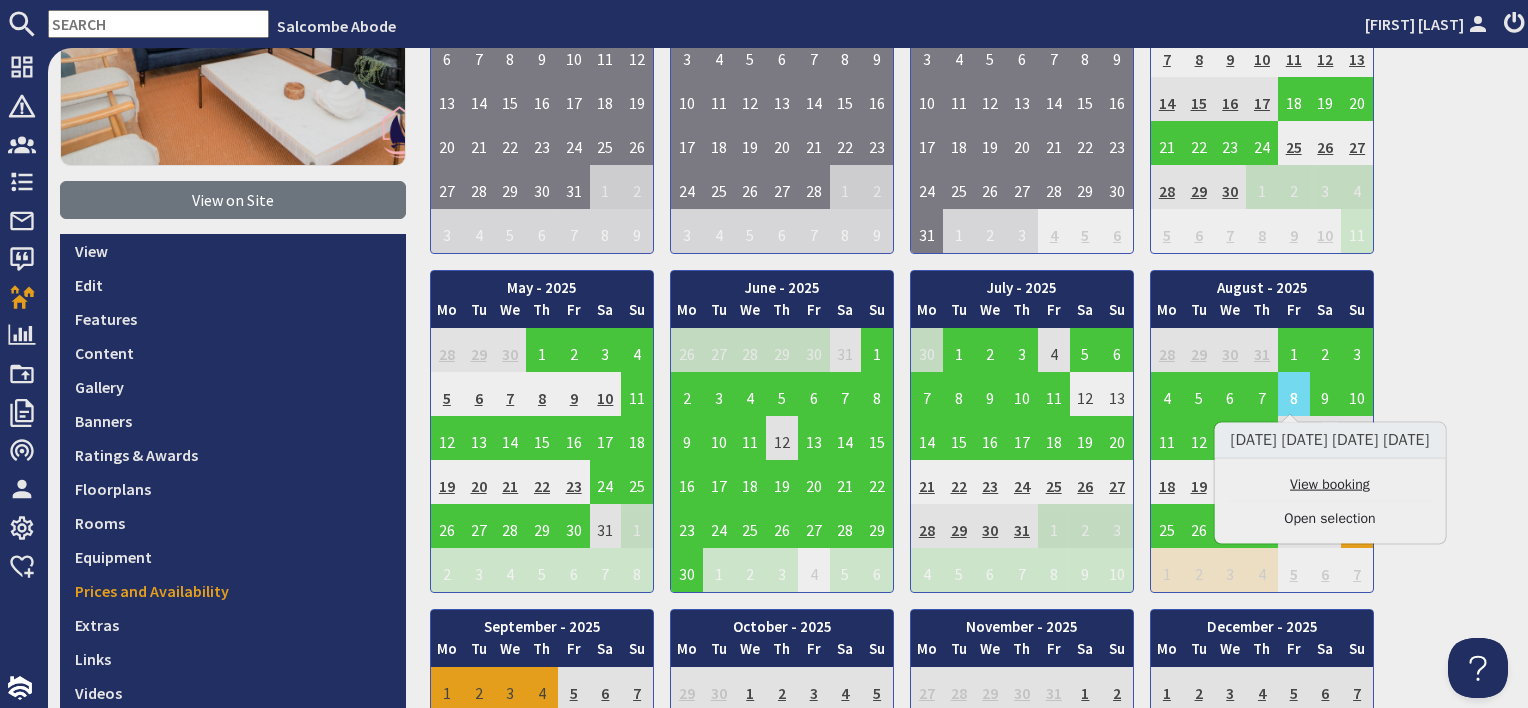 click on "View booking" at bounding box center (1330, 484) 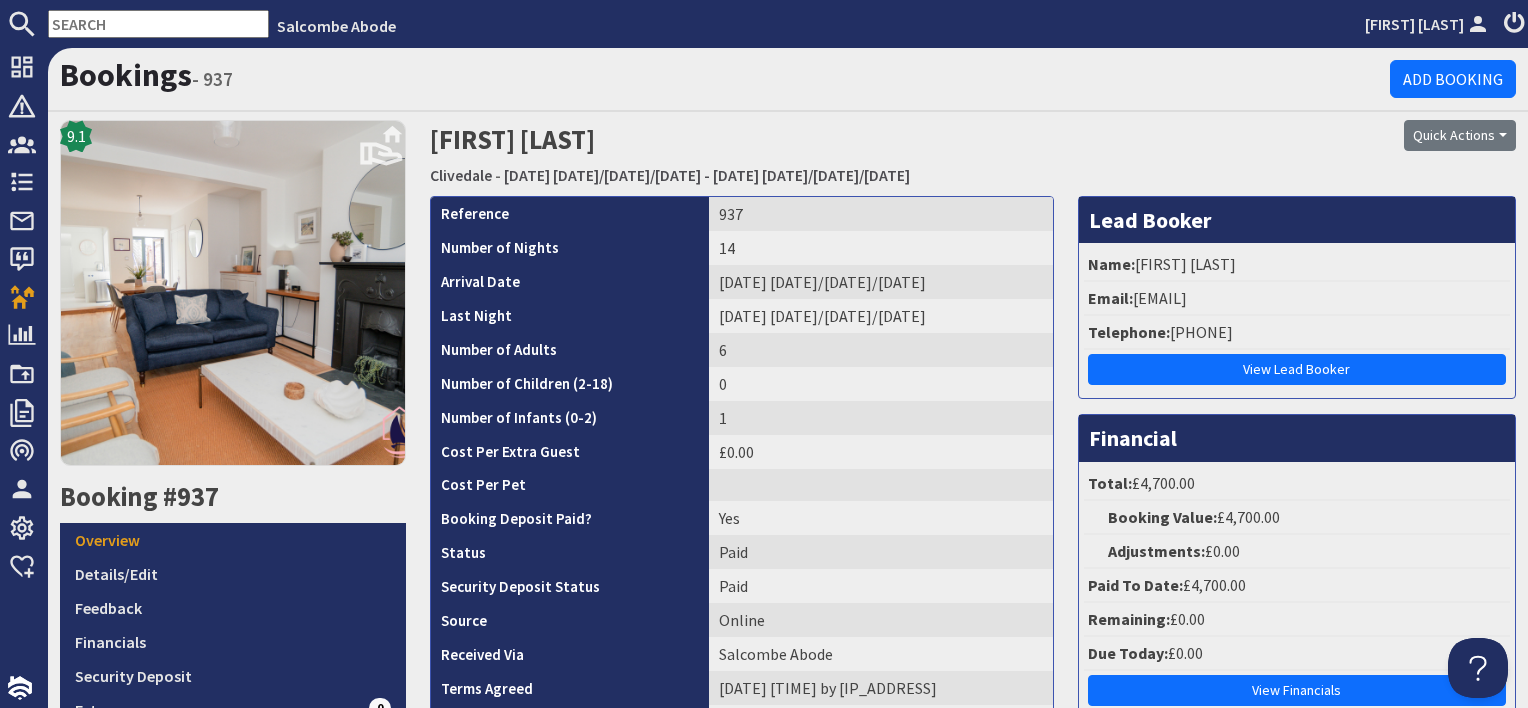 scroll, scrollTop: 0, scrollLeft: 0, axis: both 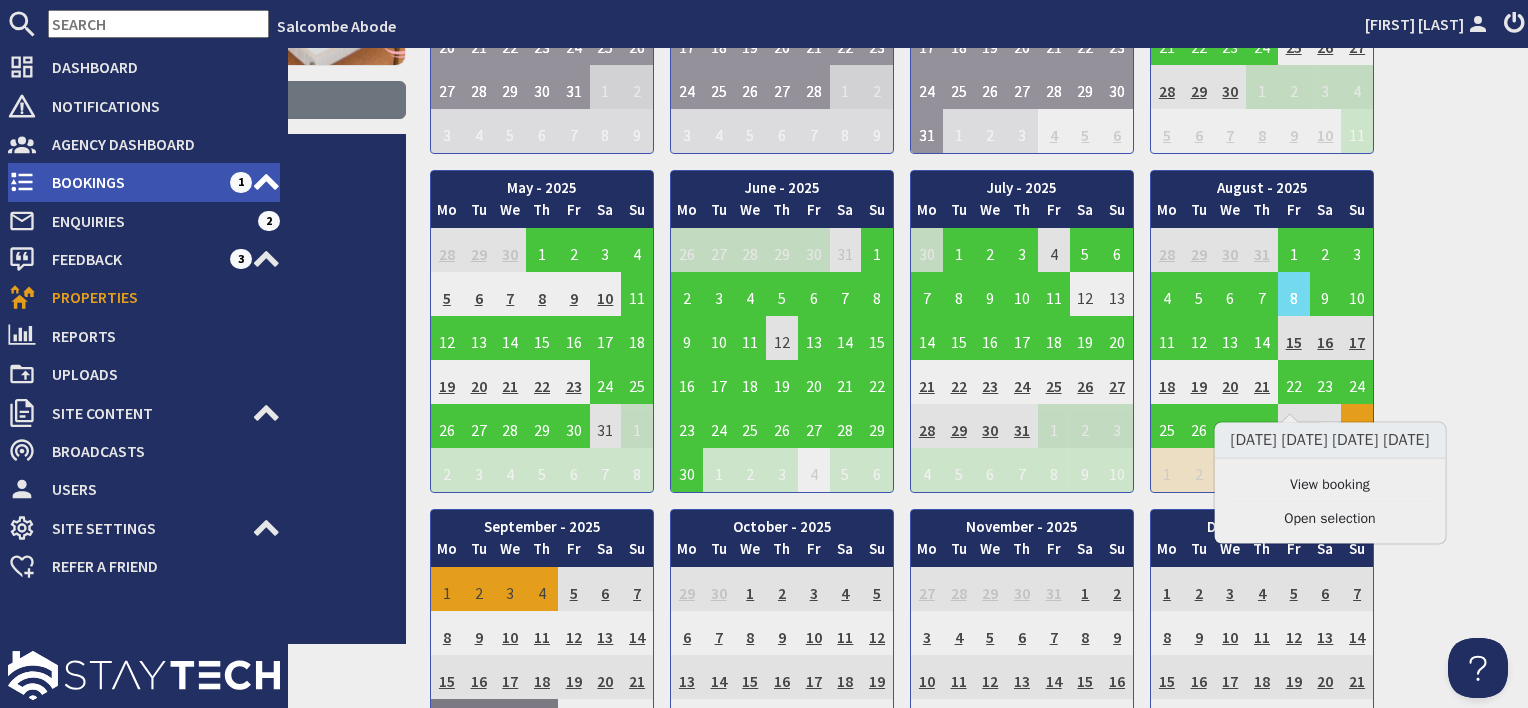 click on "Bookings" at bounding box center (133, 182) 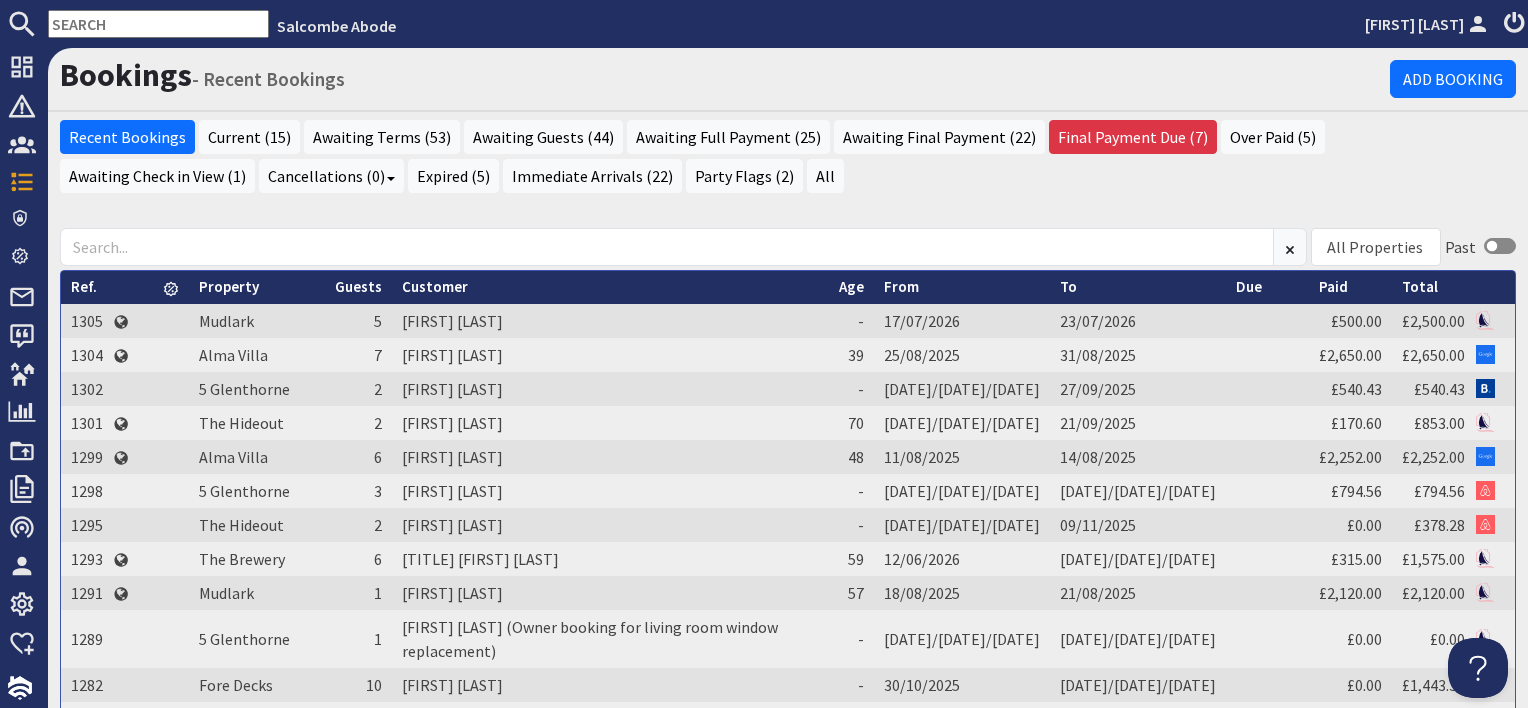 scroll, scrollTop: 0, scrollLeft: 0, axis: both 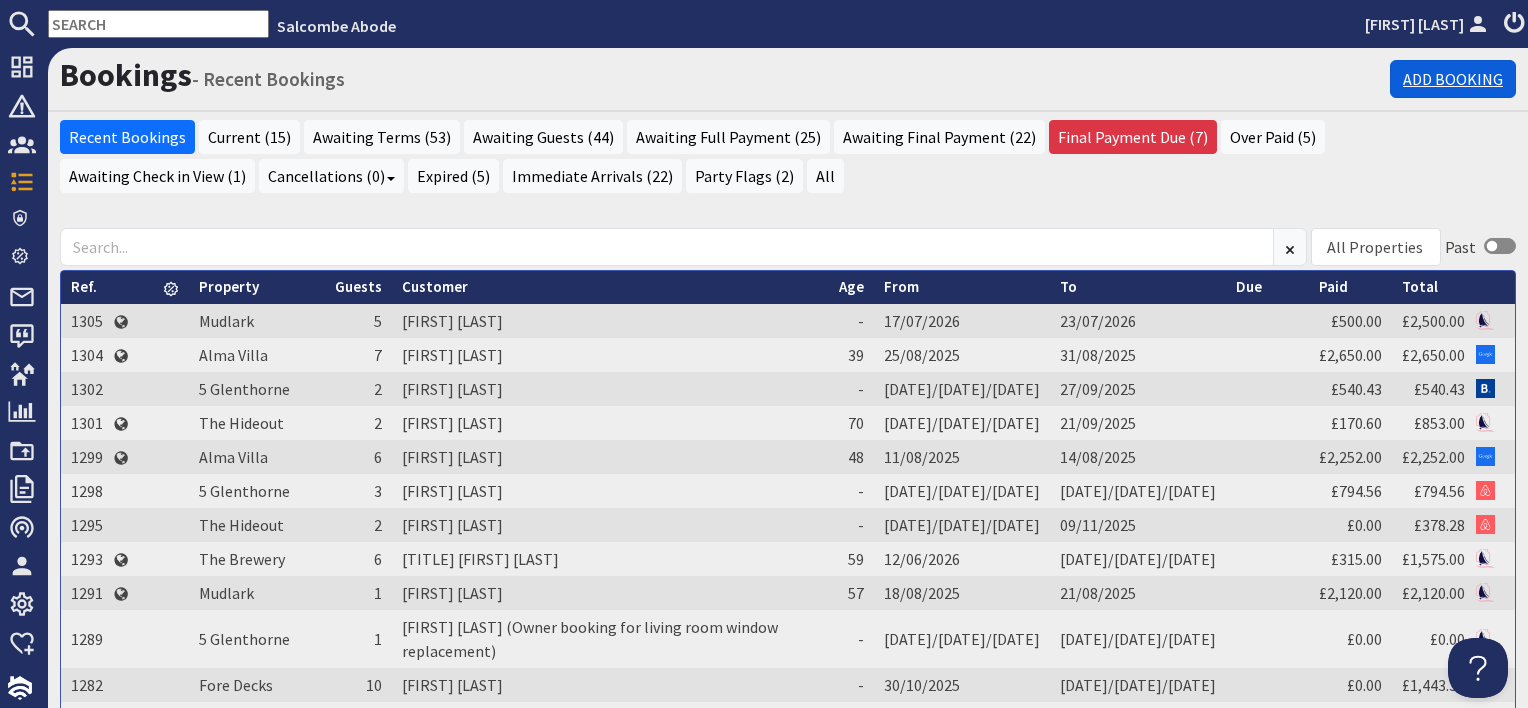 click on "Add Booking" at bounding box center (1453, 79) 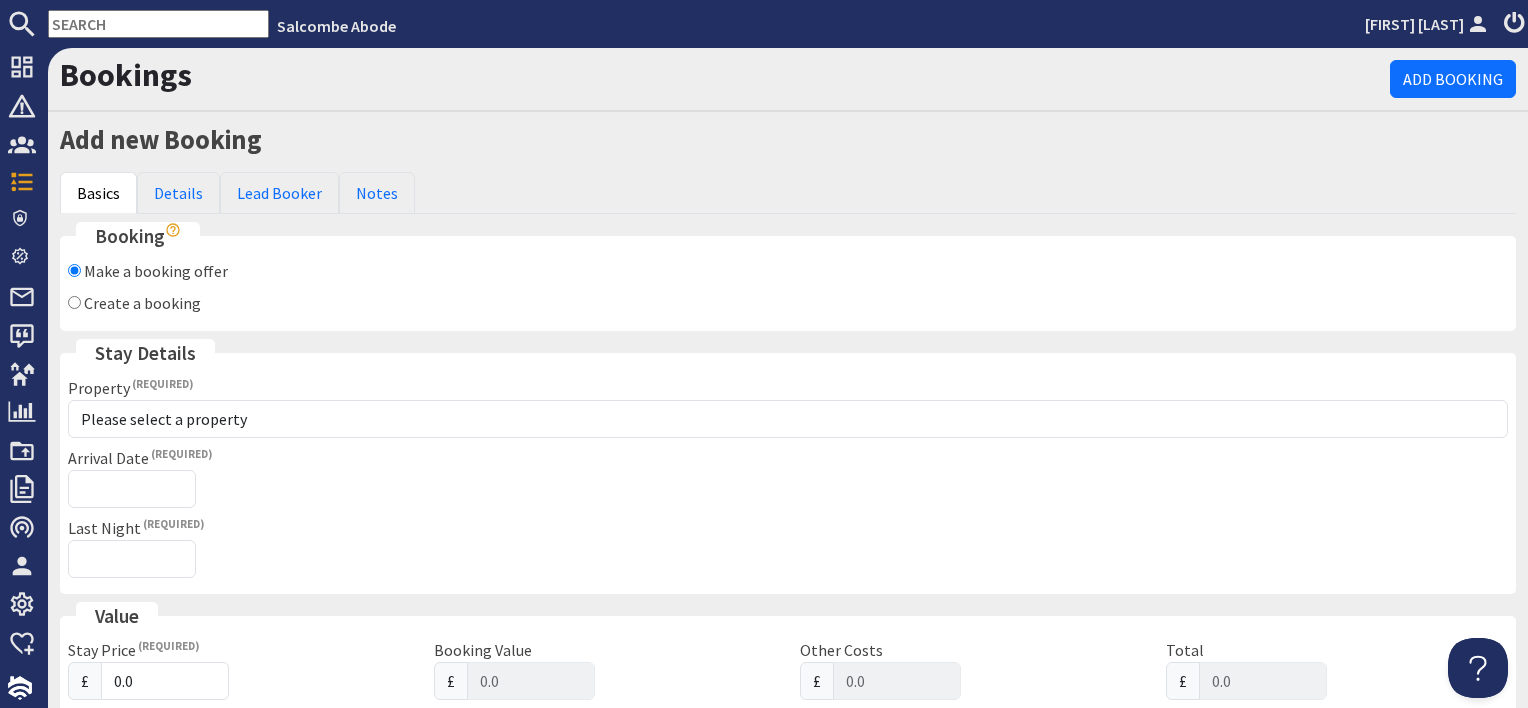 scroll, scrollTop: 0, scrollLeft: 0, axis: both 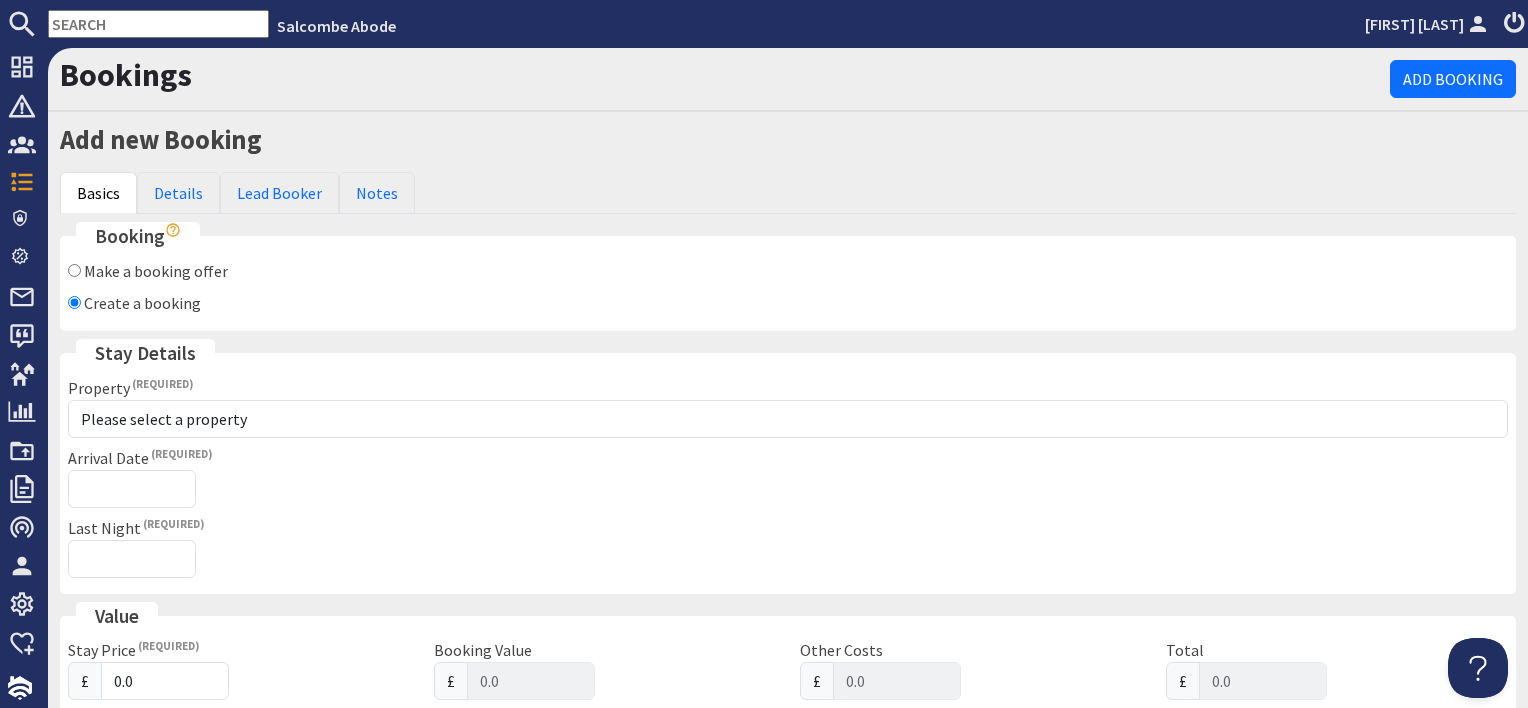 checkbox on "false" 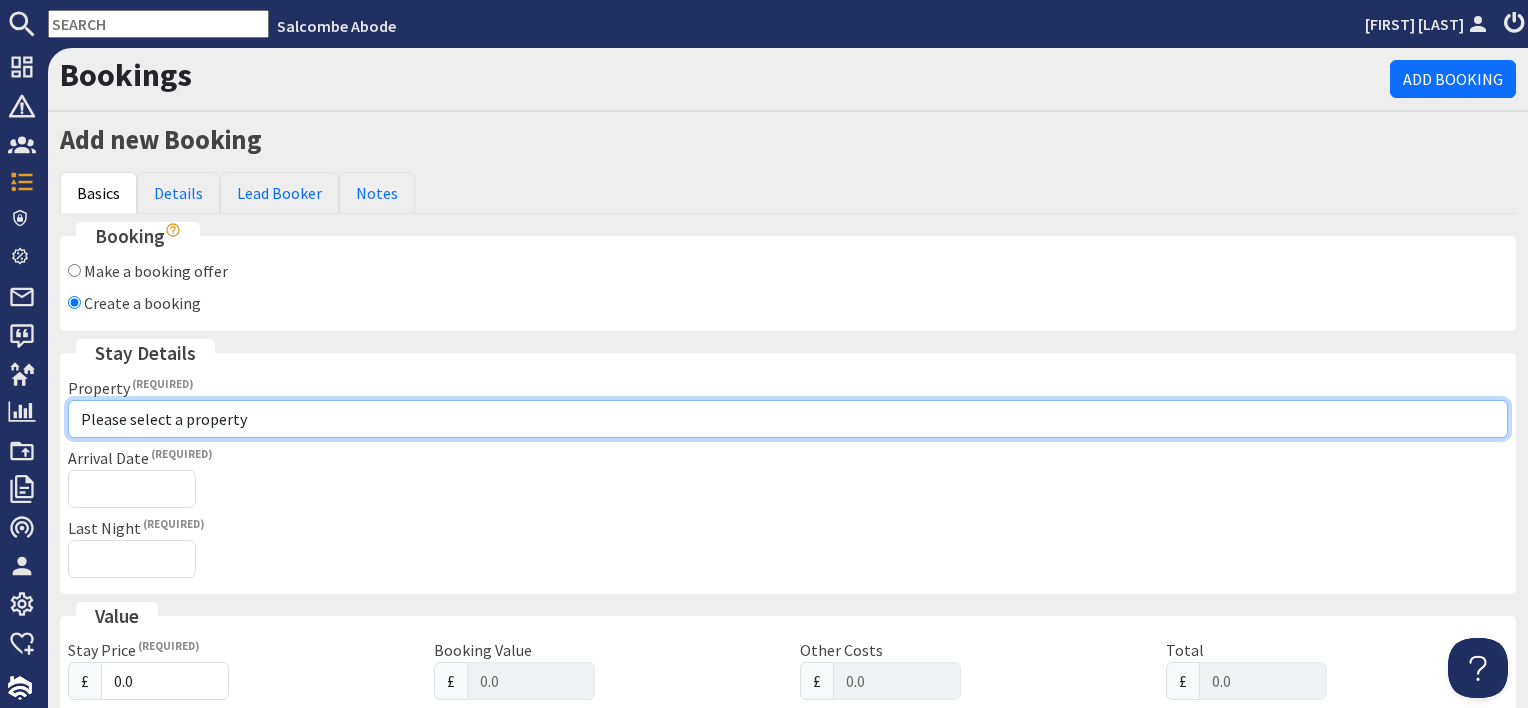 click on "Please select a property
[NUMBER] [STREET_NAME]
[NUMBER] [STREET_NAME]
[NUMBER] [STREET_NAME]
[NUMBER] [STREET_NAME]
[NUMBER] [STREET_NAME]
[NUMBER] [STREET_NAME]
[NUMBER] [STREET_NAME]
[STREET_NAME]
[STREET_NAME]
[STREET_NAME]
[STREET_NAME]
[STREET_NAME]
[STREET_NAME]
[STREET_NAME]
[STREET_NAME]
[STREET_NAME]
[STREET_NAME]
[STREET_NAME]
[STREET_NAME]
[STREET_NAME]
[STREET_NAME]
[STREET_NAME]
[STREET_NAME]
[STREET_NAME]
[STREET_NAME]
[STREET_NAME]
[STREET_NAME] - DO NOT USE" at bounding box center (788, 419) 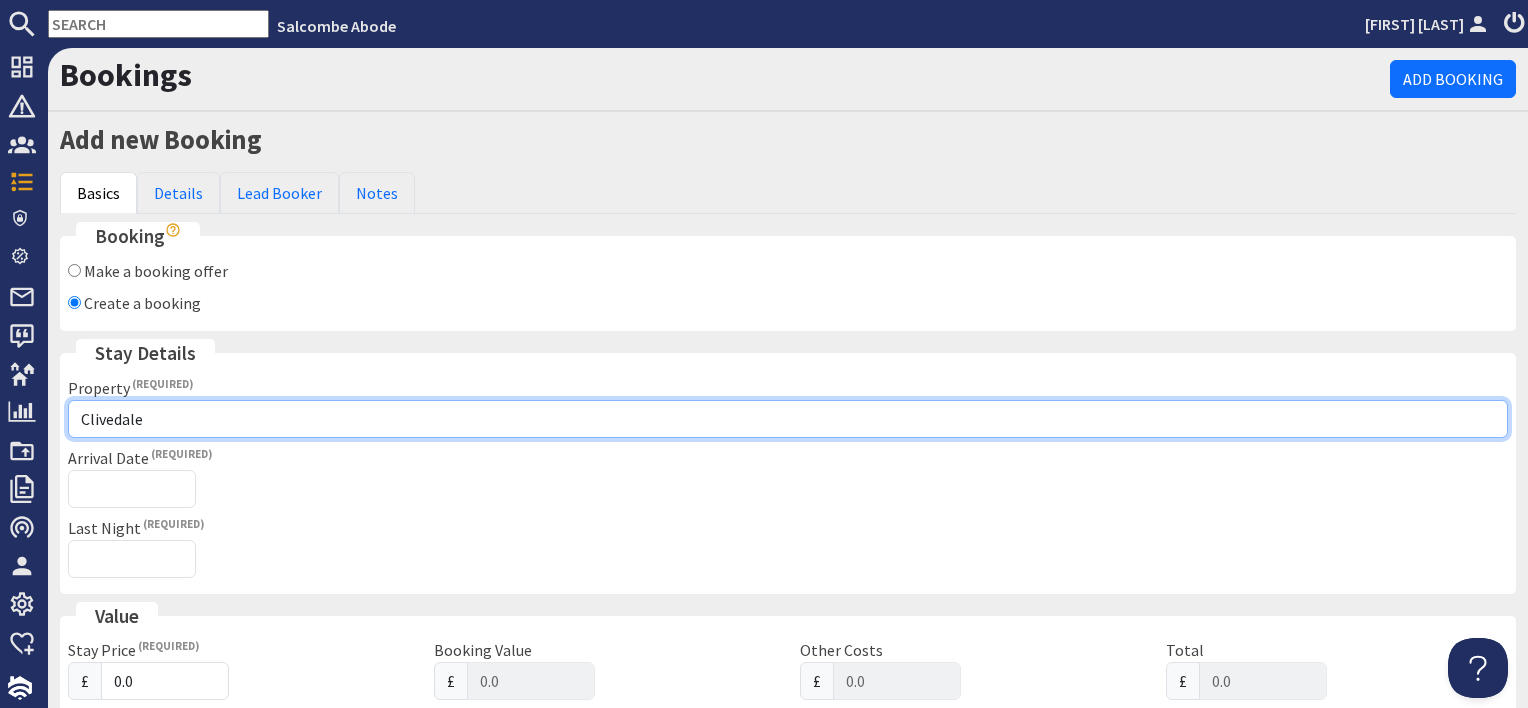click on "Please select a property
[NUMBER] [STREET_NAME]
[NUMBER] [STREET_NAME]
[NUMBER] [STREET_NAME]
[NUMBER] [STREET_NAME]
[NUMBER] [STREET_NAME]
[NUMBER] [STREET_NAME]
[NUMBER] [STREET_NAME]
[STREET_NAME]
[STREET_NAME]
[STREET_NAME]
[STREET_NAME]
[STREET_NAME]
[STREET_NAME]
[STREET_NAME]
[STREET_NAME]
[STREET_NAME]
[STREET_NAME]
[STREET_NAME]
[STREET_NAME]
[STREET_NAME]
[STREET_NAME]
[STREET_NAME]
[STREET_NAME]
[STREET_NAME]
[STREET_NAME]
[STREET_NAME]
[STREET_NAME] - DO NOT USE" at bounding box center (788, 419) 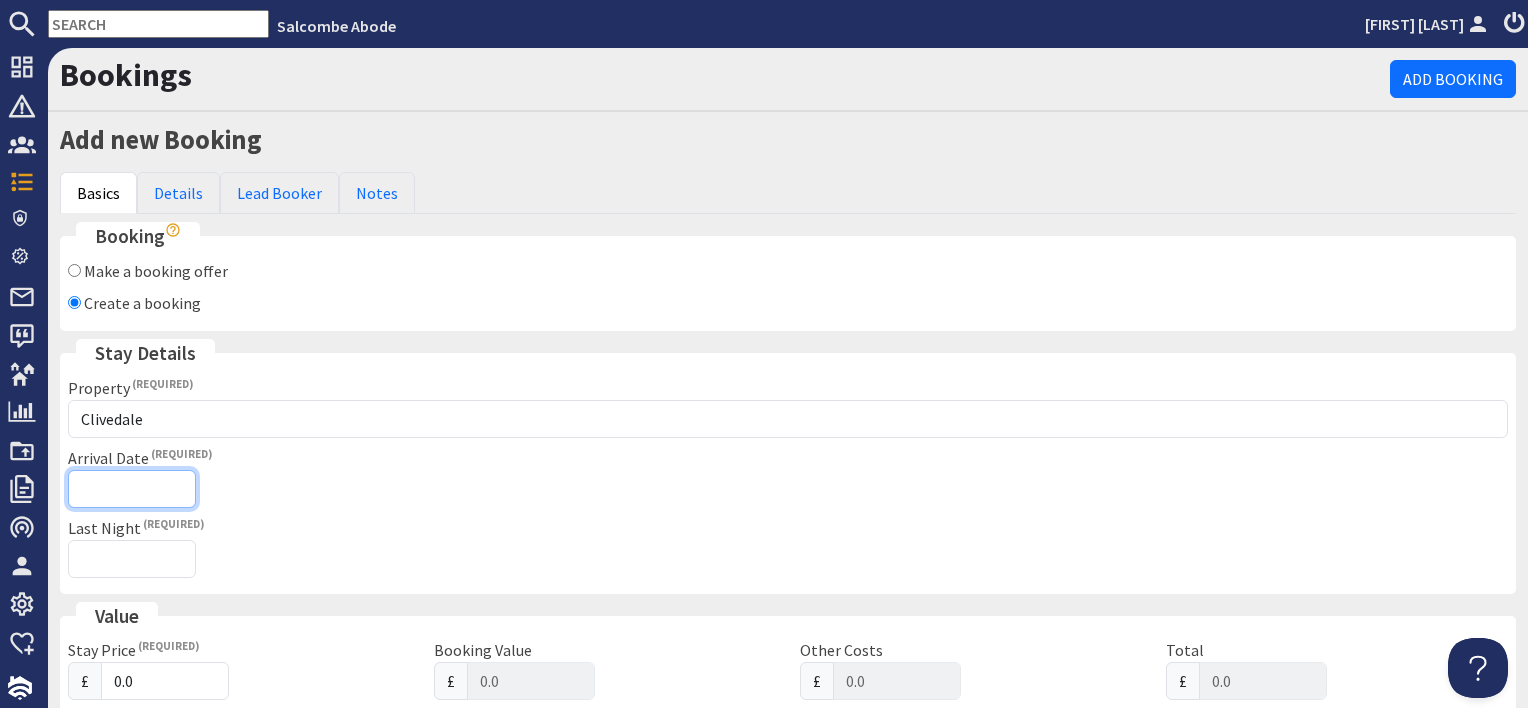 click on "Arrival Date" at bounding box center (132, 489) 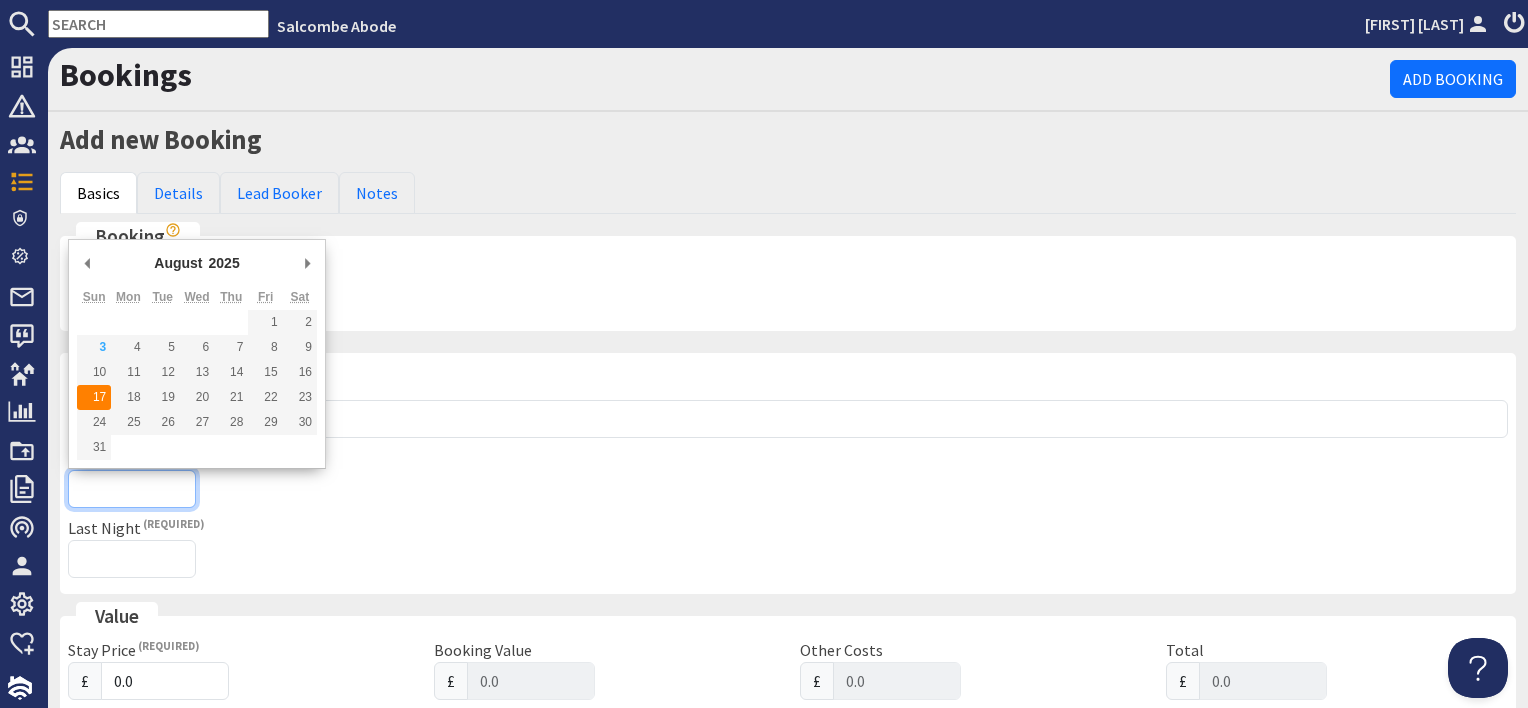 type on "17/08/2025" 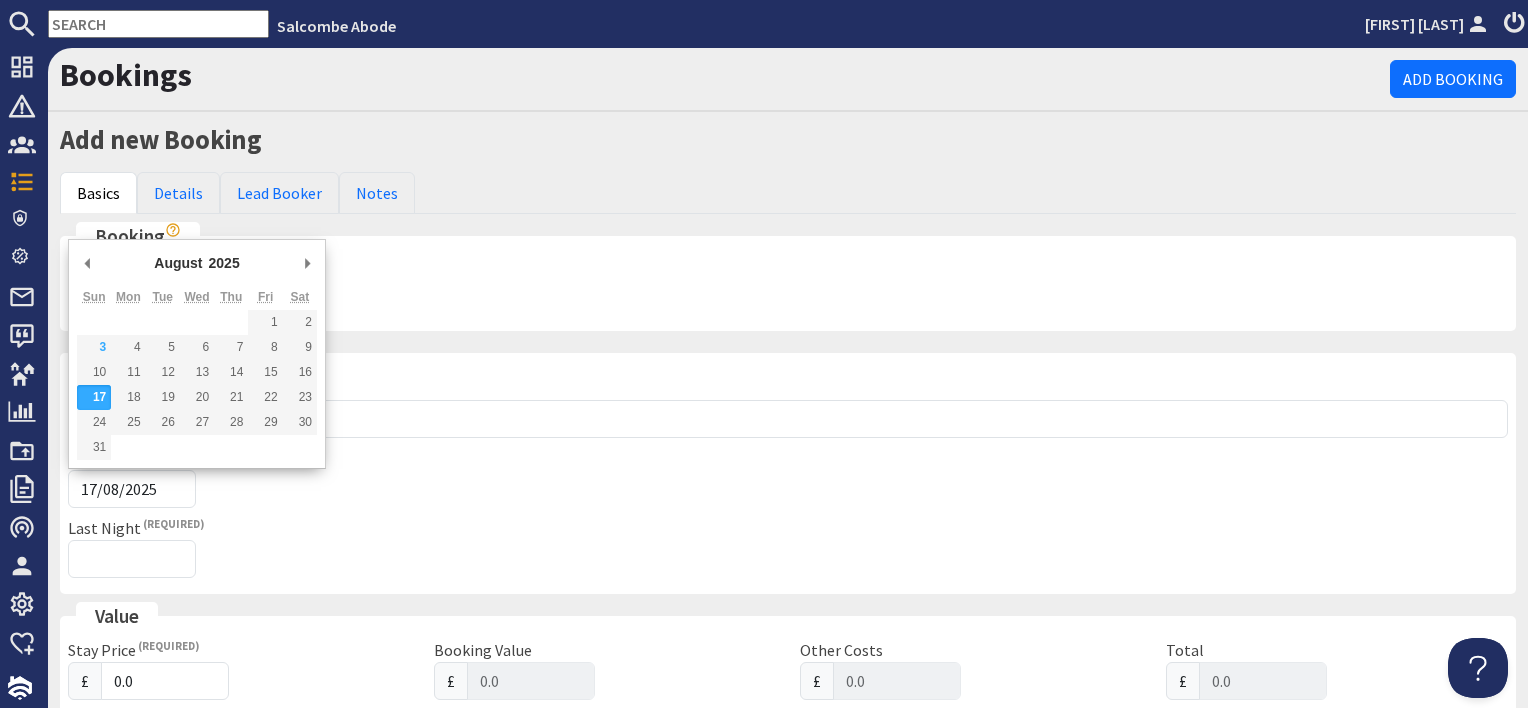 type on "[DATE]-[DATE]-[DATE]T[TIME]:[TIME]" 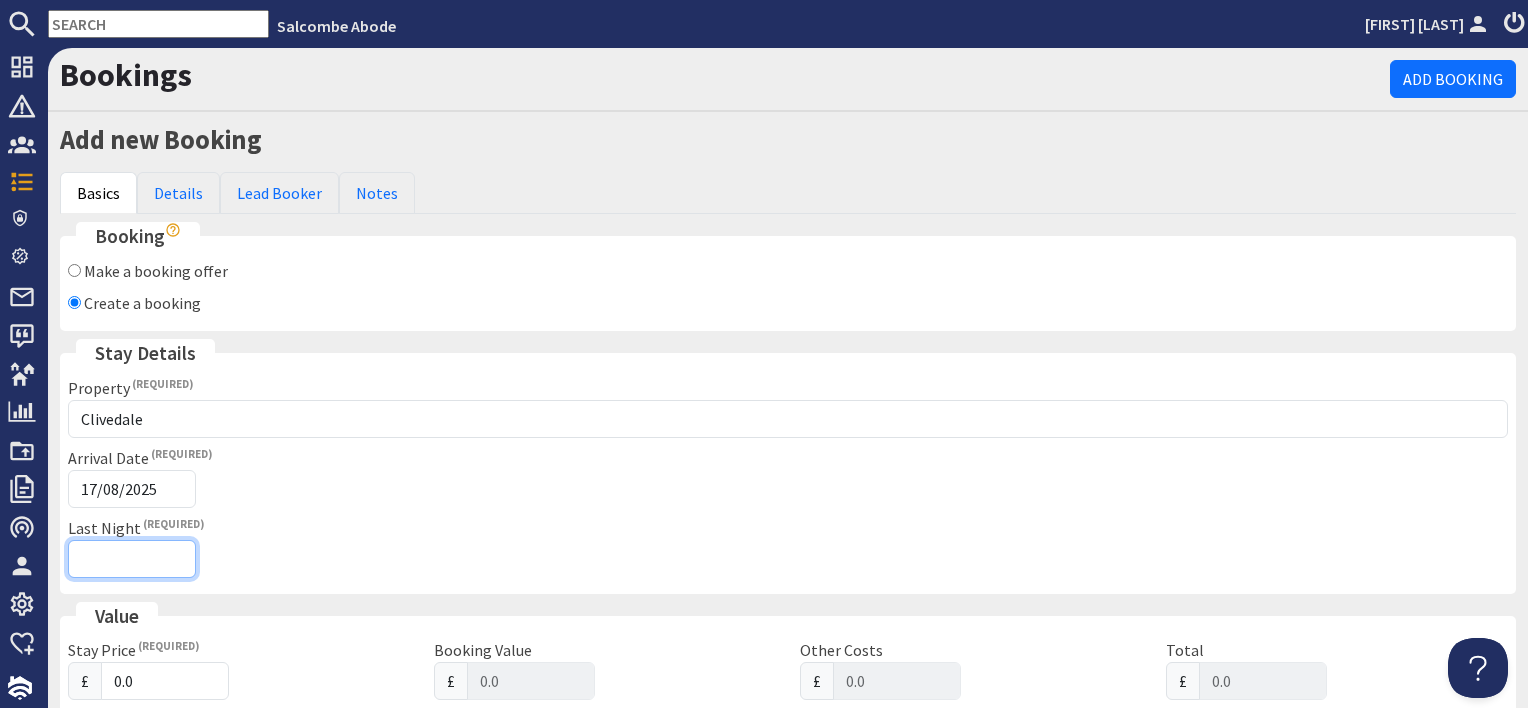 click on "Last Night" at bounding box center (132, 559) 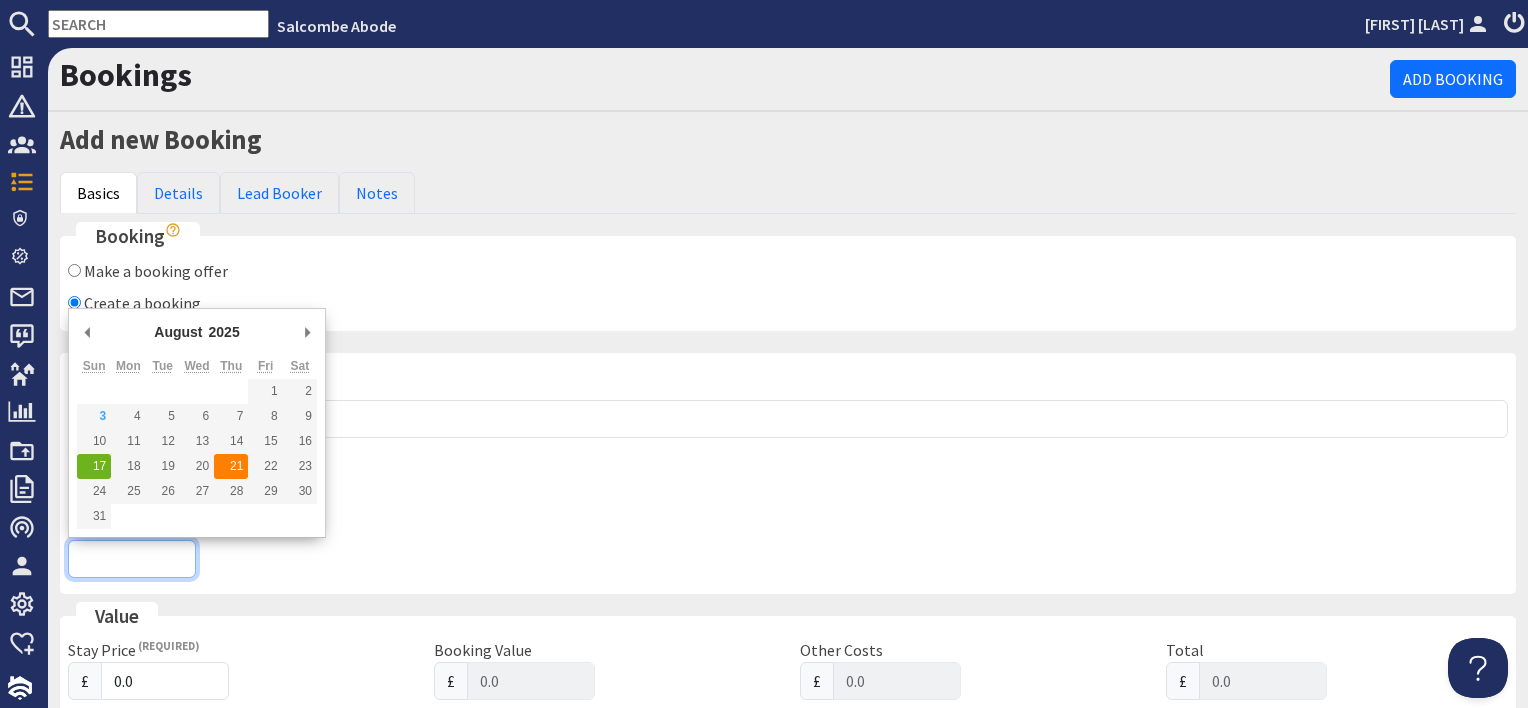 type on "21/08/2025" 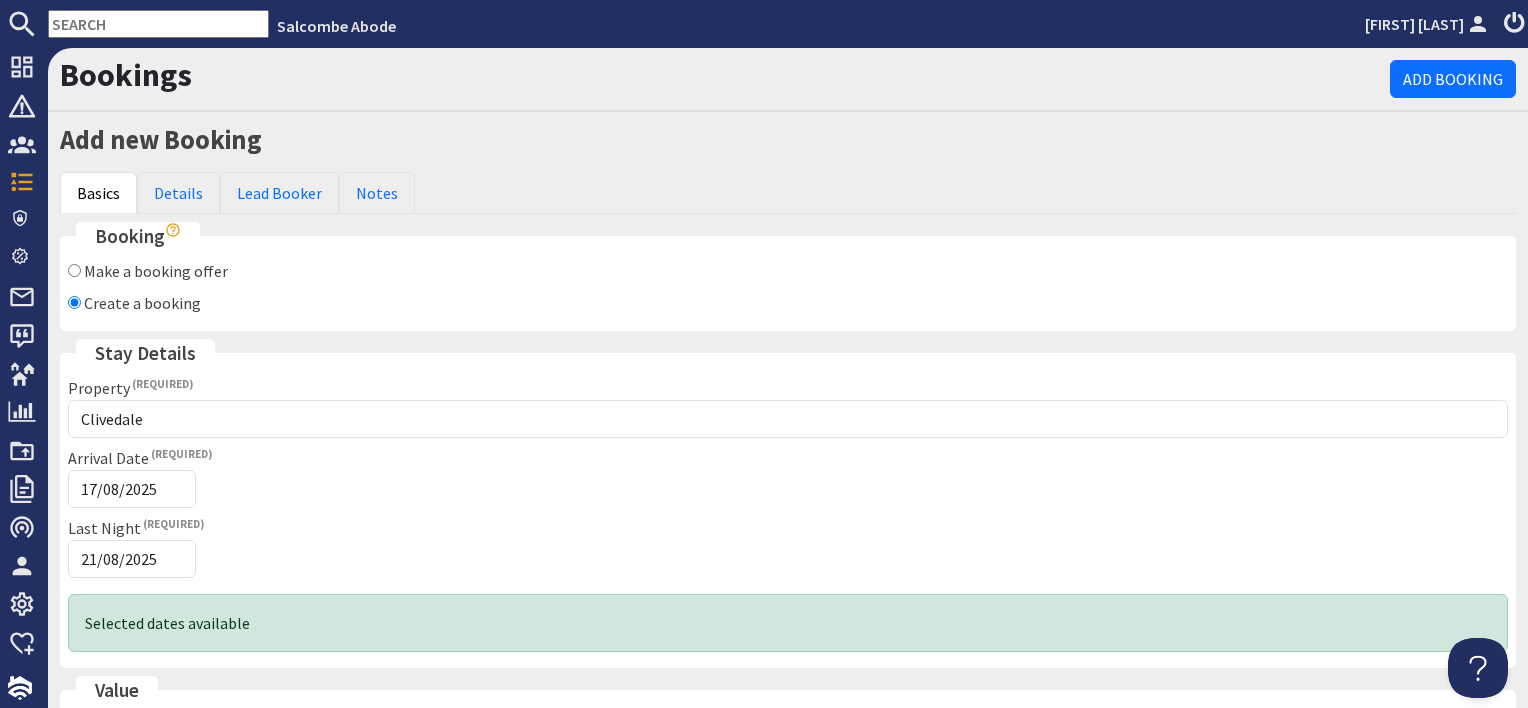 scroll, scrollTop: 200, scrollLeft: 0, axis: vertical 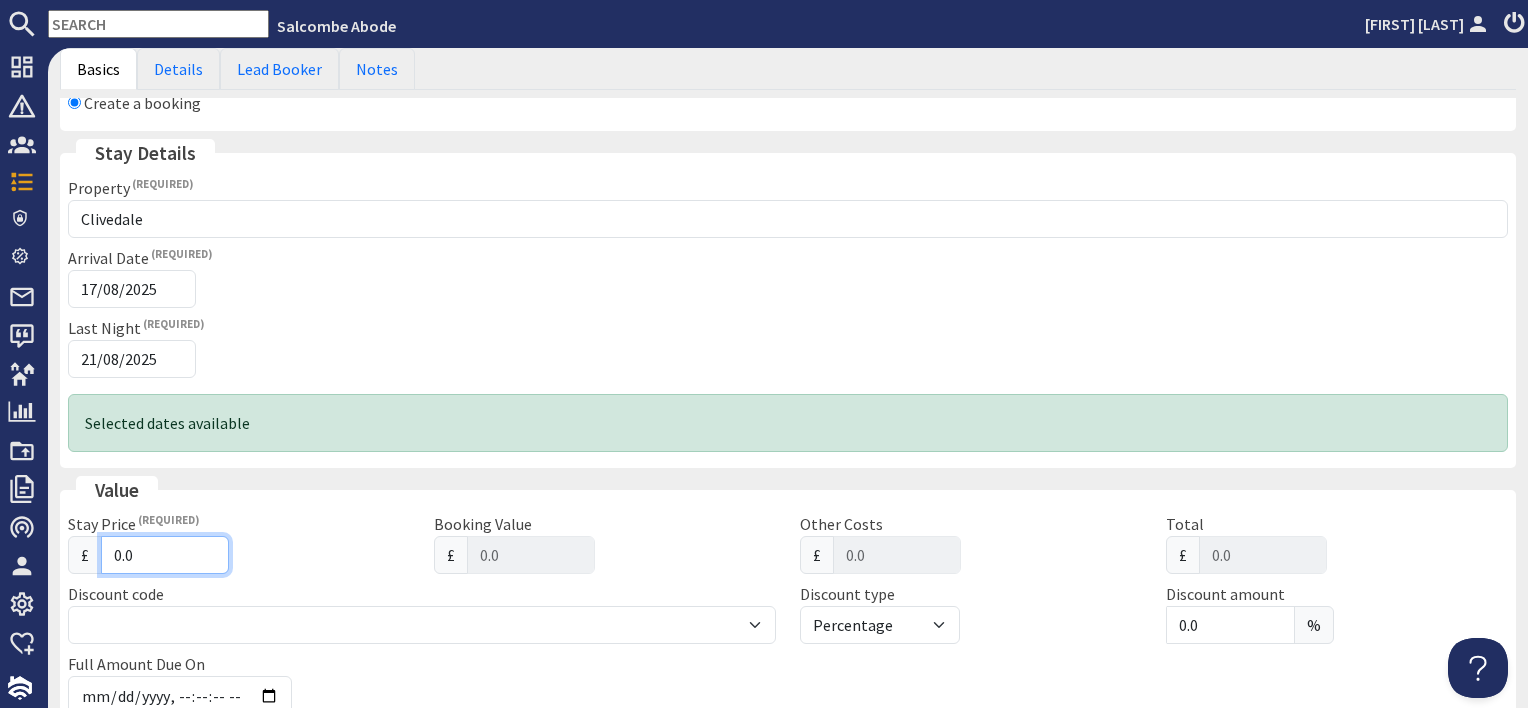 drag, startPoint x: 144, startPoint y: 554, endPoint x: 85, endPoint y: 549, distance: 59.211487 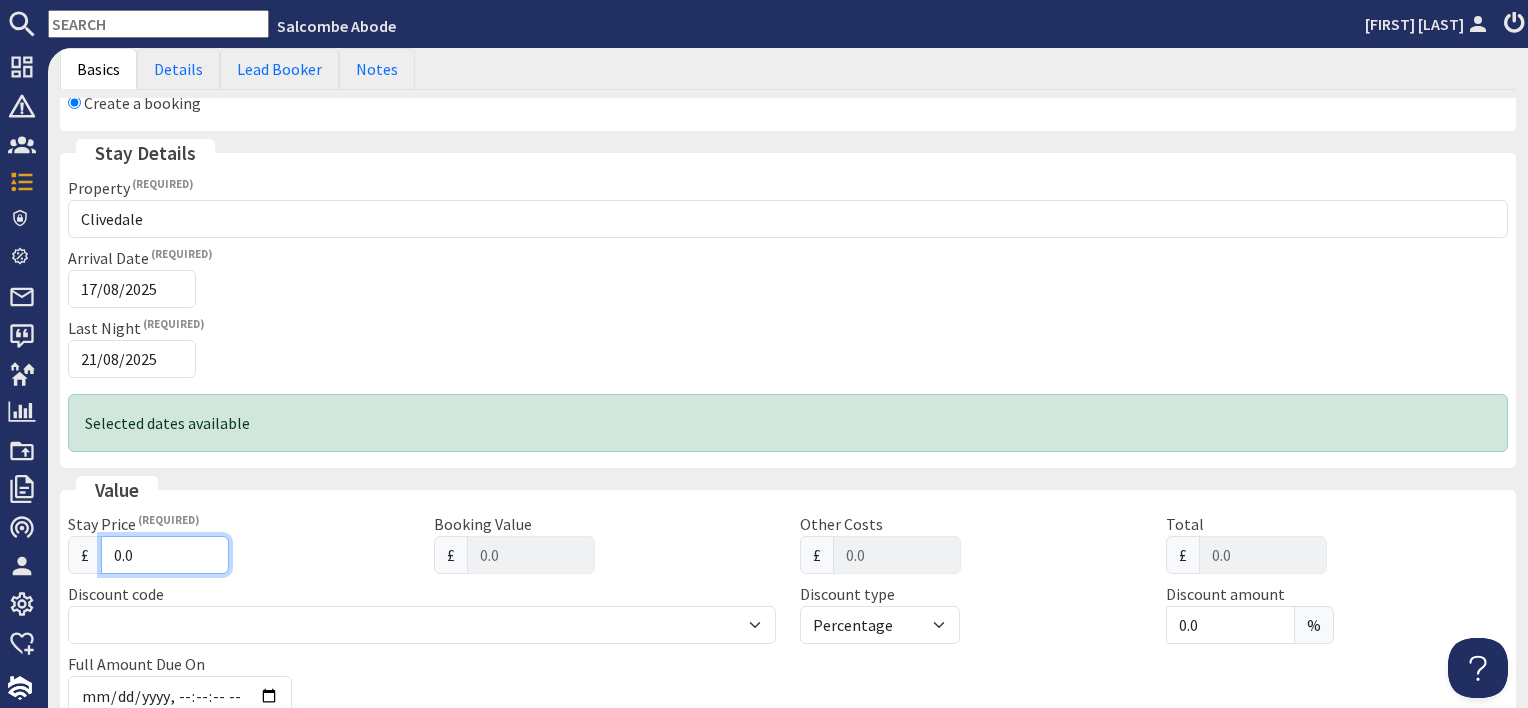 click on "£ 0.0" at bounding box center [239, 555] 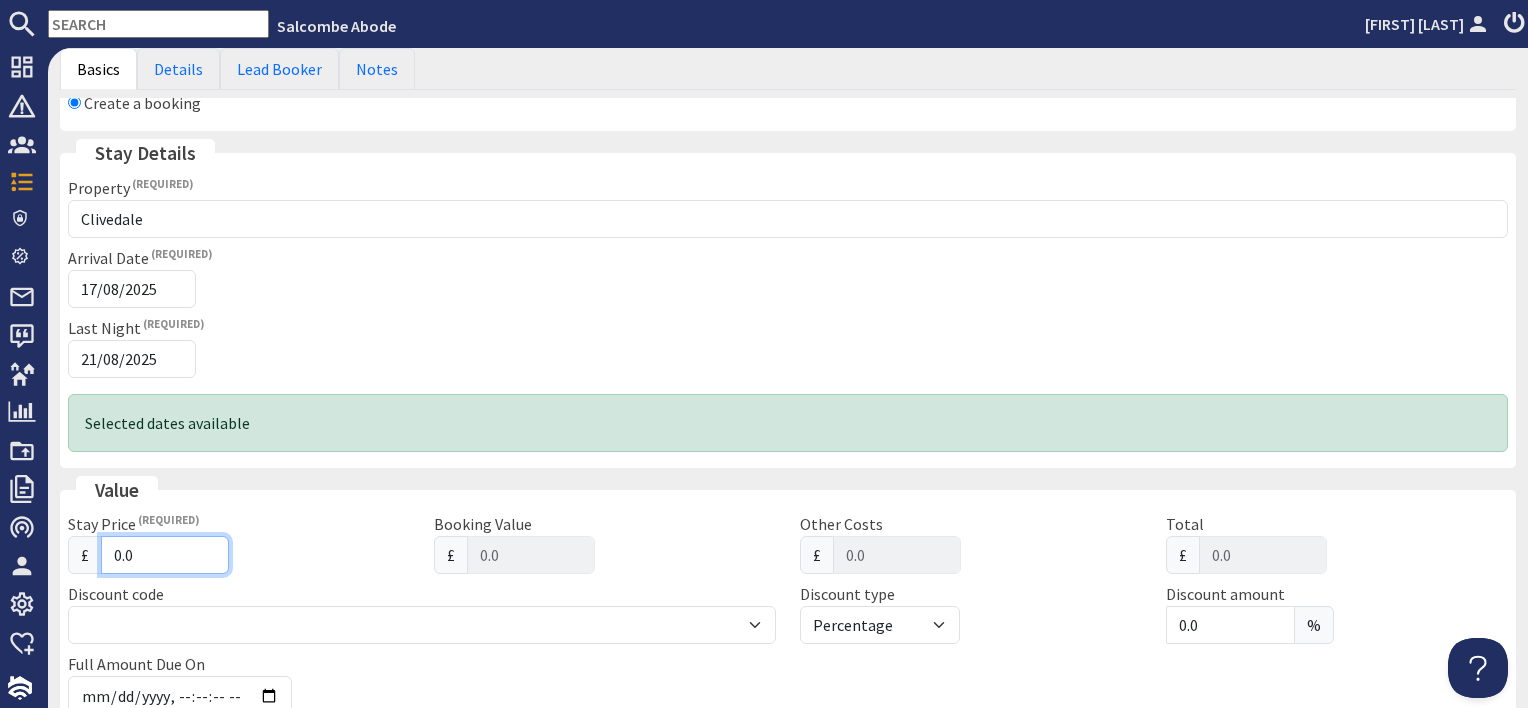 type on "1" 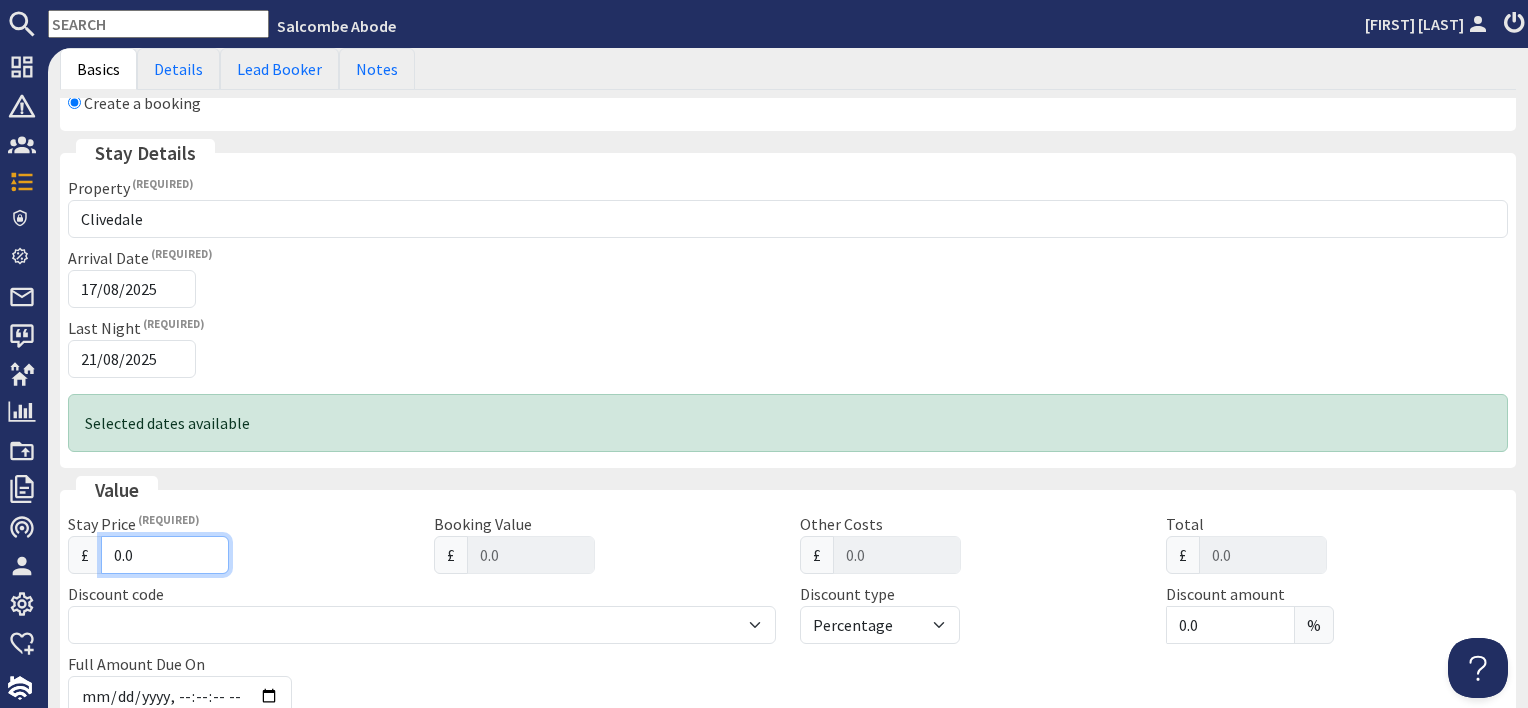 type on "1" 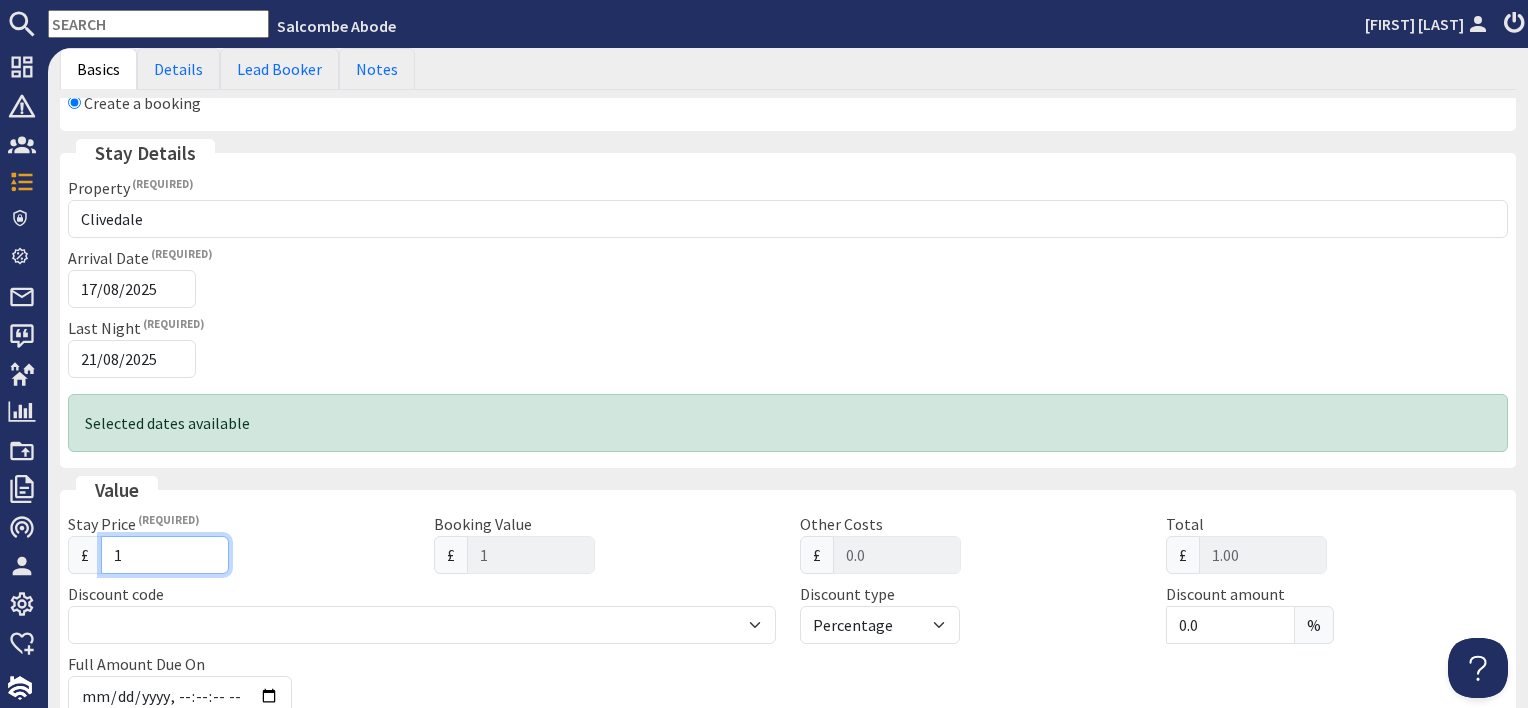type on "17" 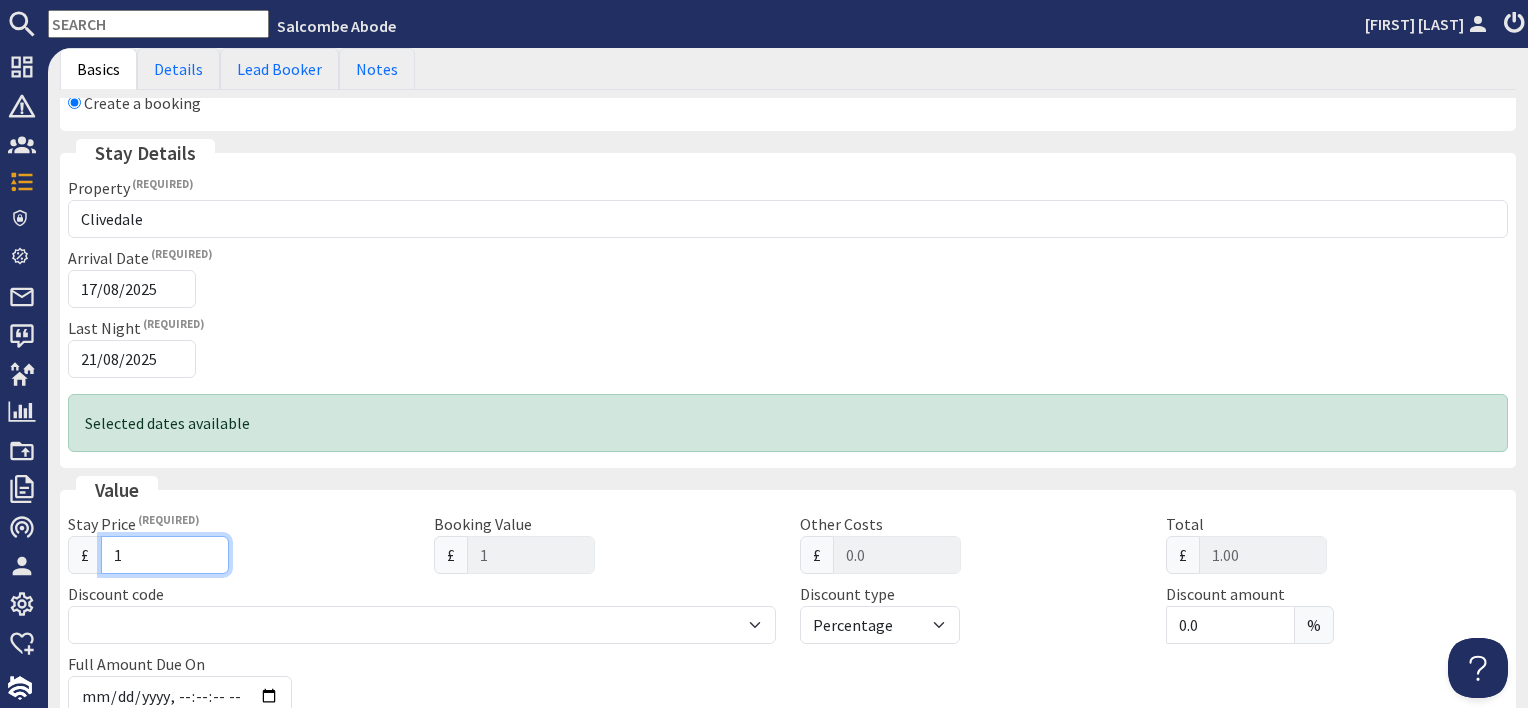 type on "17" 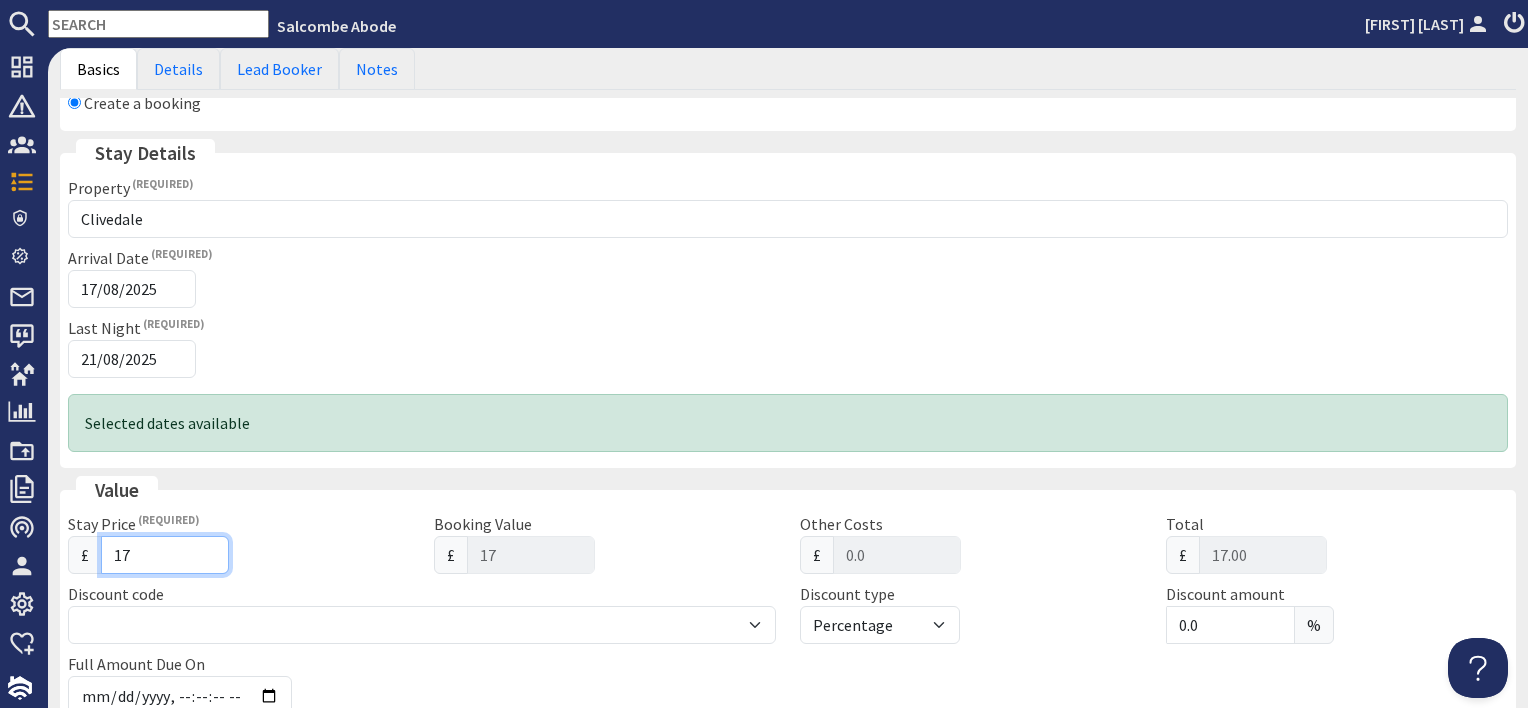 type on "175" 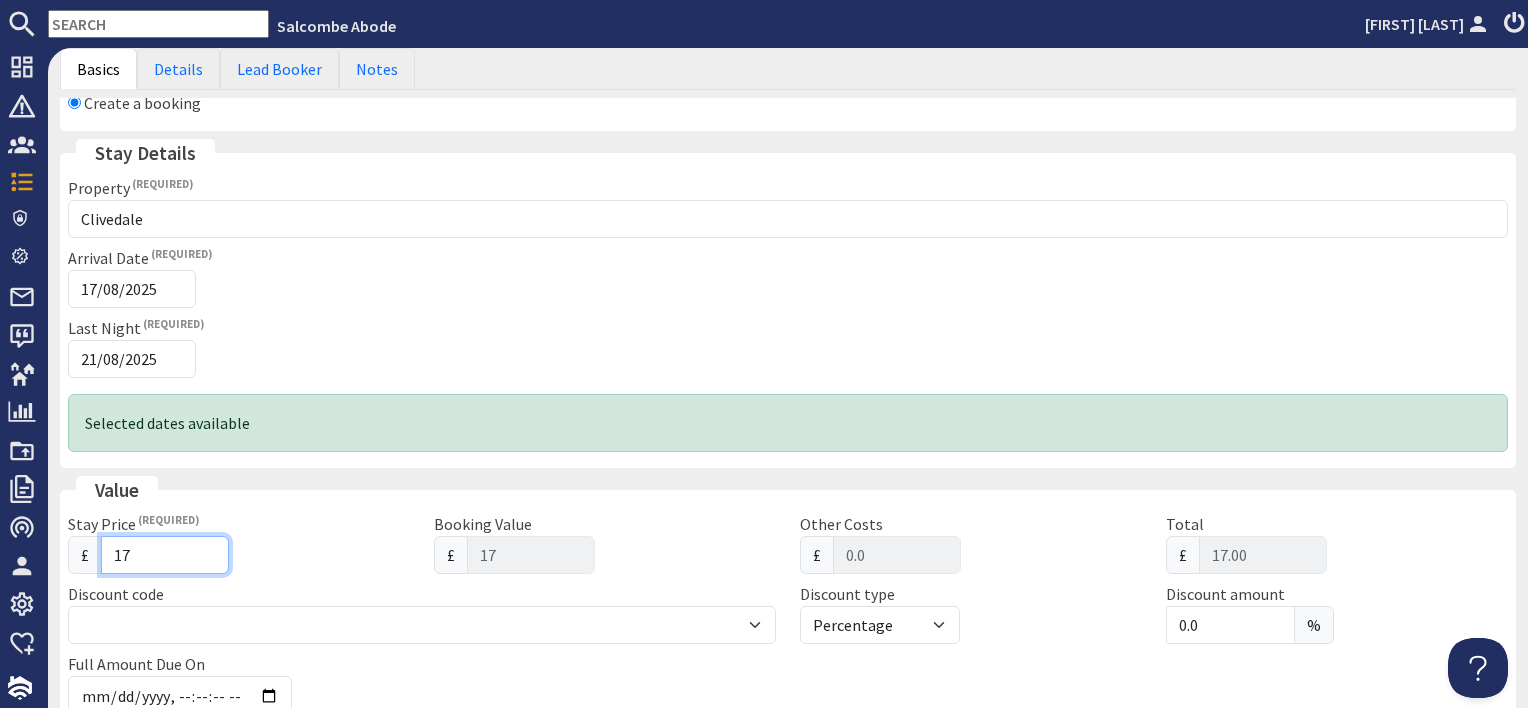 type on "175" 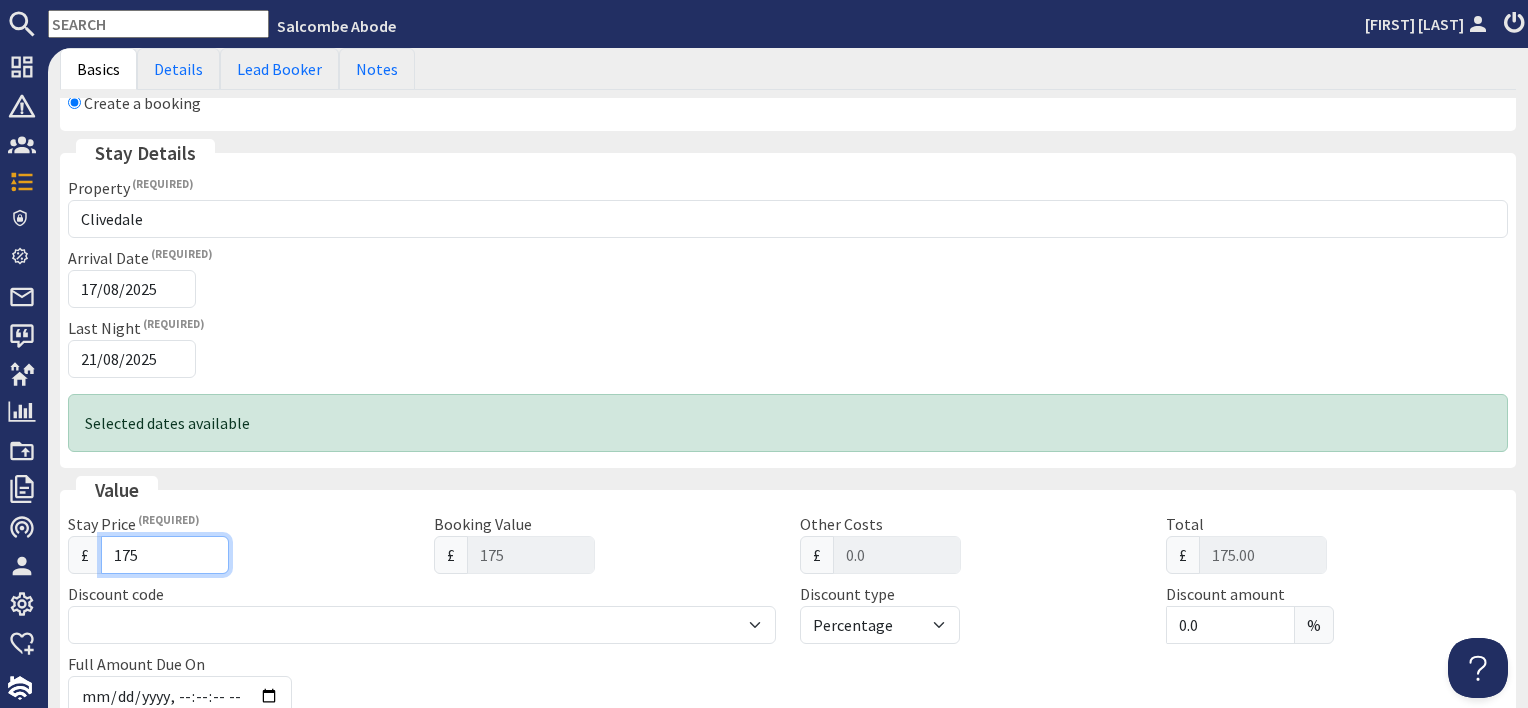 type on "1751" 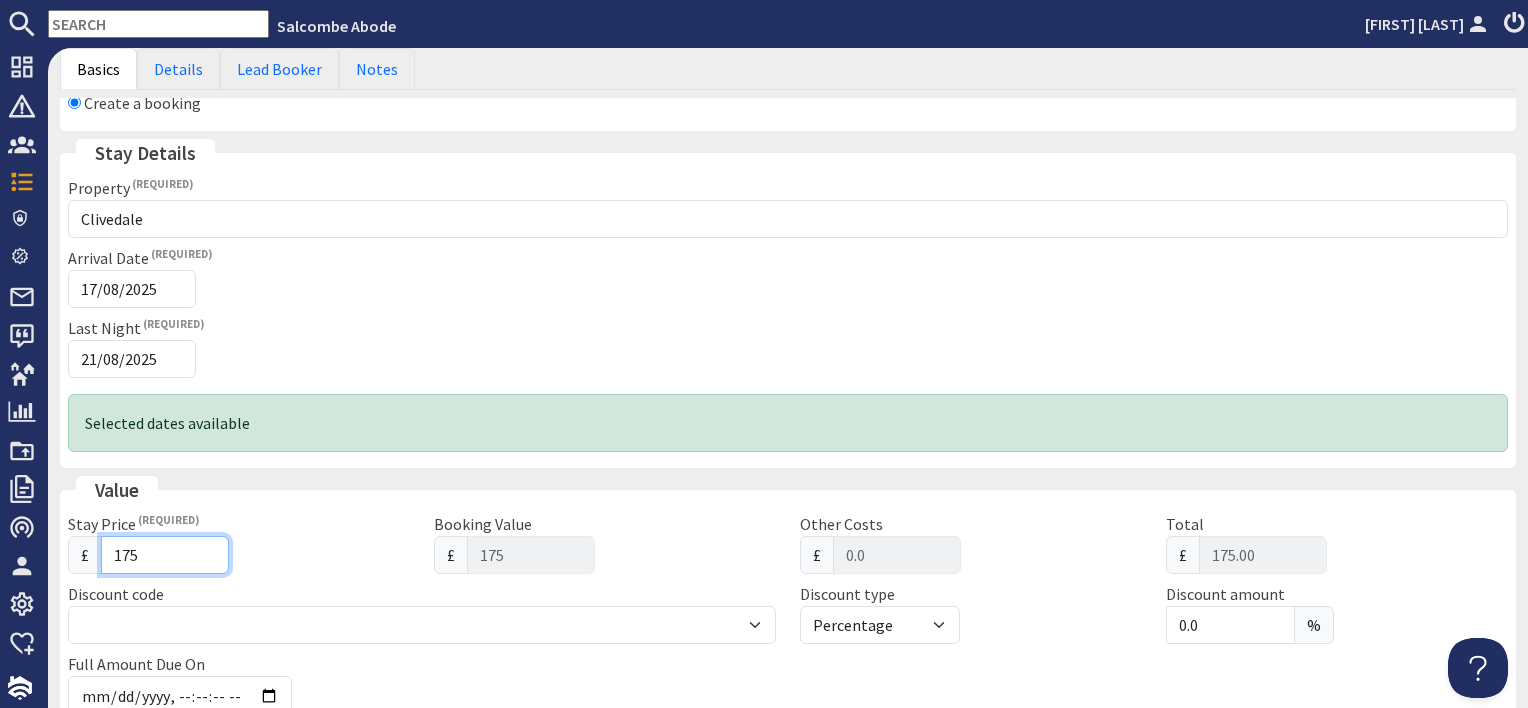 type on "1751" 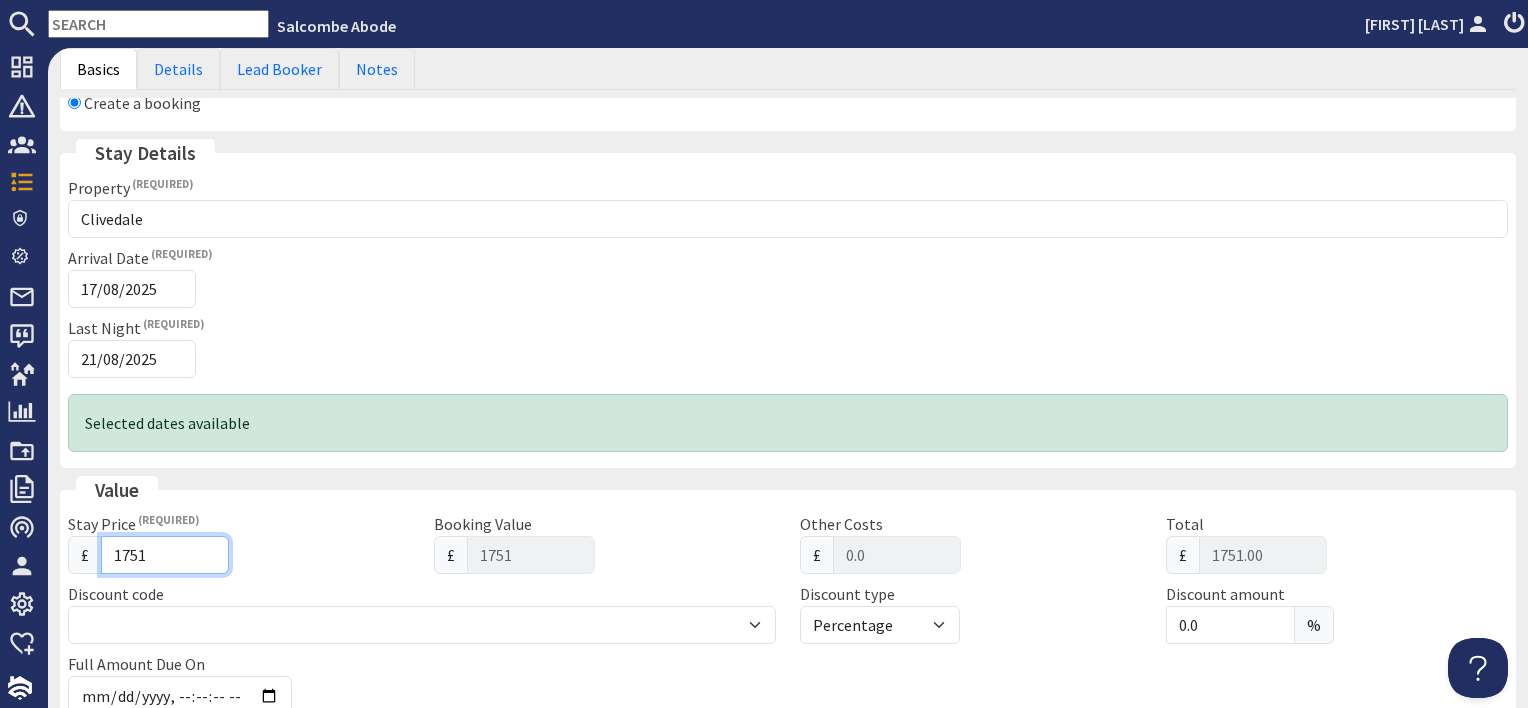 type on "1751.4" 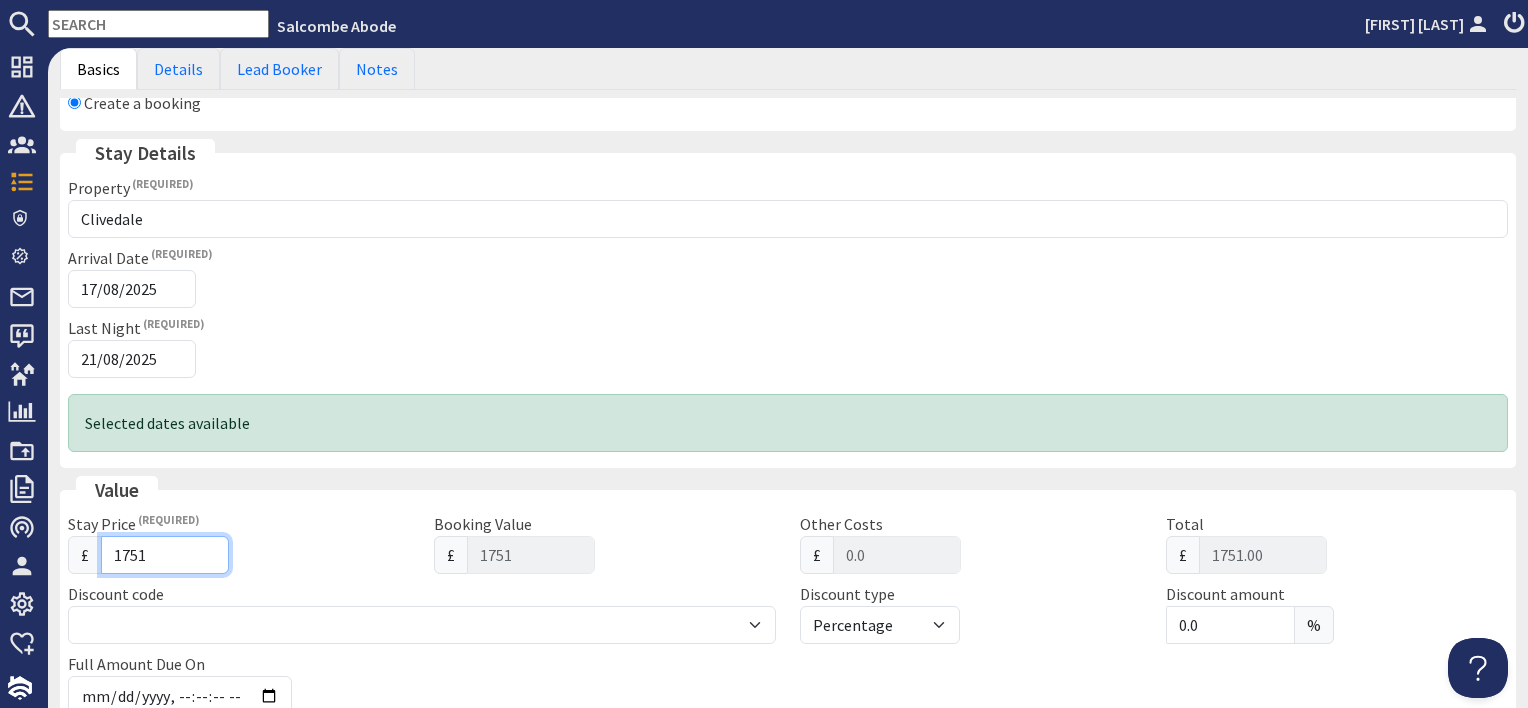 type on "1751.4" 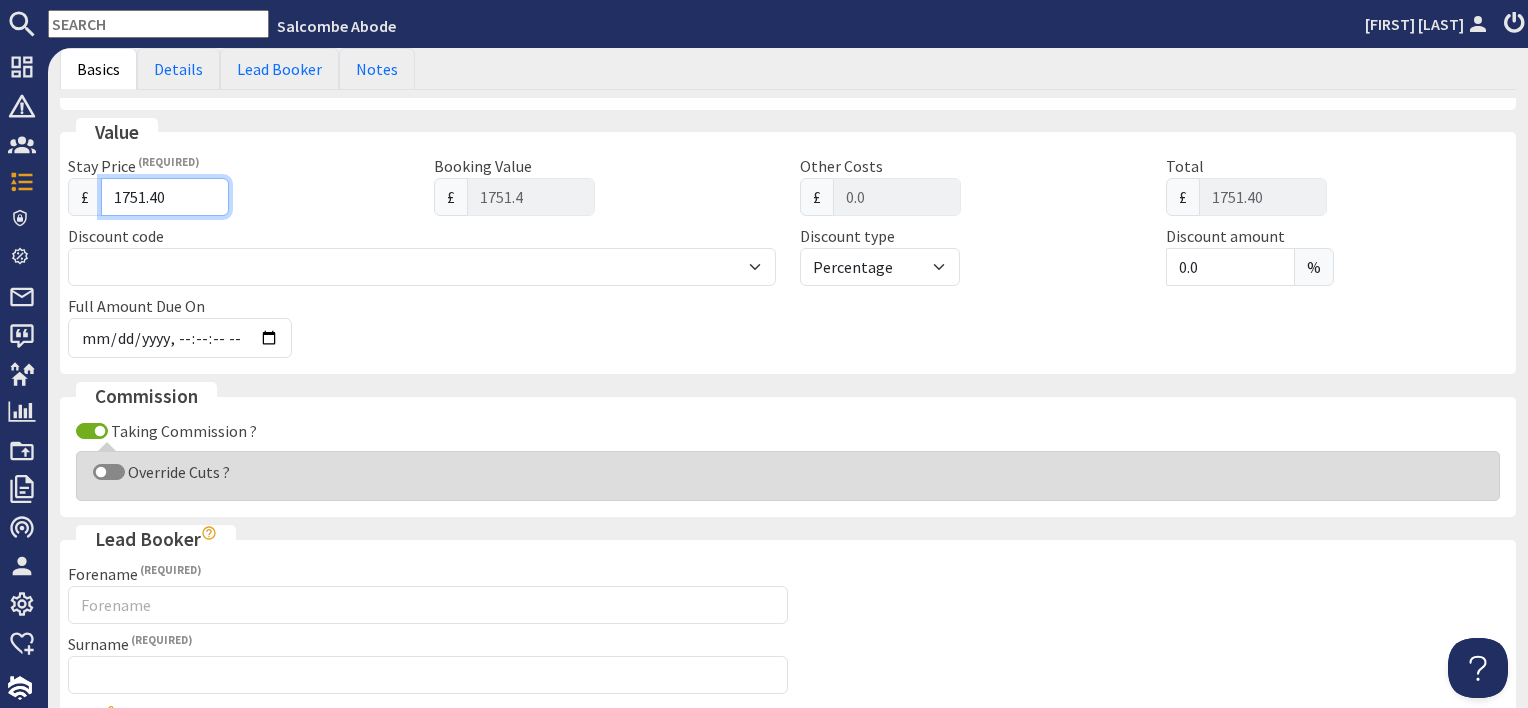 scroll, scrollTop: 700, scrollLeft: 0, axis: vertical 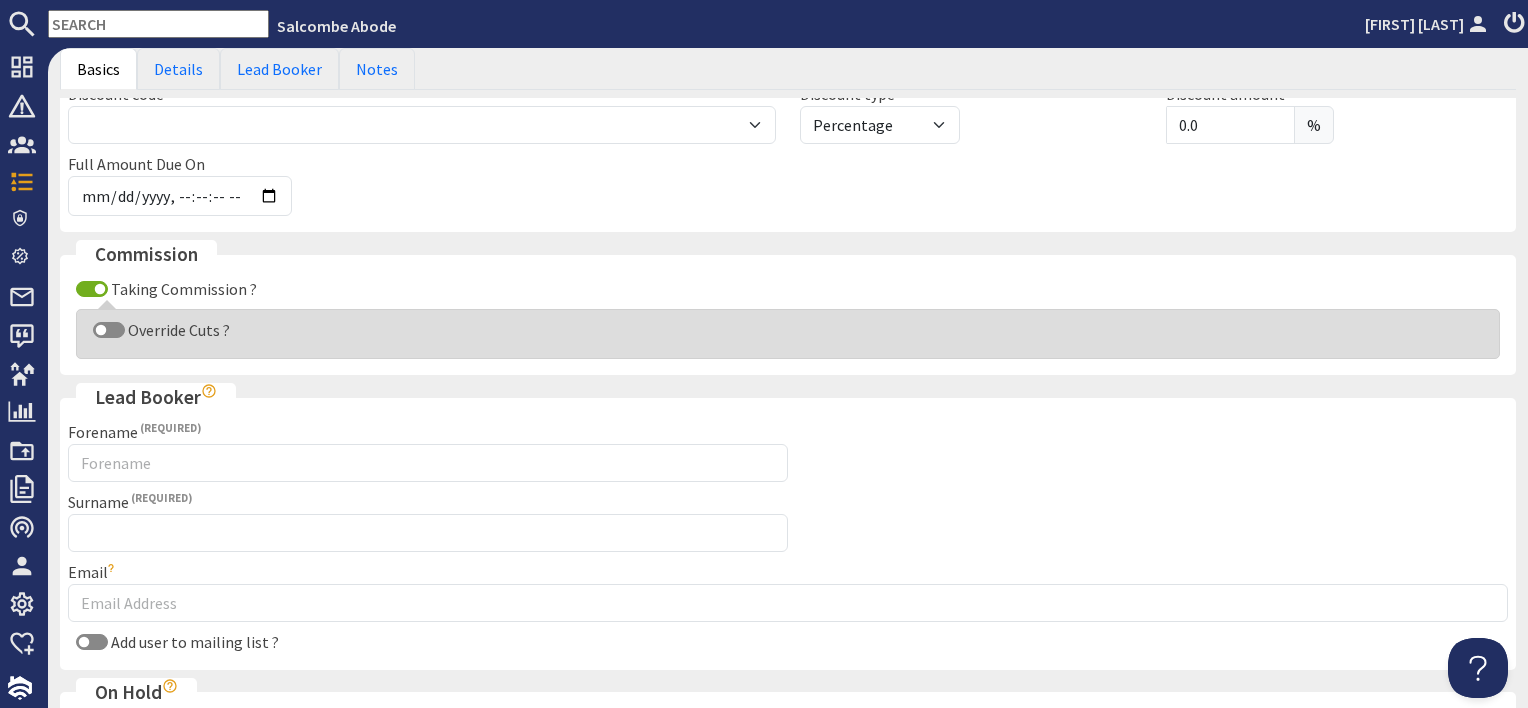 type on "1751.40" 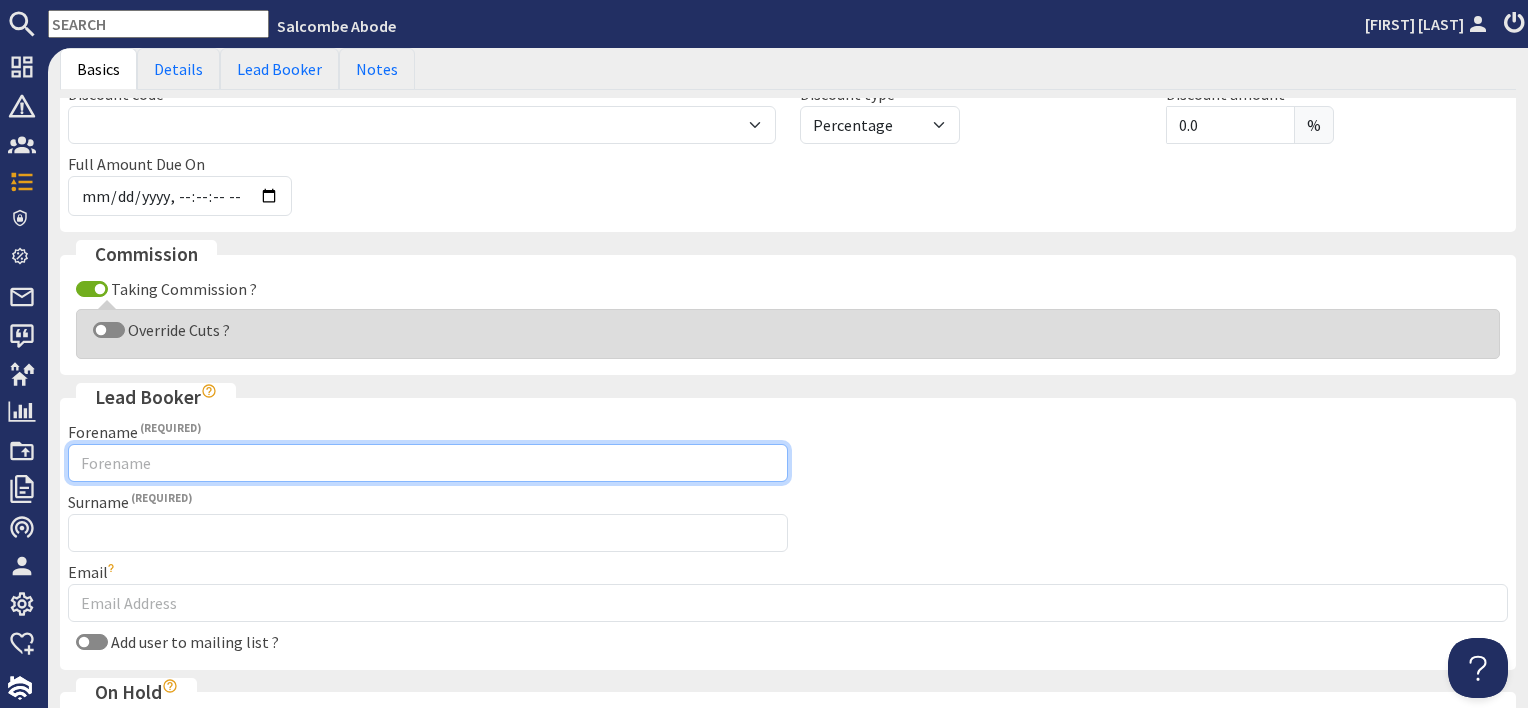 click on "Forename" at bounding box center [428, 463] 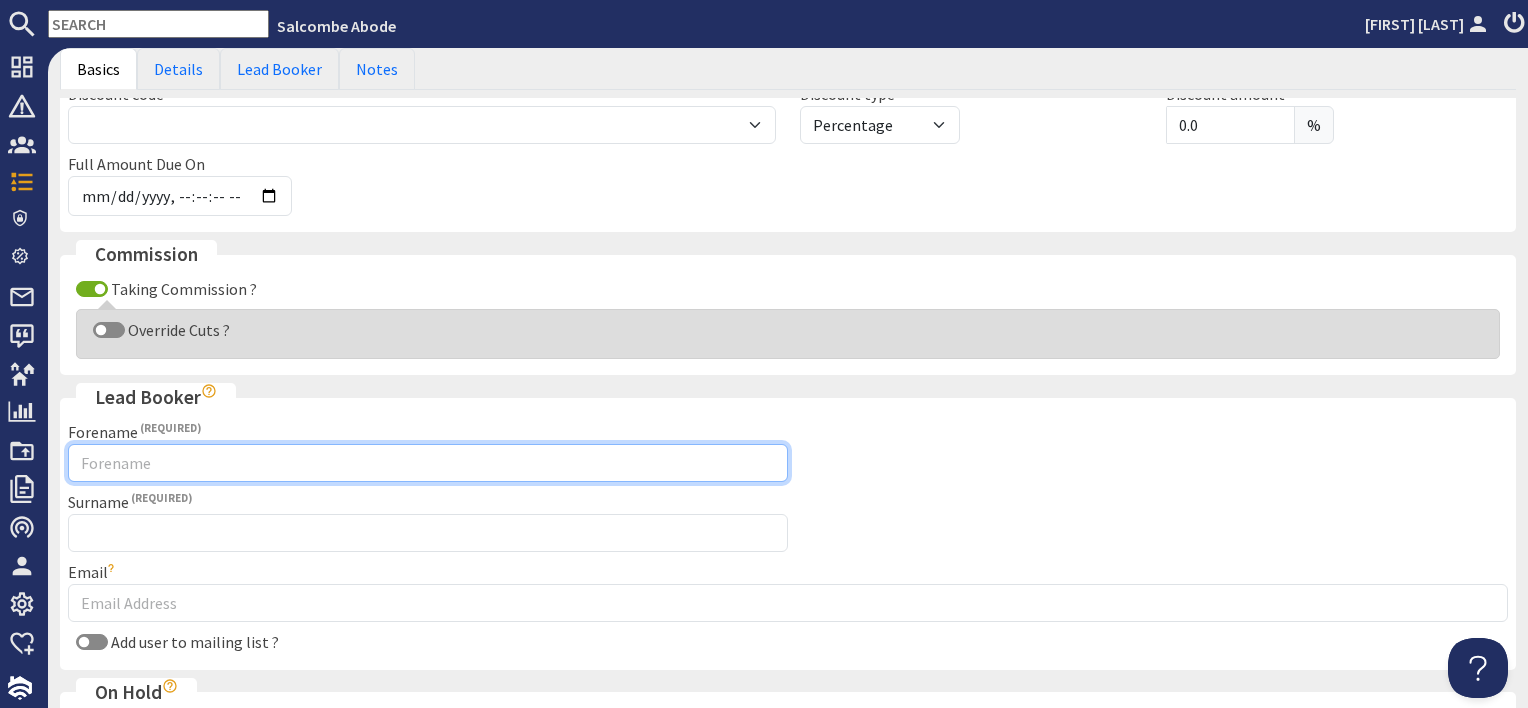 paste on "[LAST] [FIRST]" 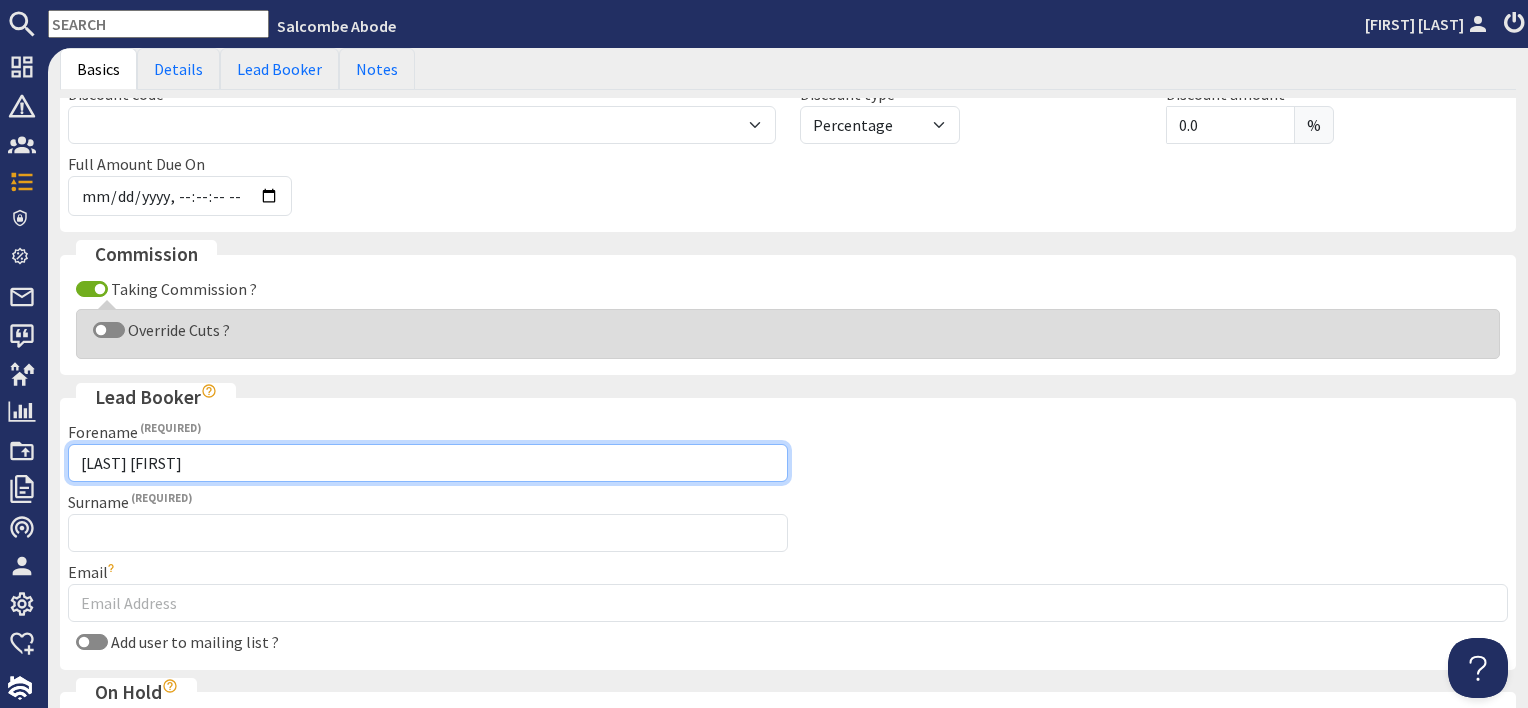 type on "[LAST] [FIRST]" 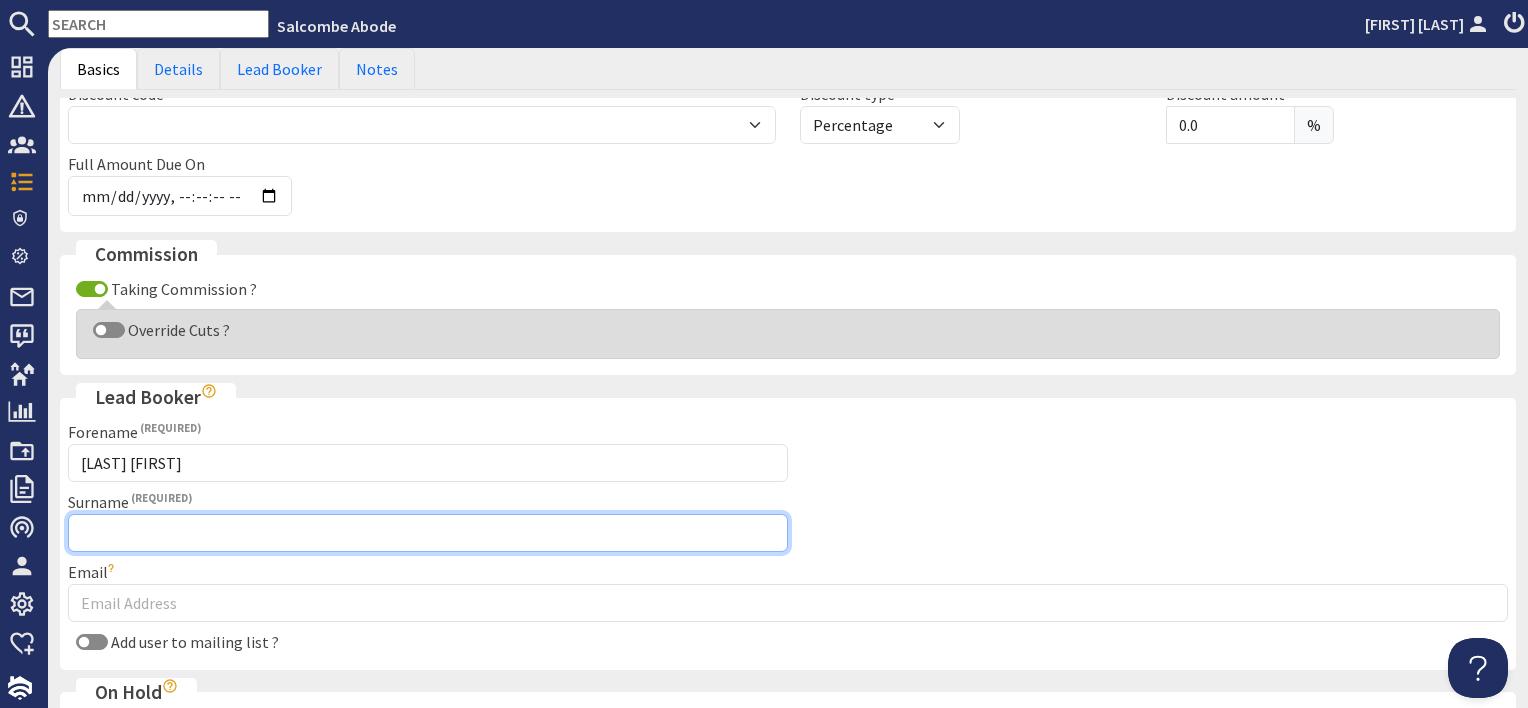 click on "Surname" at bounding box center (428, 533) 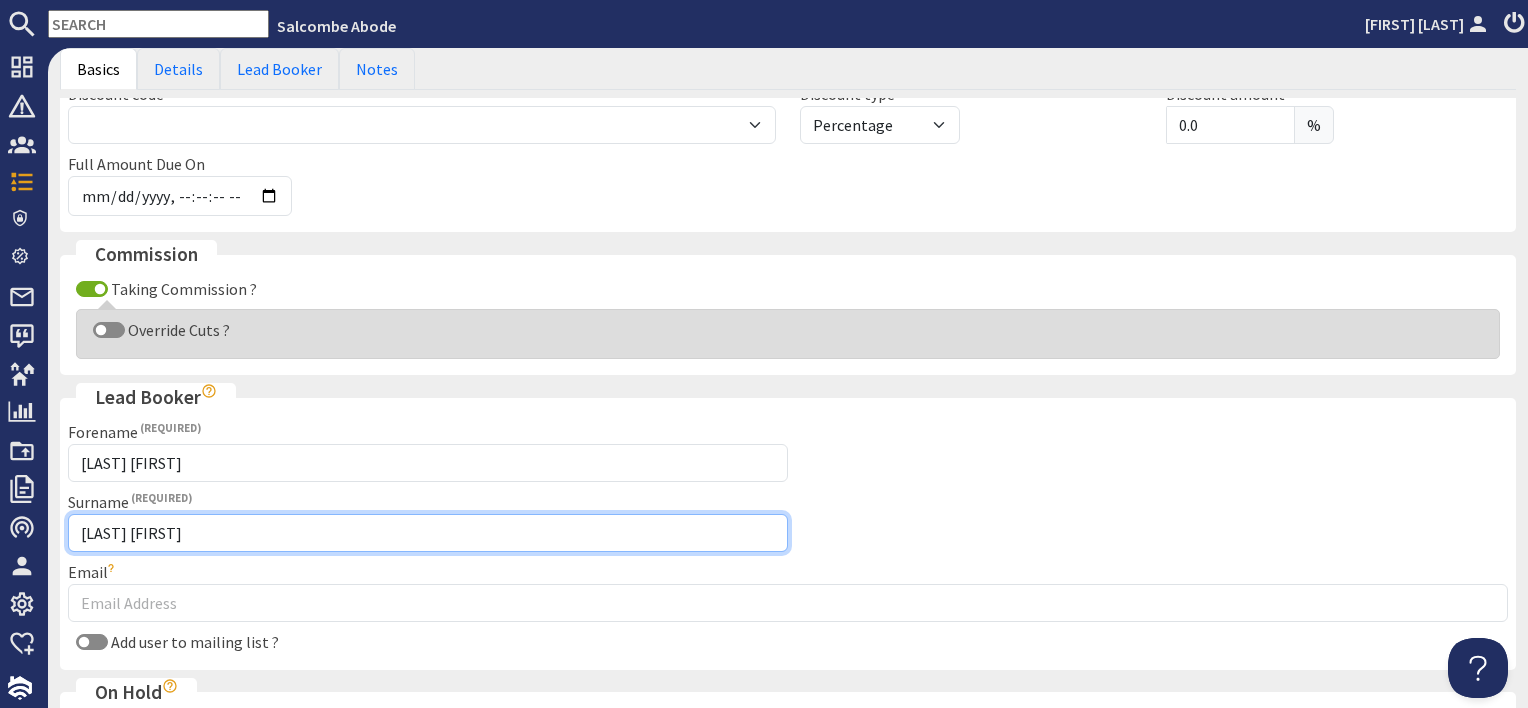 drag, startPoint x: 122, startPoint y: 527, endPoint x: 53, endPoint y: 524, distance: 69.065186 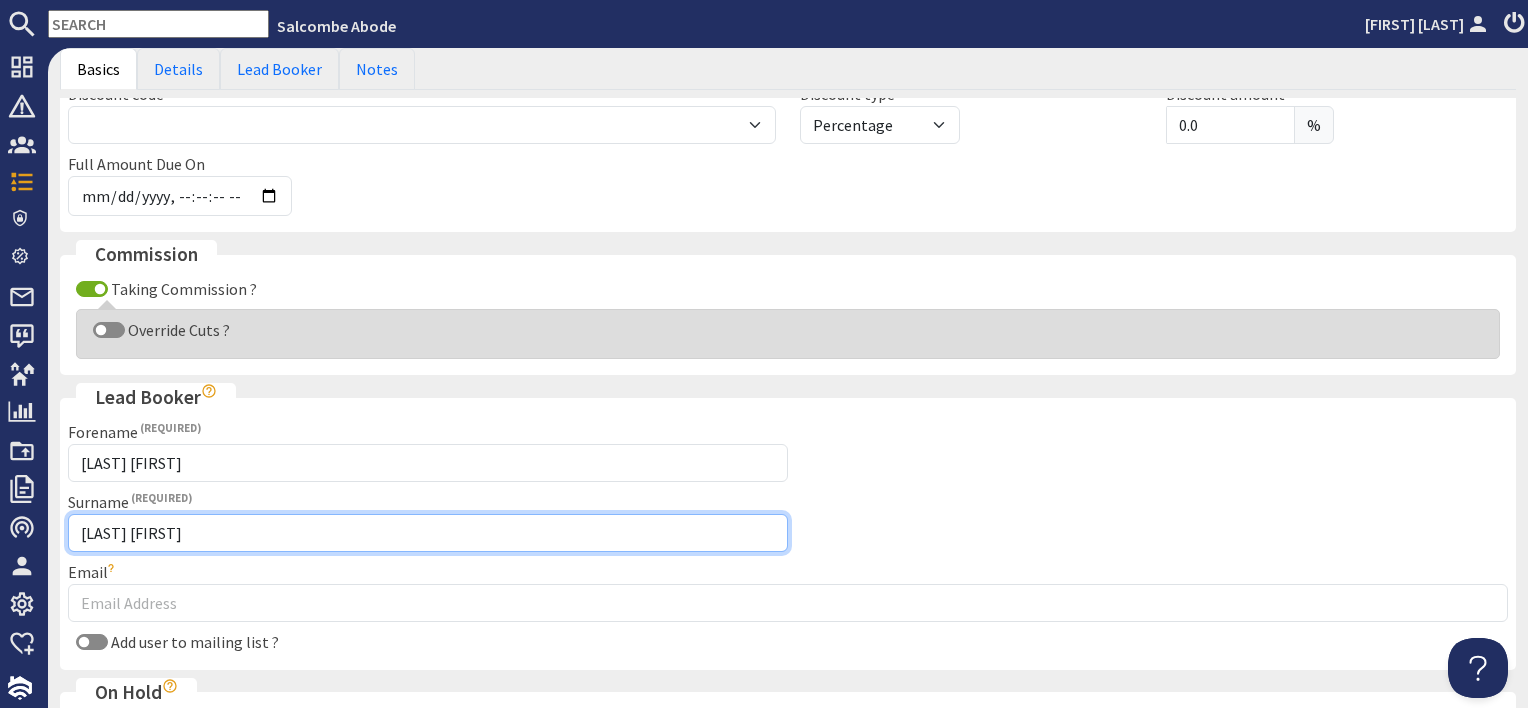 click on "Add new Booking
Basics
Details
Lead Booker
Notes
Booking
Make a booking offer
Create a booking
Making a booking offer will create a partially complete booking, an email will be sent to the guest that allows them to finish off entering their details and confirm their booking. The offer can be time limited by placing the booking on hold until the guest follows the link in the email.
Stay Details
Property
Please select a property
[NUMBER] [STREET_NAME]
[NUMBER] [STREET_NAME]
[NUMBER] [STREET_NAME]
[NUMBER] [STREET_NAME]
[NUMBER] [STREET_NAME]
[NUMBER] [STREET_NAME]
[NUMBER] [STREET_NAME]
[STREET_NAME]
[STREET_NAME]
[STREET_NAME]
[STREET_NAME]
[STREET_NAME]
[STREET_NAME]
[STREET_NAME]
[STREET_NAME]
[STREET_NAME]
[STREET_NAME]
[STREET_NAME]
[STREET_NAME]
[STREET_NAME]
[STREET_NAME]
[STREET_NAME]
[STREET_NAME]
[STREET_NAME]
[STREET_NAME]
[STREET_NAME]
[STREET_NAME]
[STREET_NAME] - DO NOT USE" at bounding box center [788, 115] 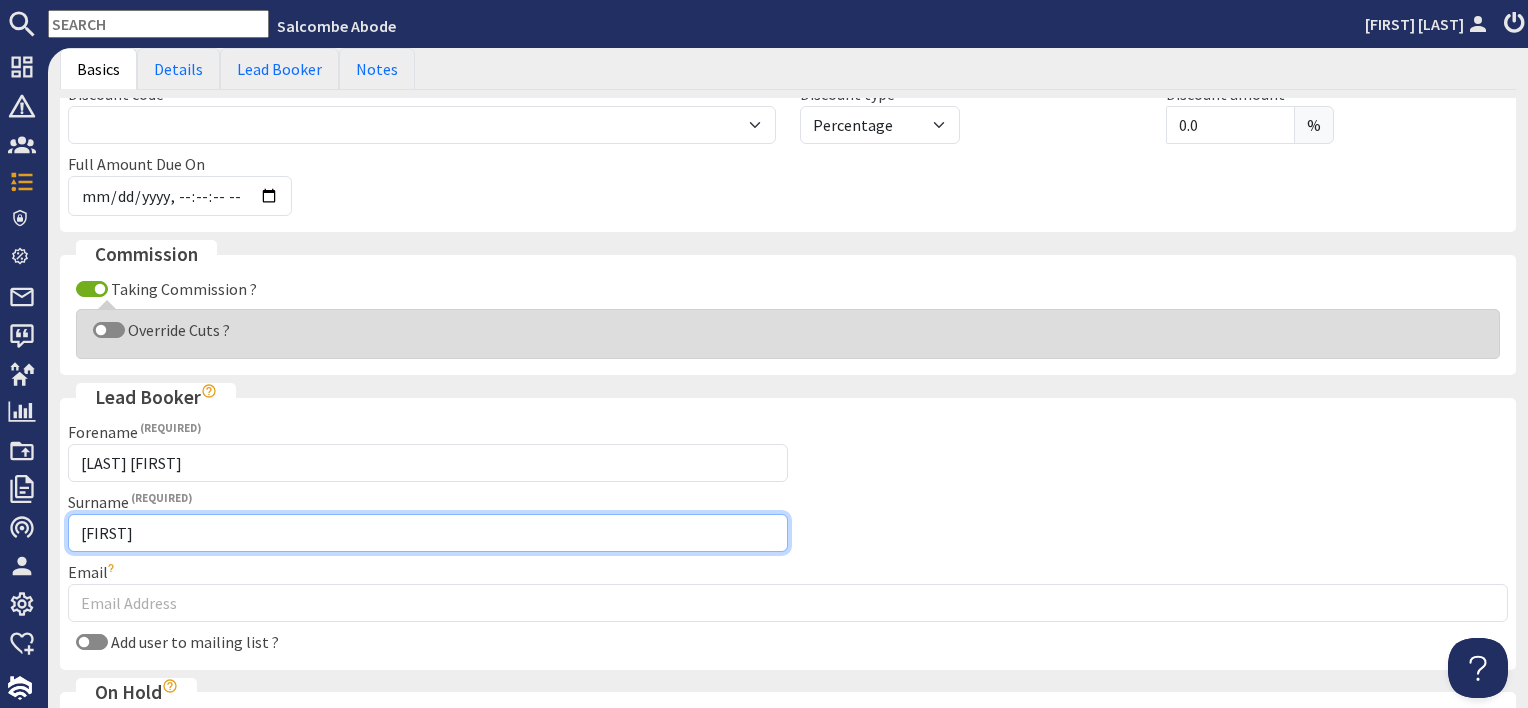 type on "[FIRST]" 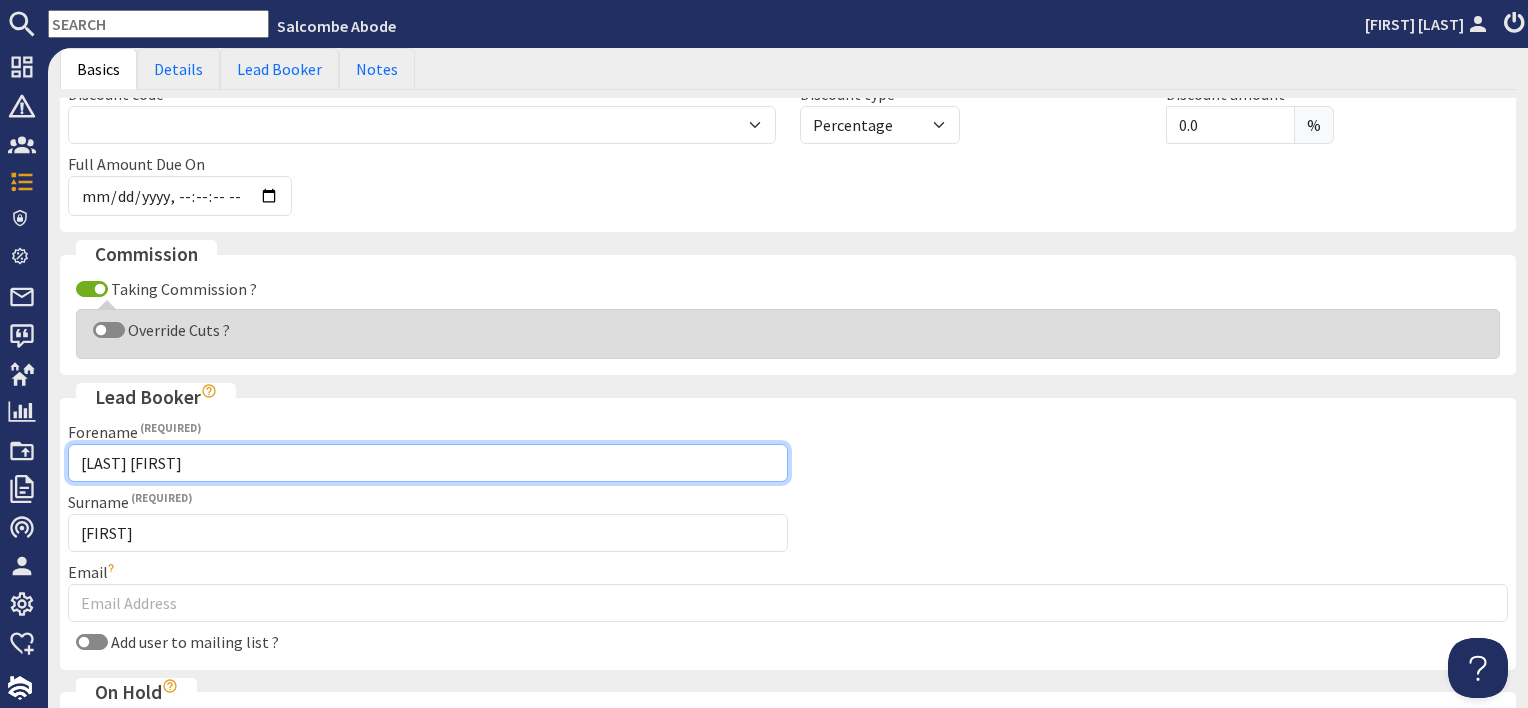 drag, startPoint x: 124, startPoint y: 455, endPoint x: 277, endPoint y: 460, distance: 153.08168 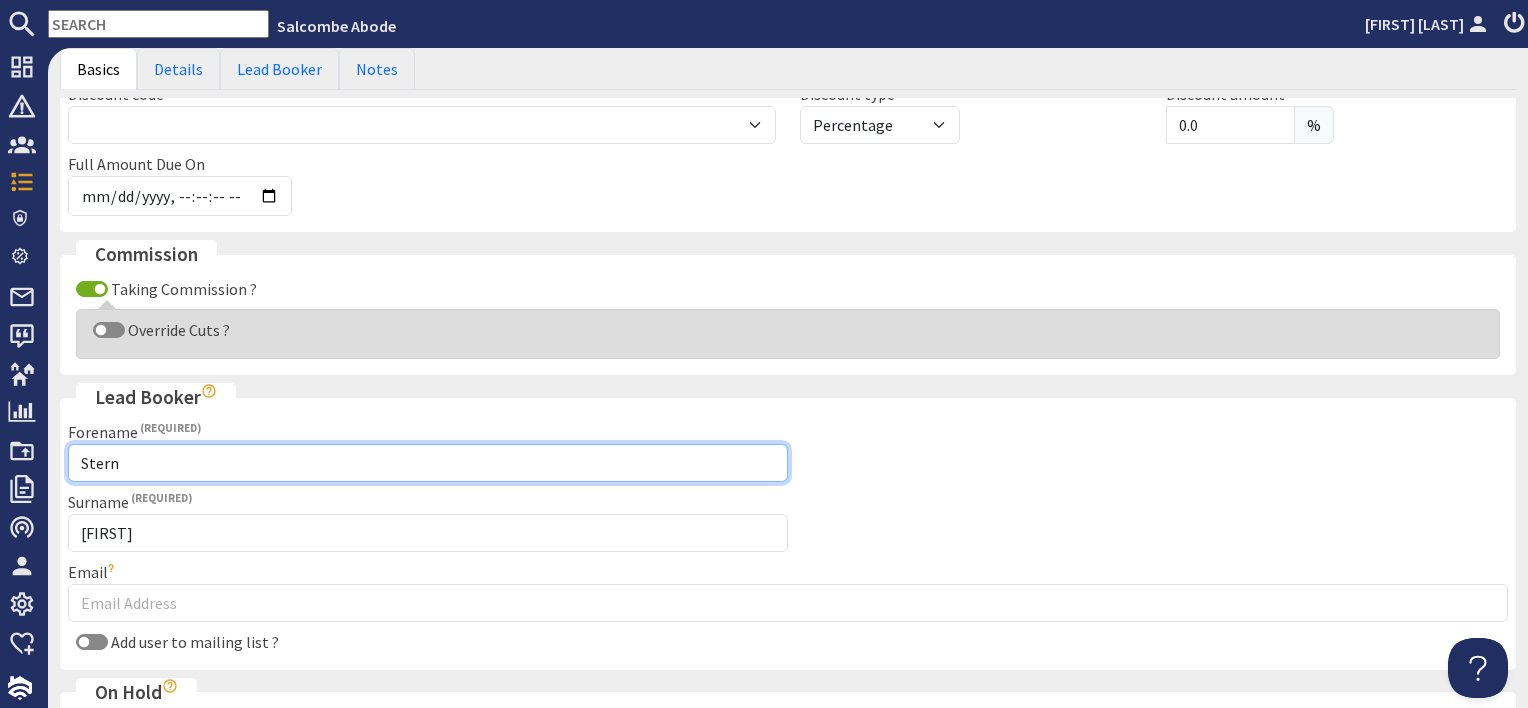 type on "Stern" 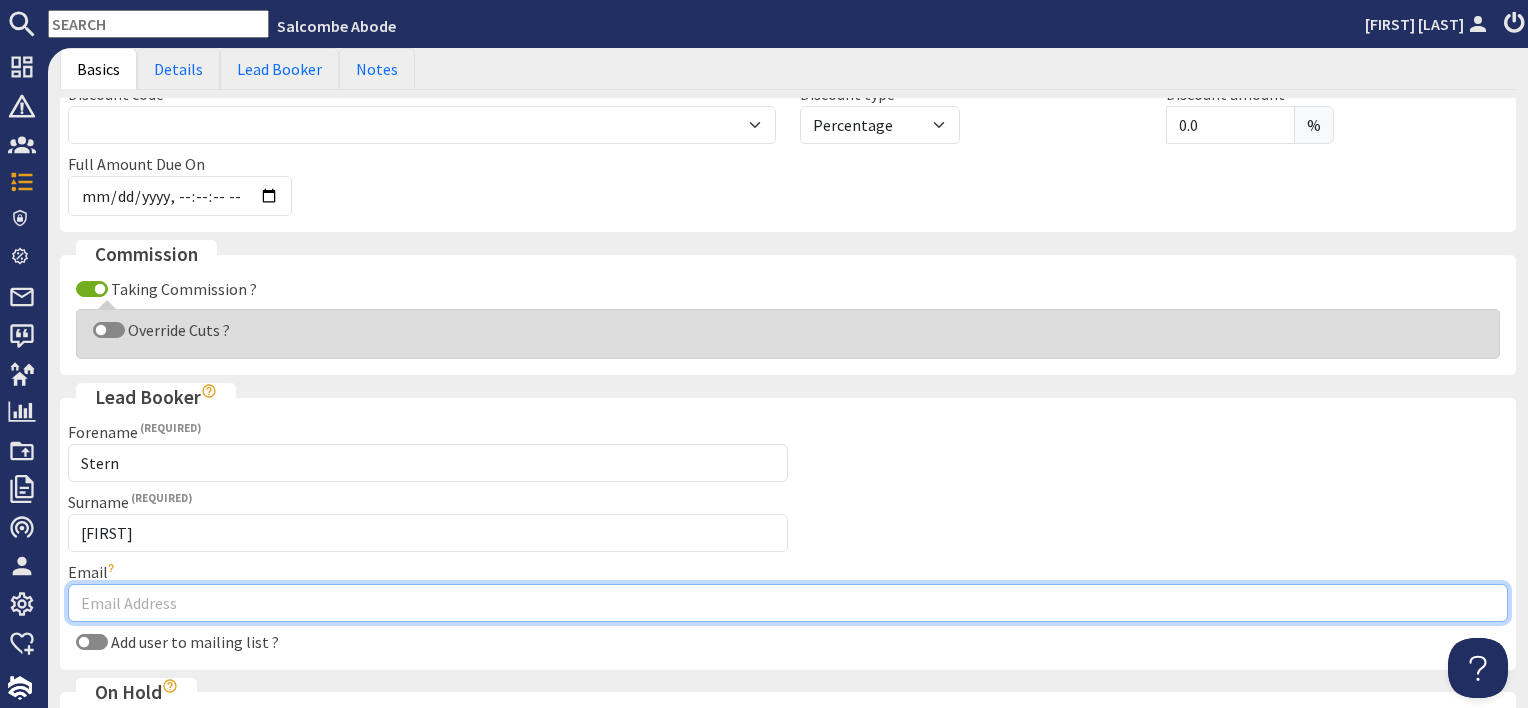 click on "Email" at bounding box center (788, 603) 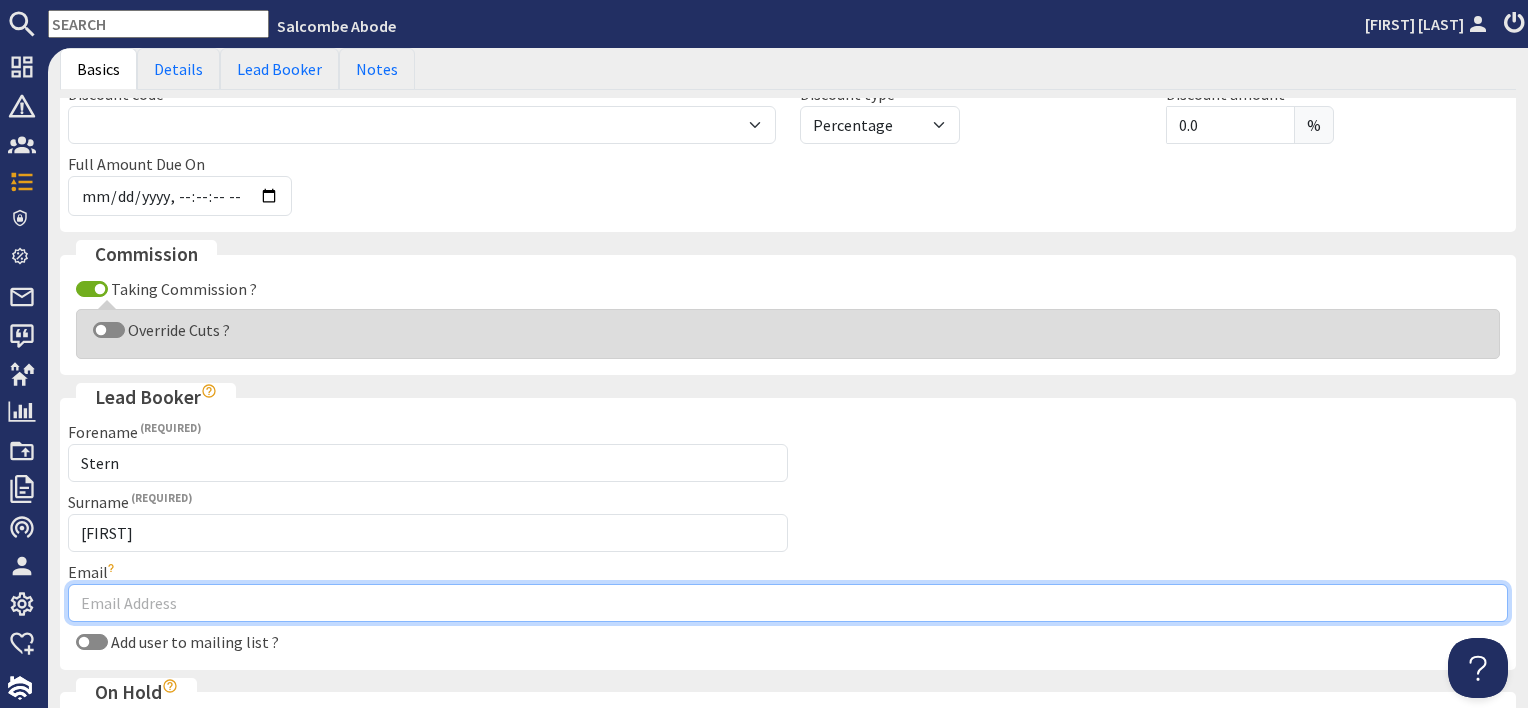 type on "[EMAIL]" 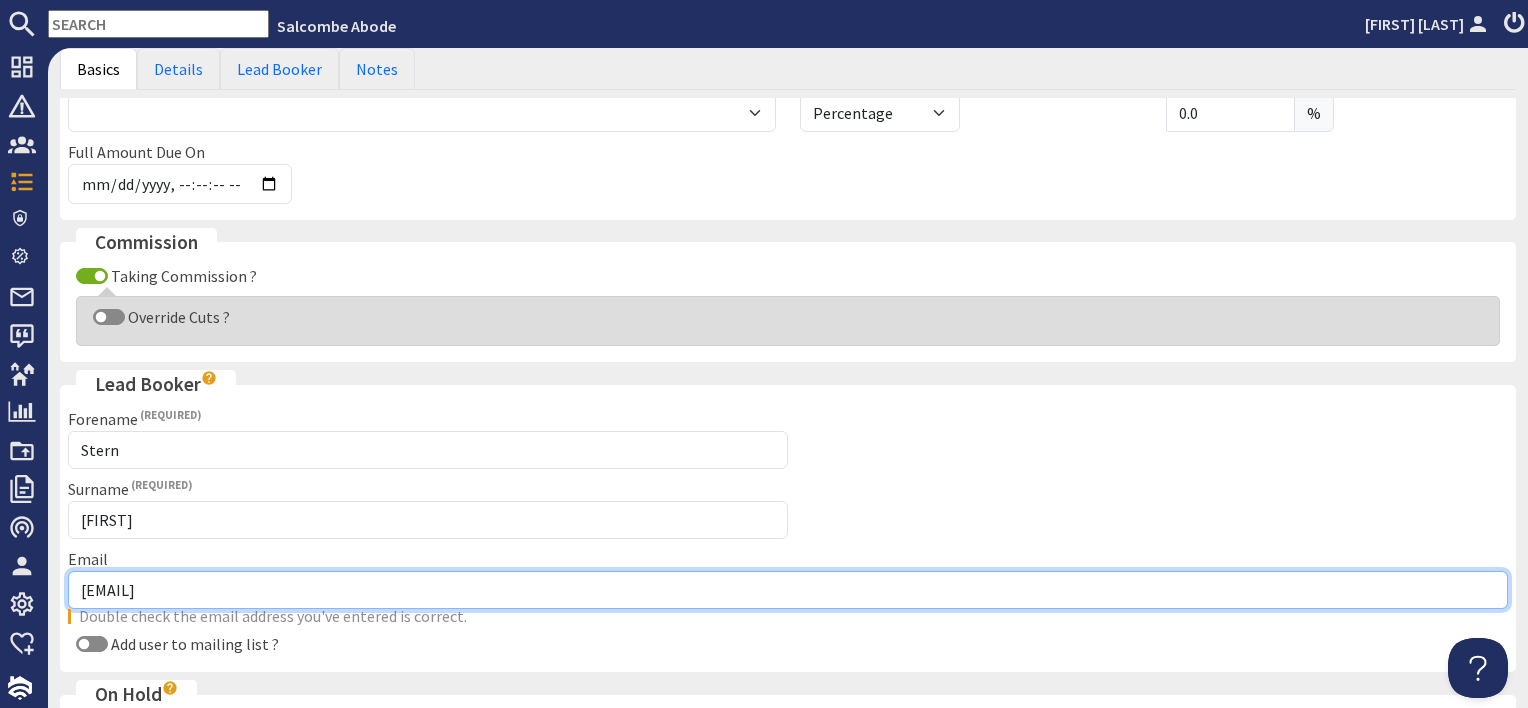 scroll, scrollTop: 556, scrollLeft: 0, axis: vertical 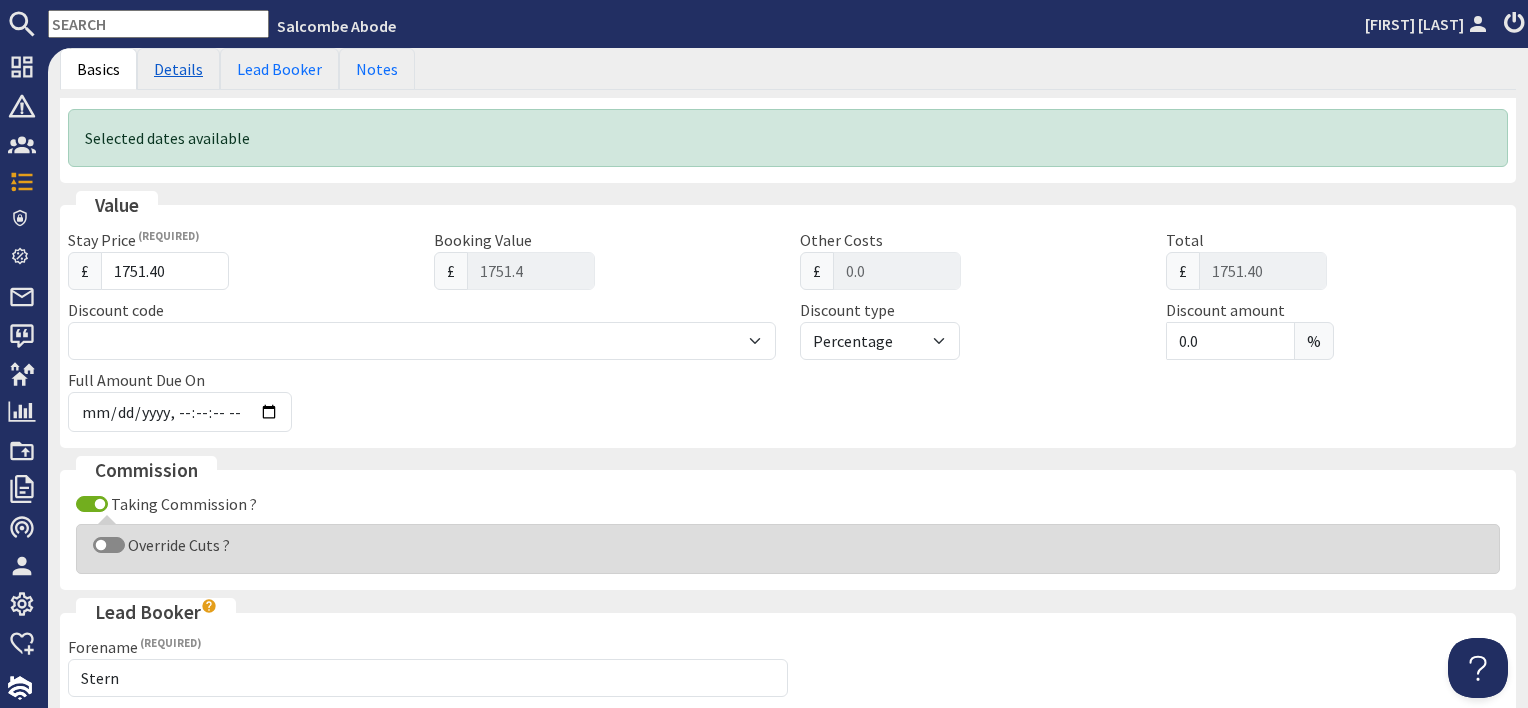 click on "Details" at bounding box center (178, 69) 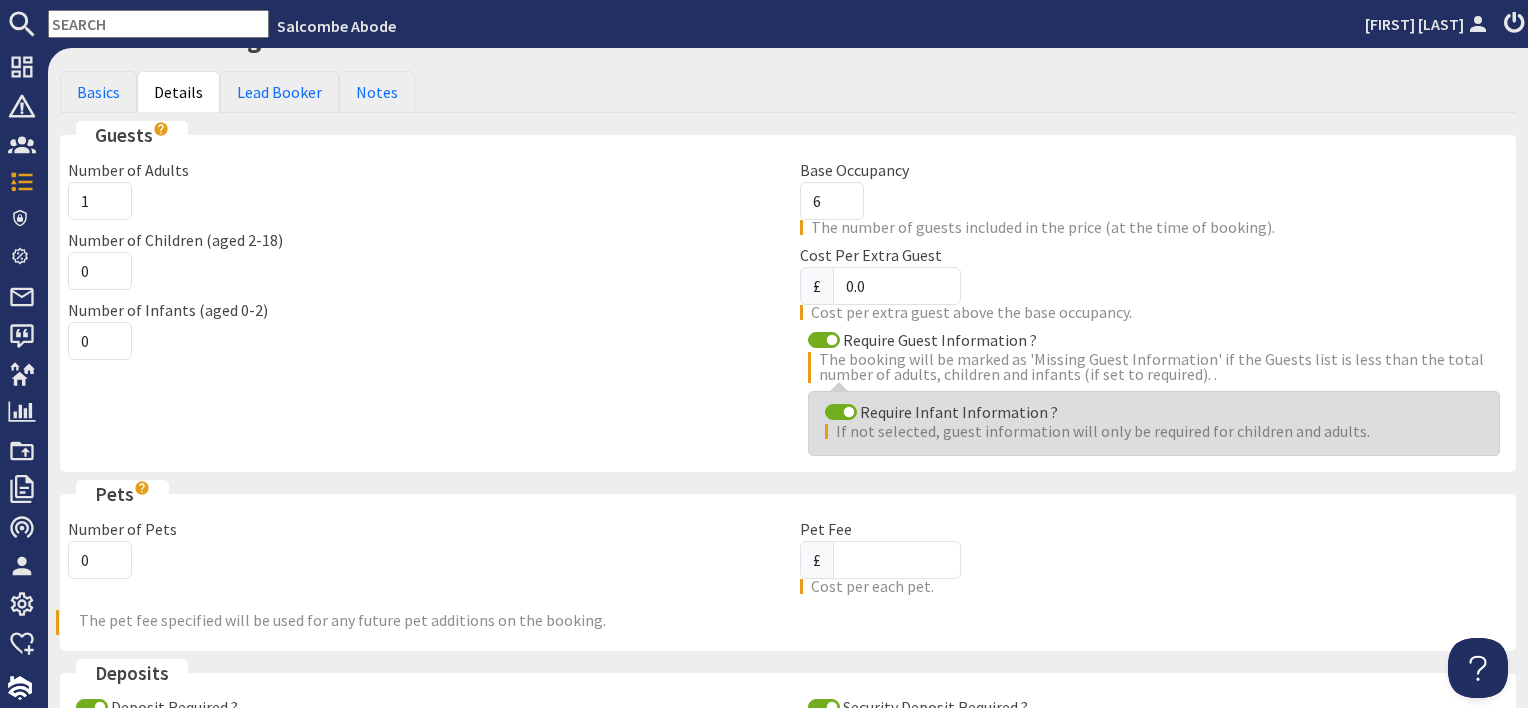 scroll, scrollTop: 56, scrollLeft: 0, axis: vertical 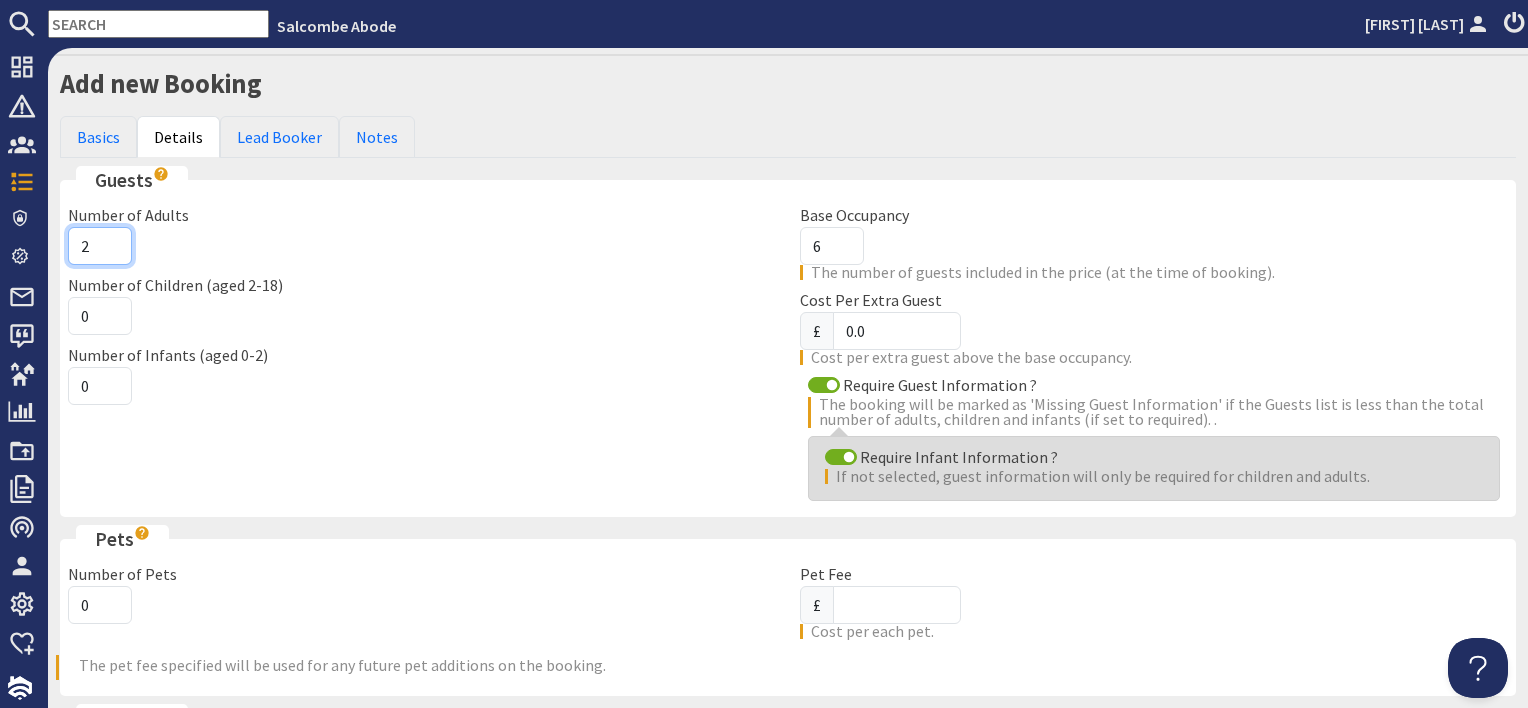 click on "2" at bounding box center (100, 246) 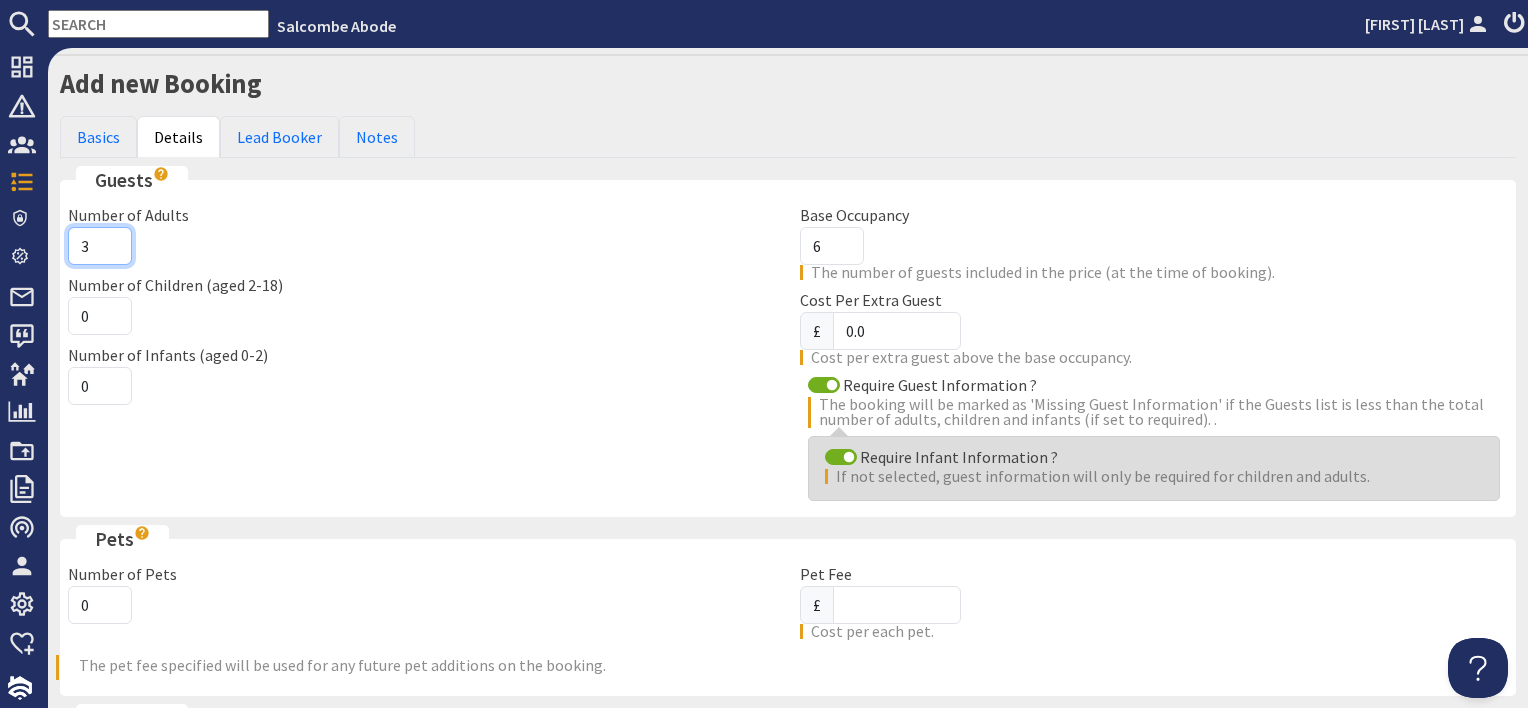 type on "3" 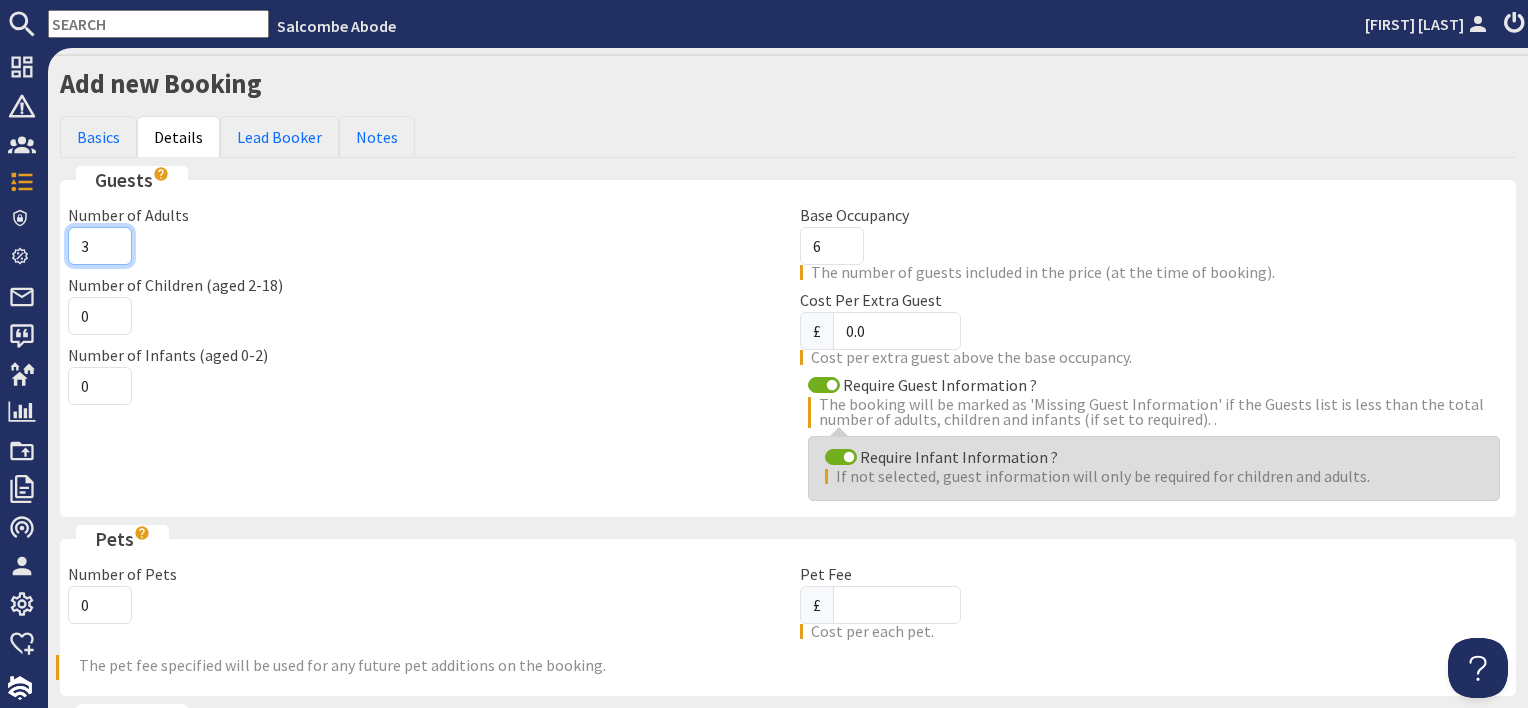 click on "3" at bounding box center (100, 246) 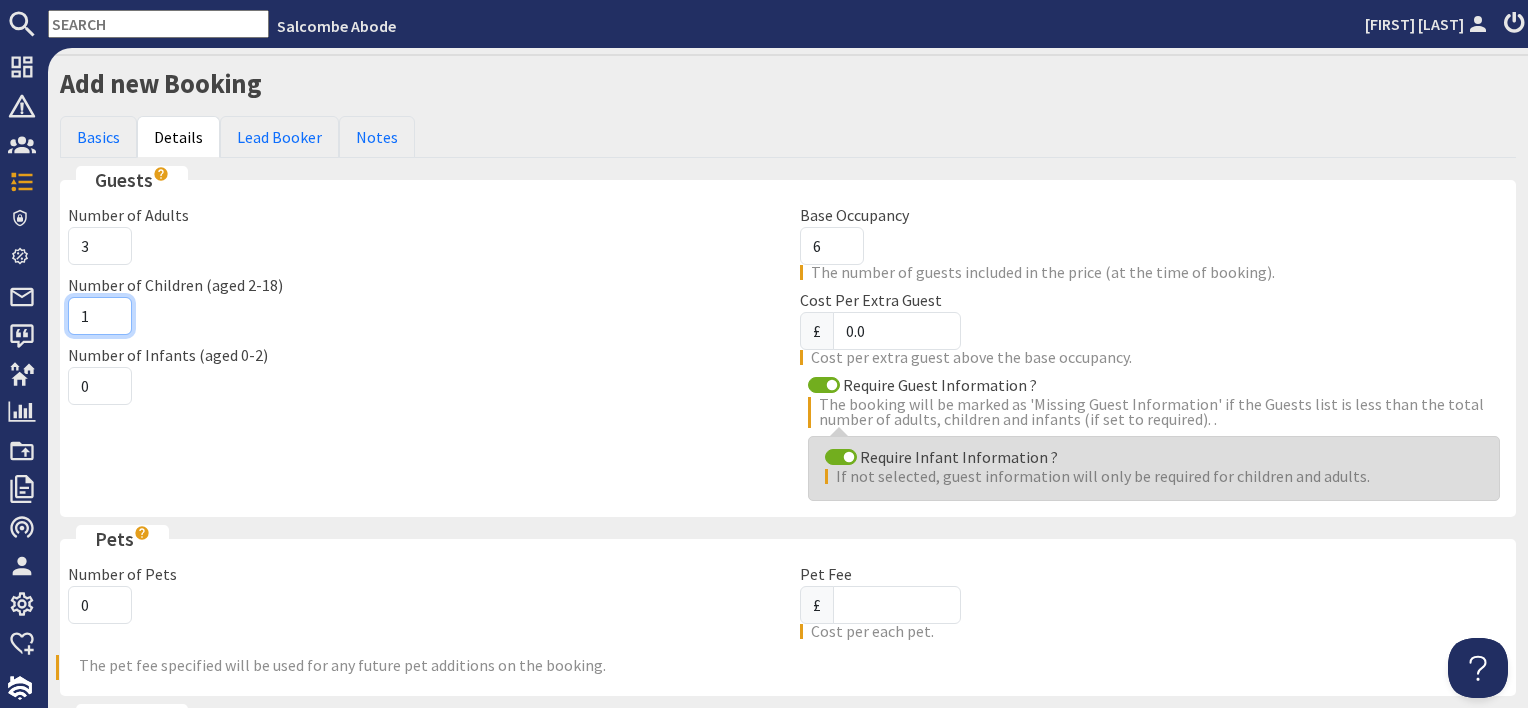 click on "1" at bounding box center (100, 316) 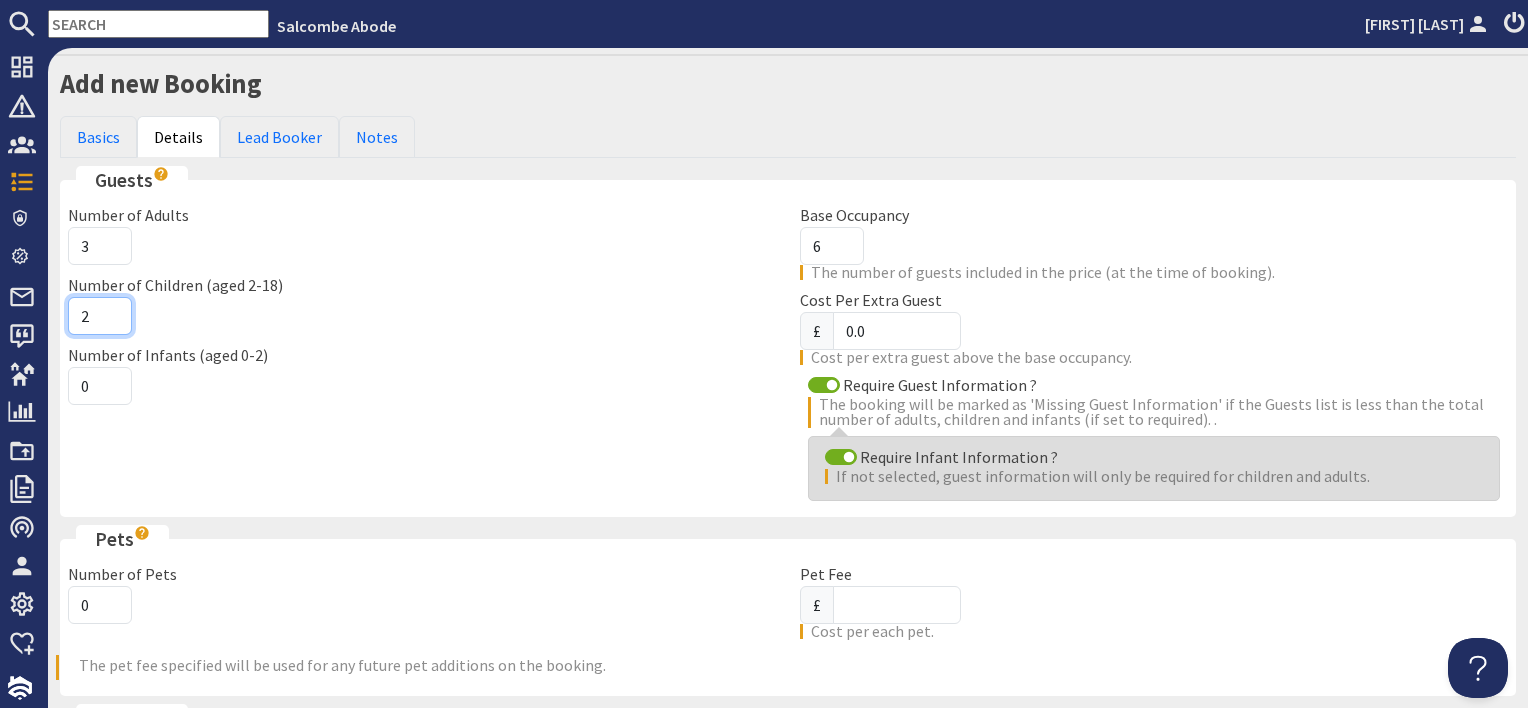 type on "2" 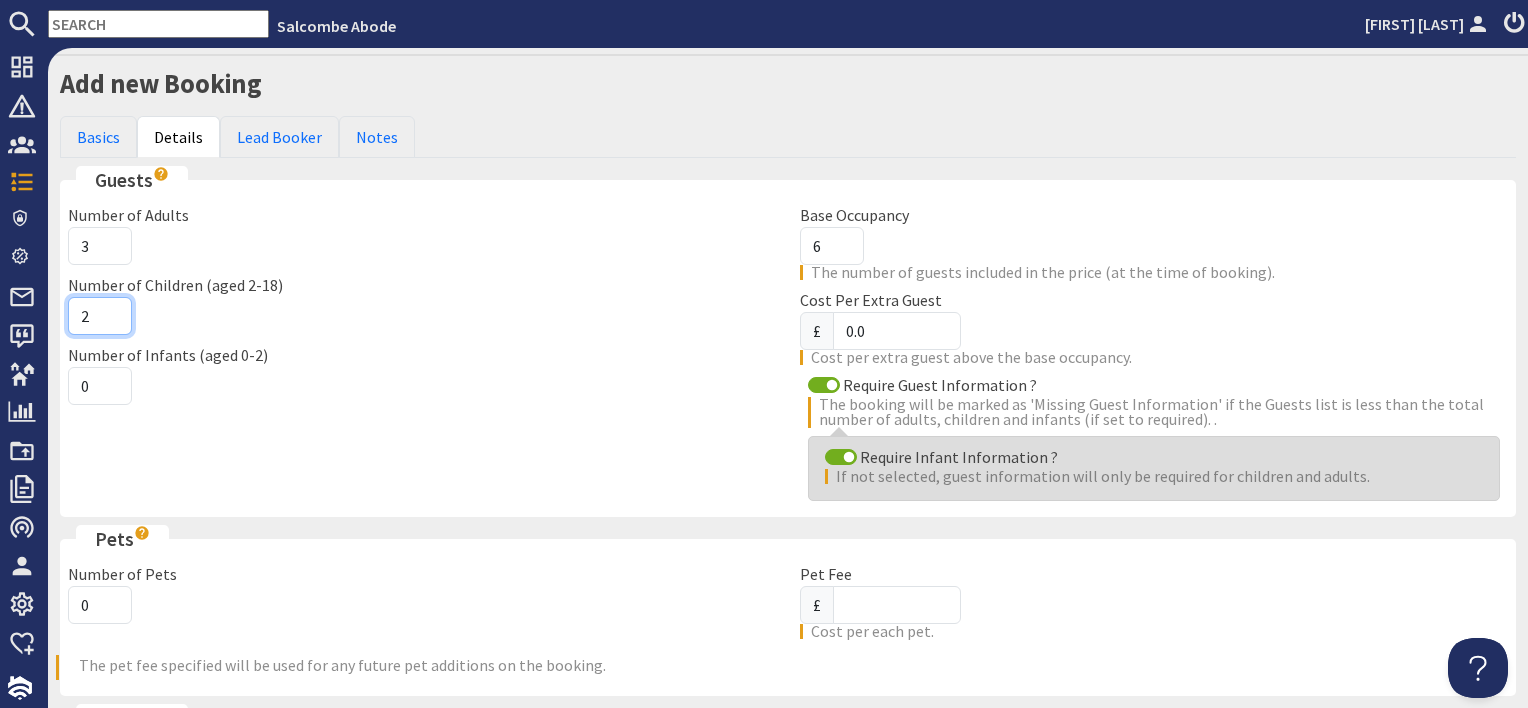 click on "2" at bounding box center [100, 316] 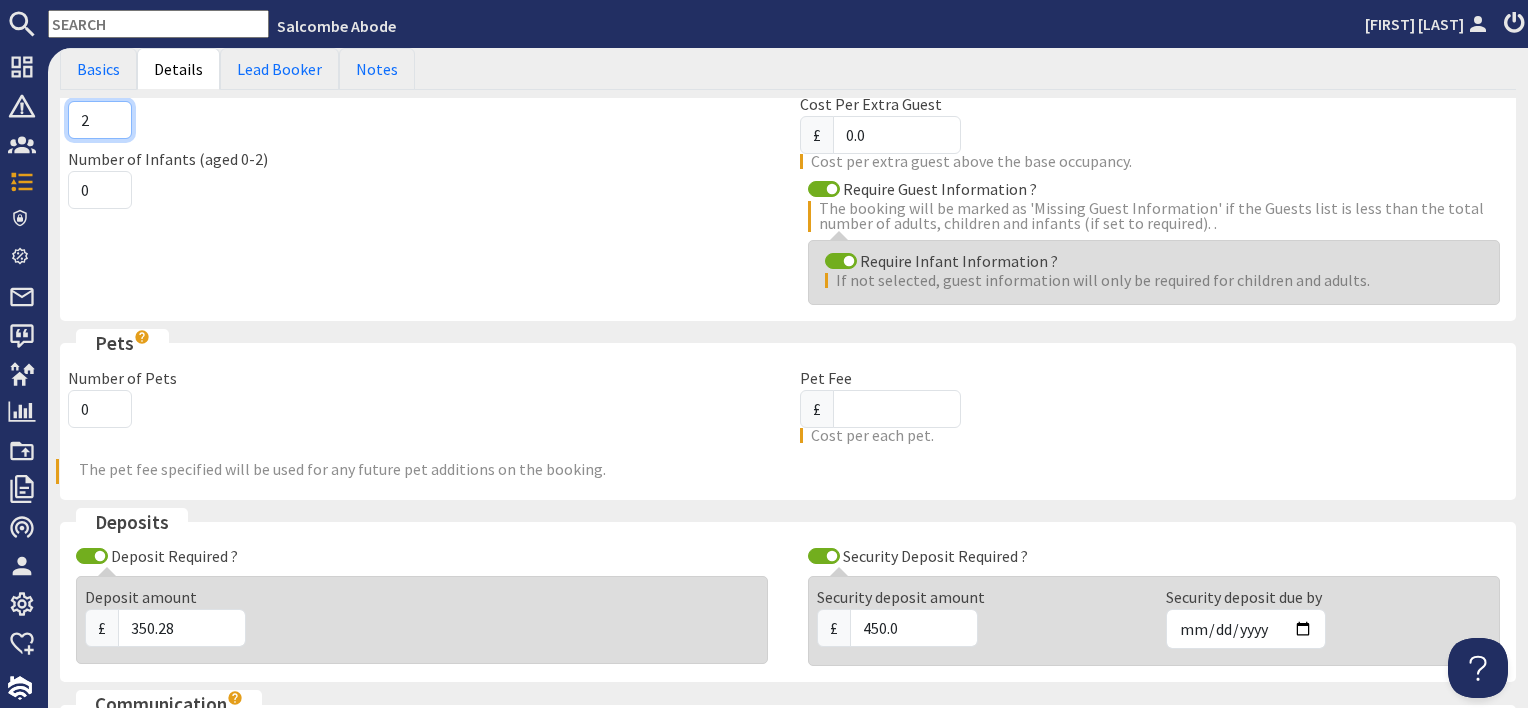 scroll, scrollTop: 256, scrollLeft: 0, axis: vertical 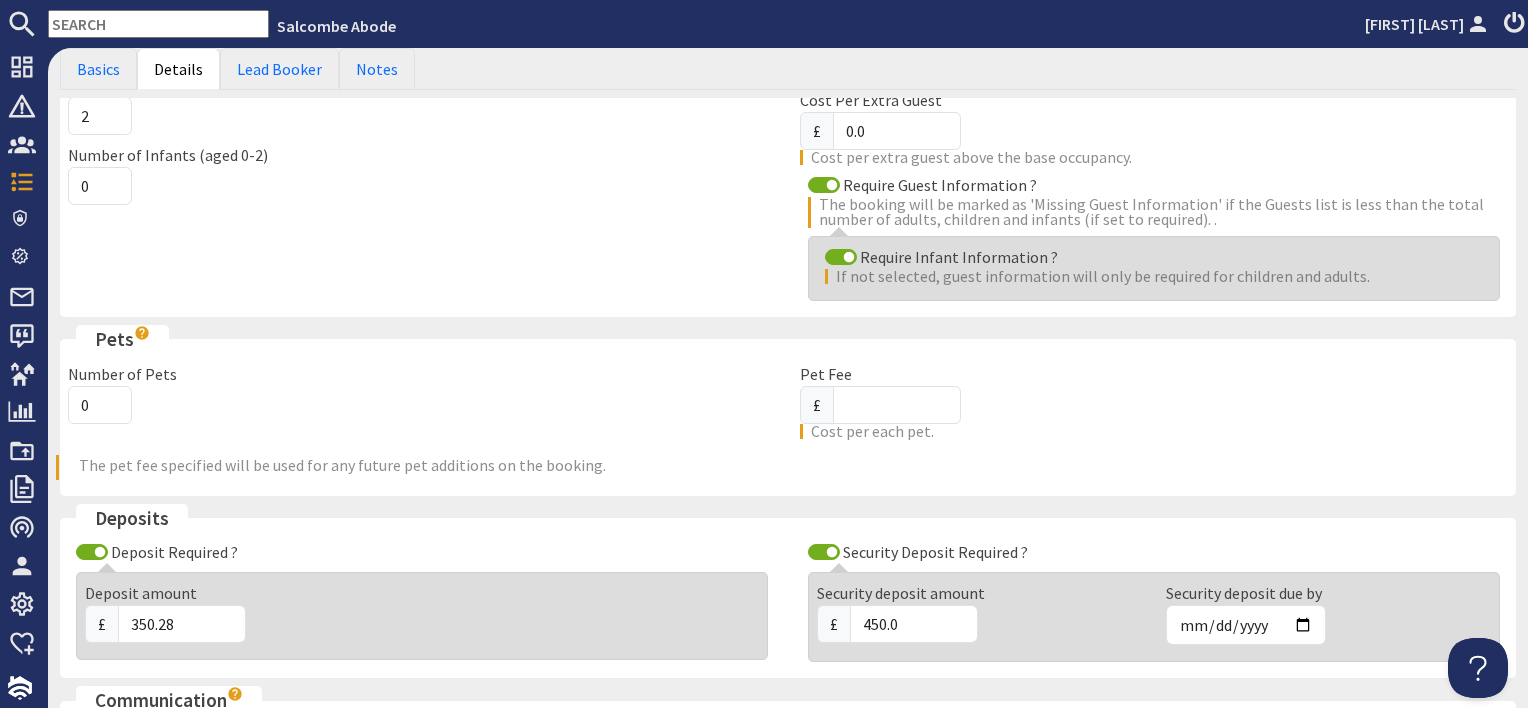 click on "Deposit Required ?" at bounding box center (422, 552) 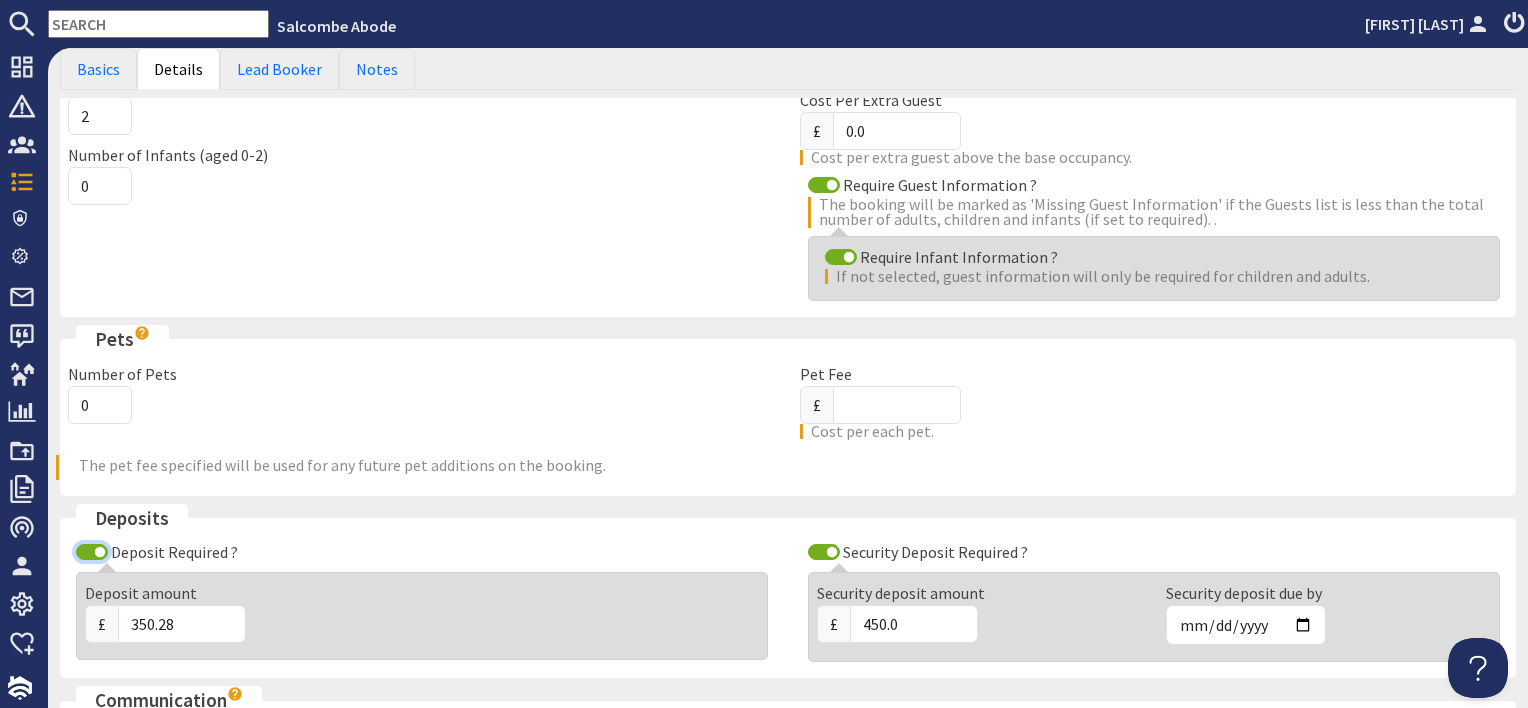 click on "Deposit Required ?" at bounding box center [92, 552] 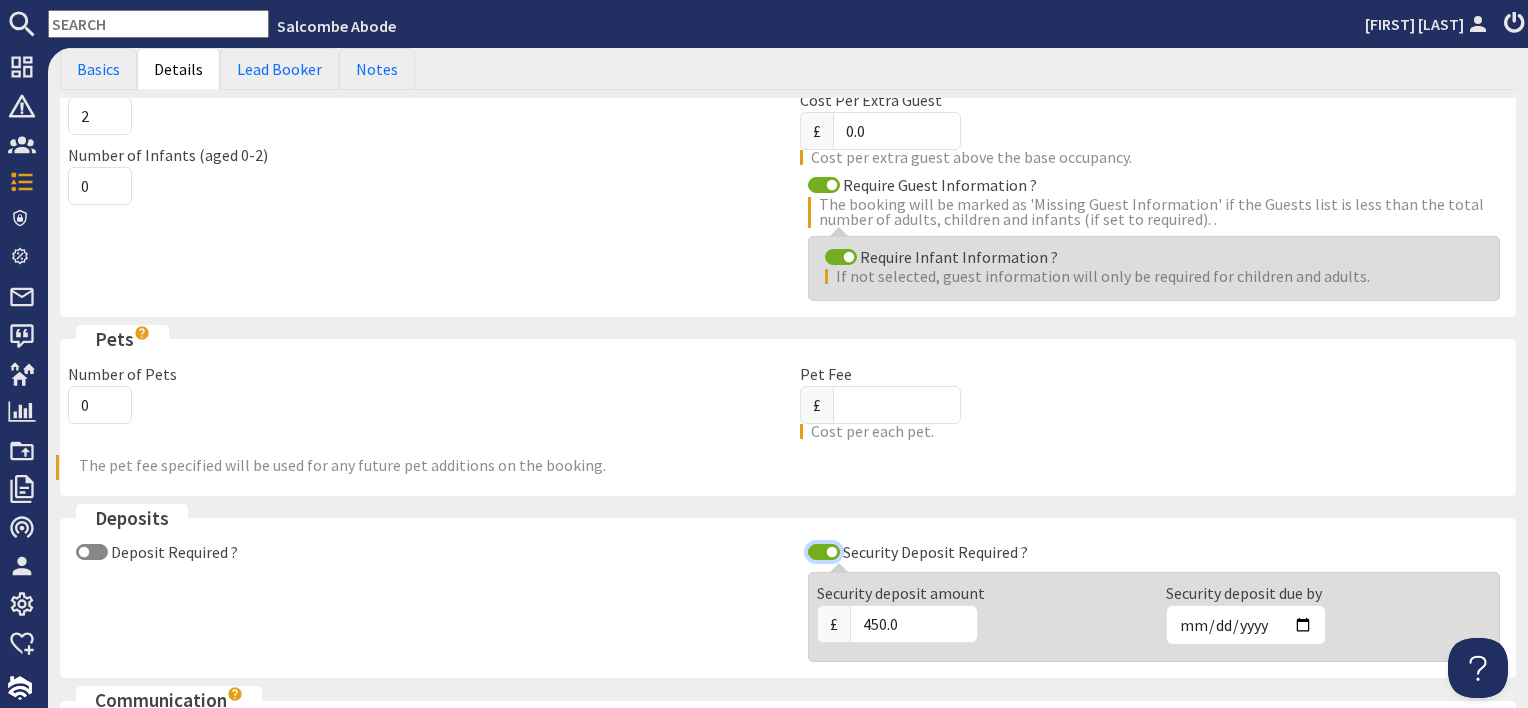 click on "Security Deposit Required ?" at bounding box center (824, 552) 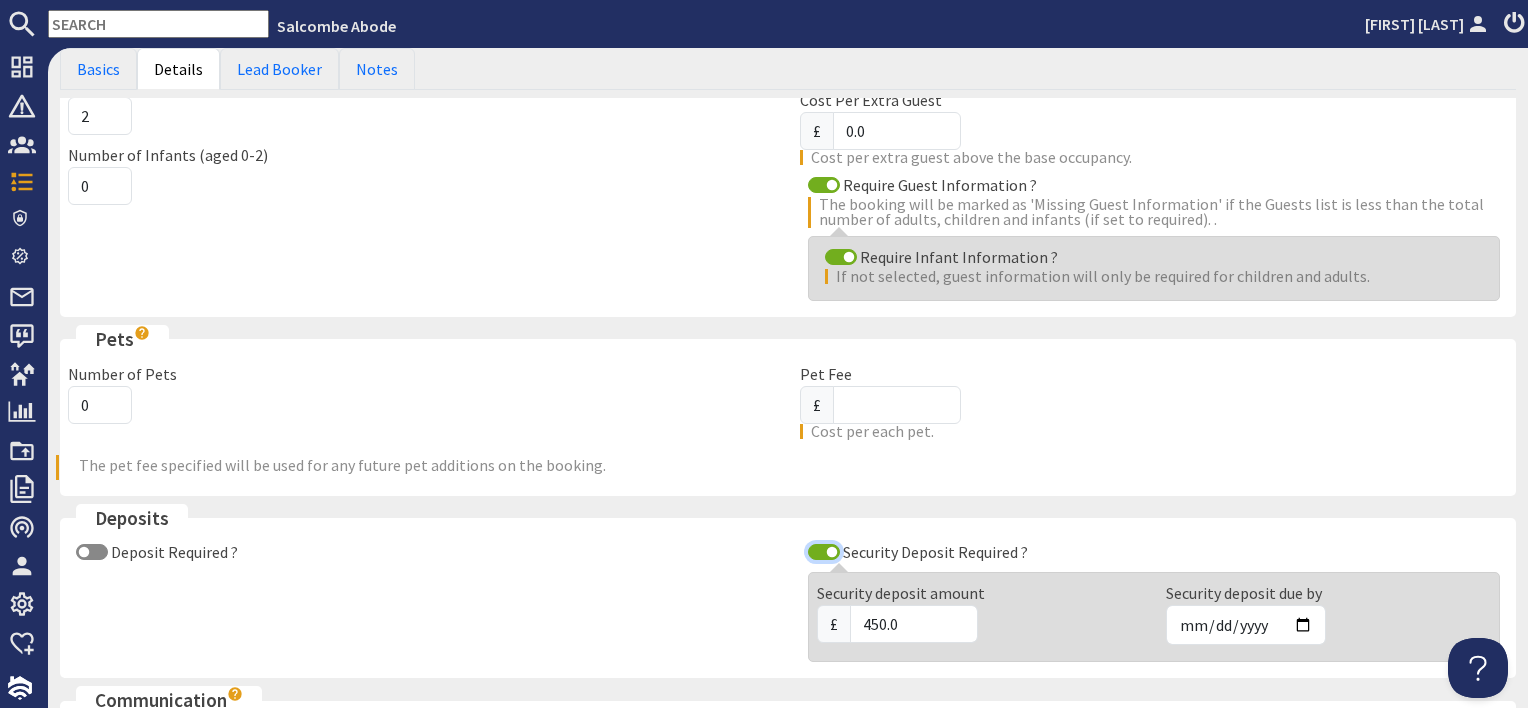 checkbox on "false" 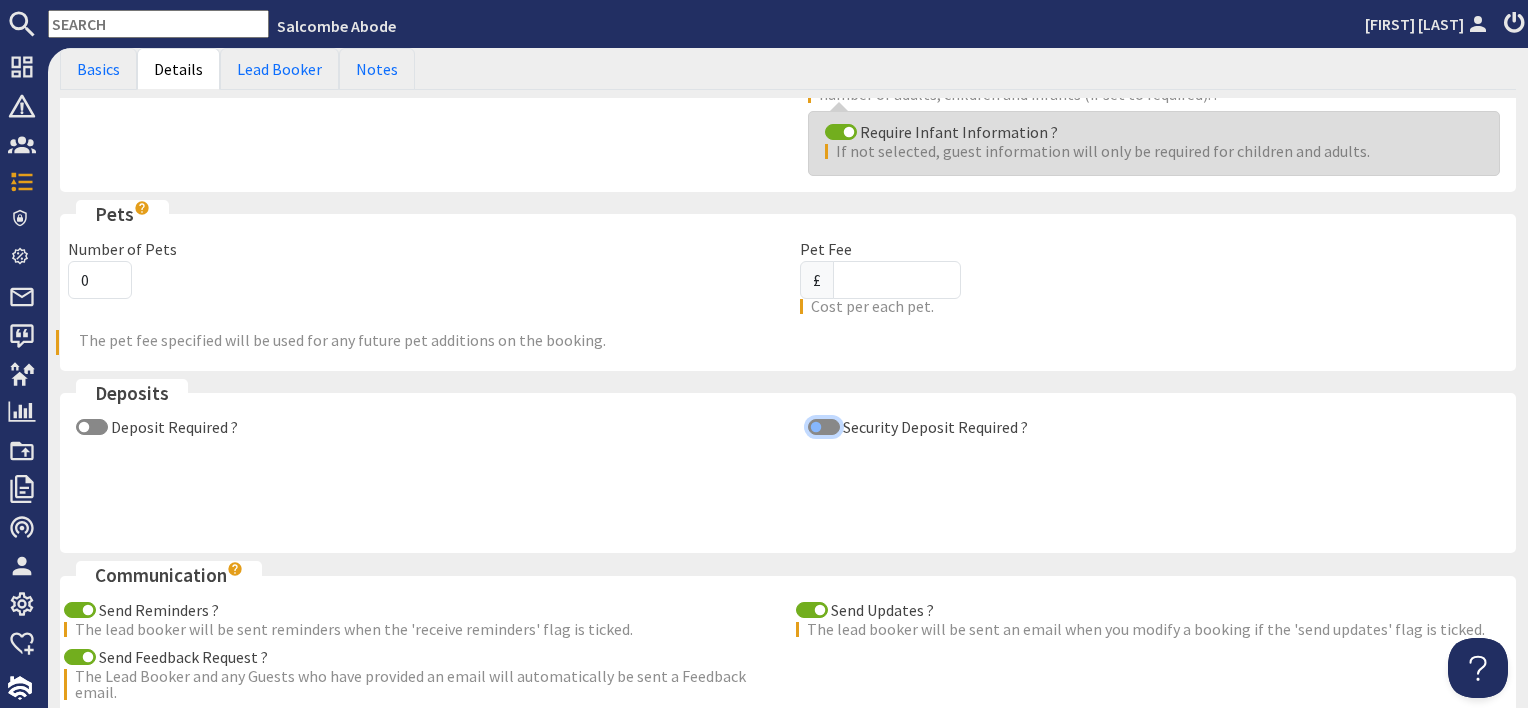 scroll, scrollTop: 456, scrollLeft: 0, axis: vertical 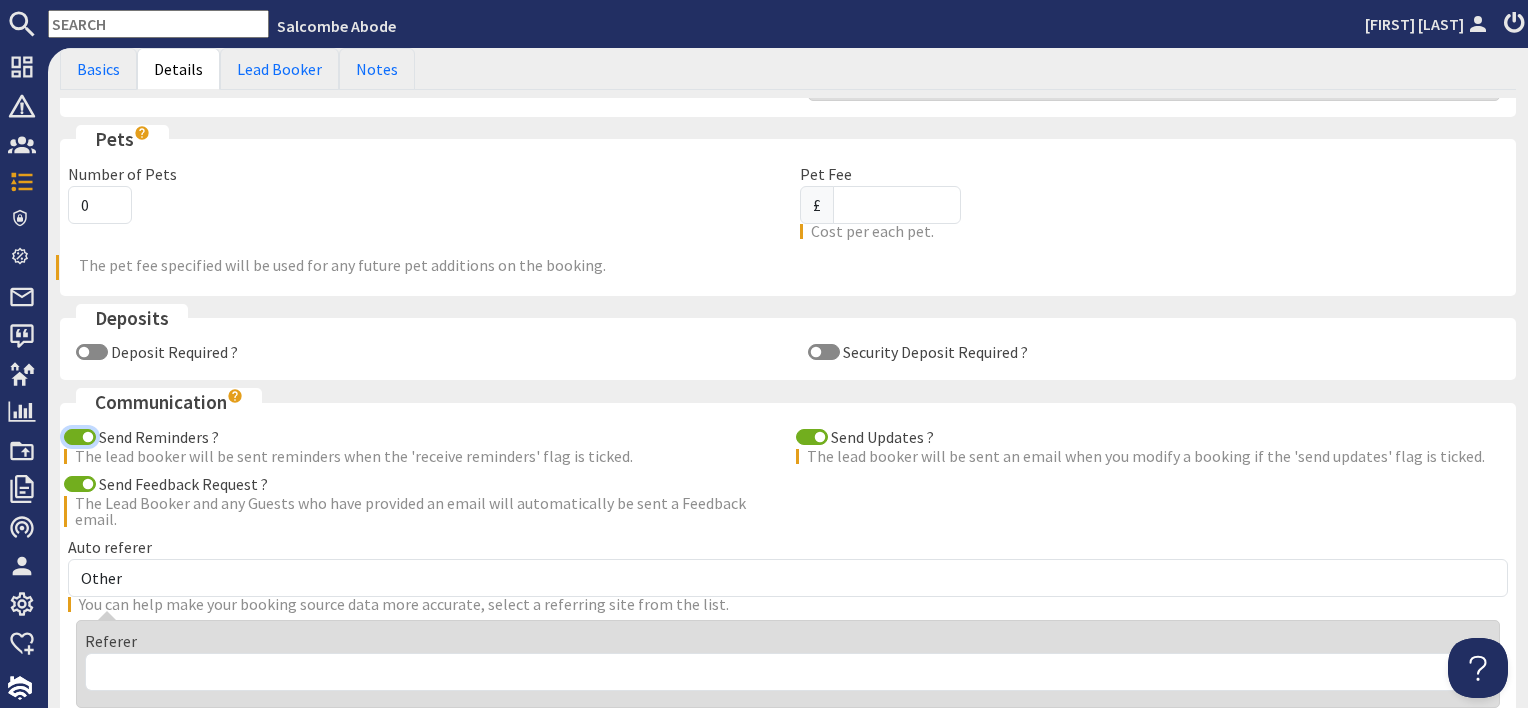 click on "Send Reminders ?" at bounding box center [80, 437] 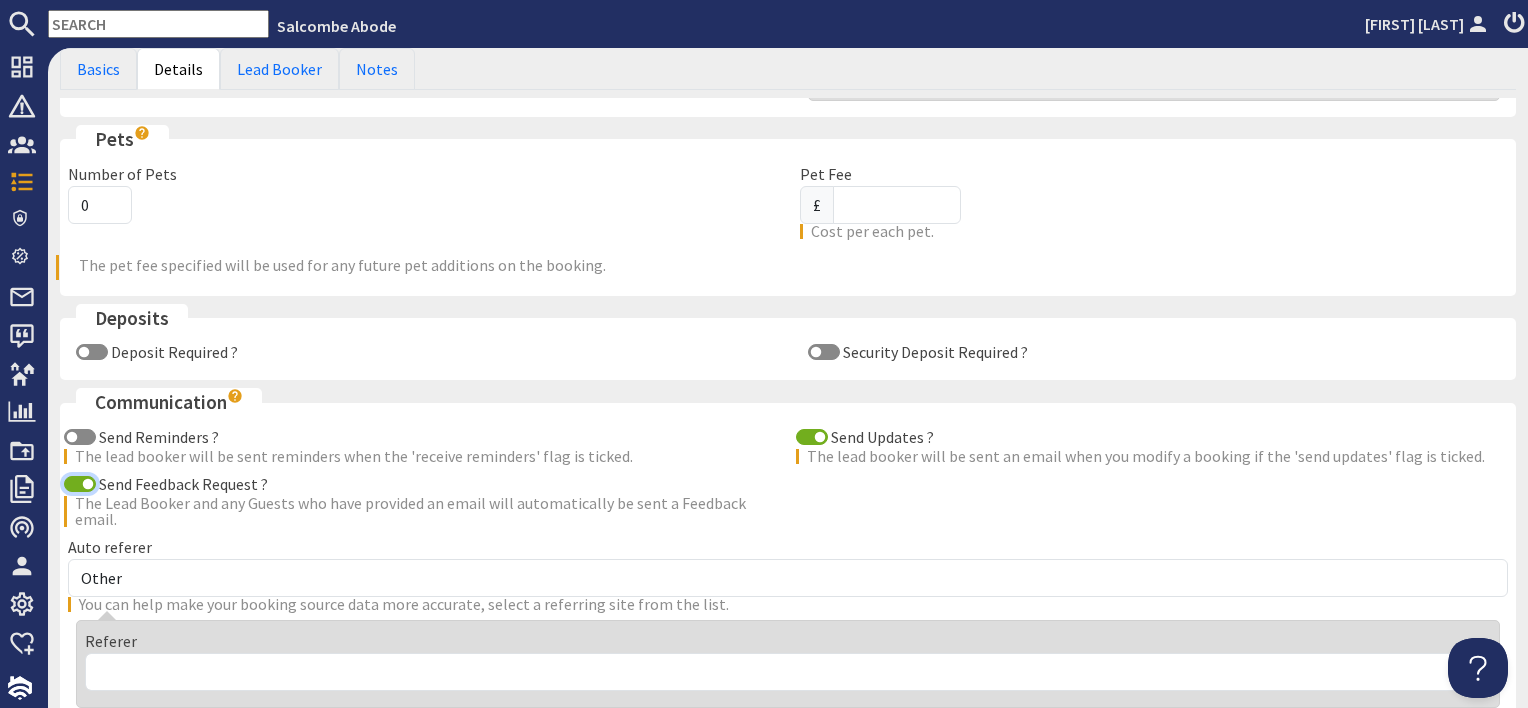 click on "Send Feedback Request ?" at bounding box center (80, 484) 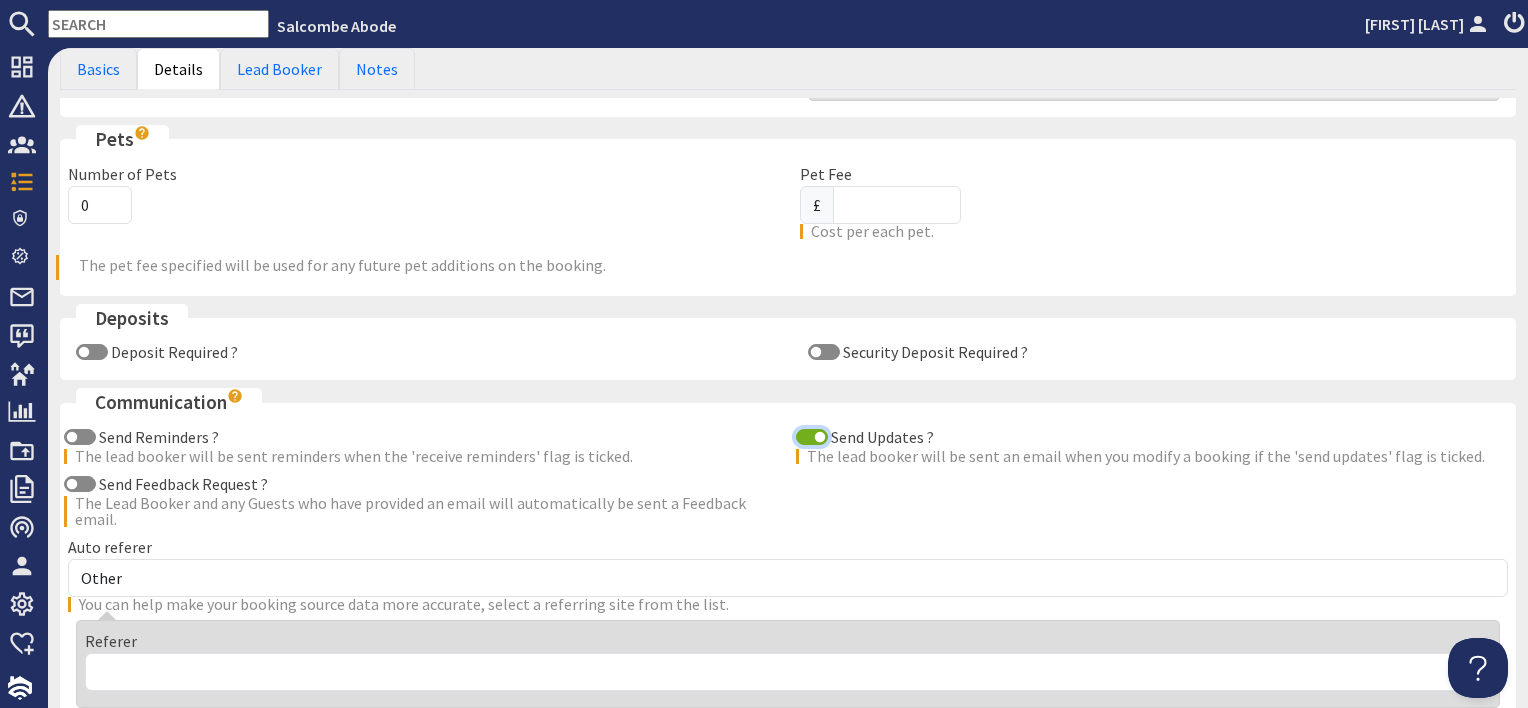 click on "Send Updates ?" at bounding box center [812, 437] 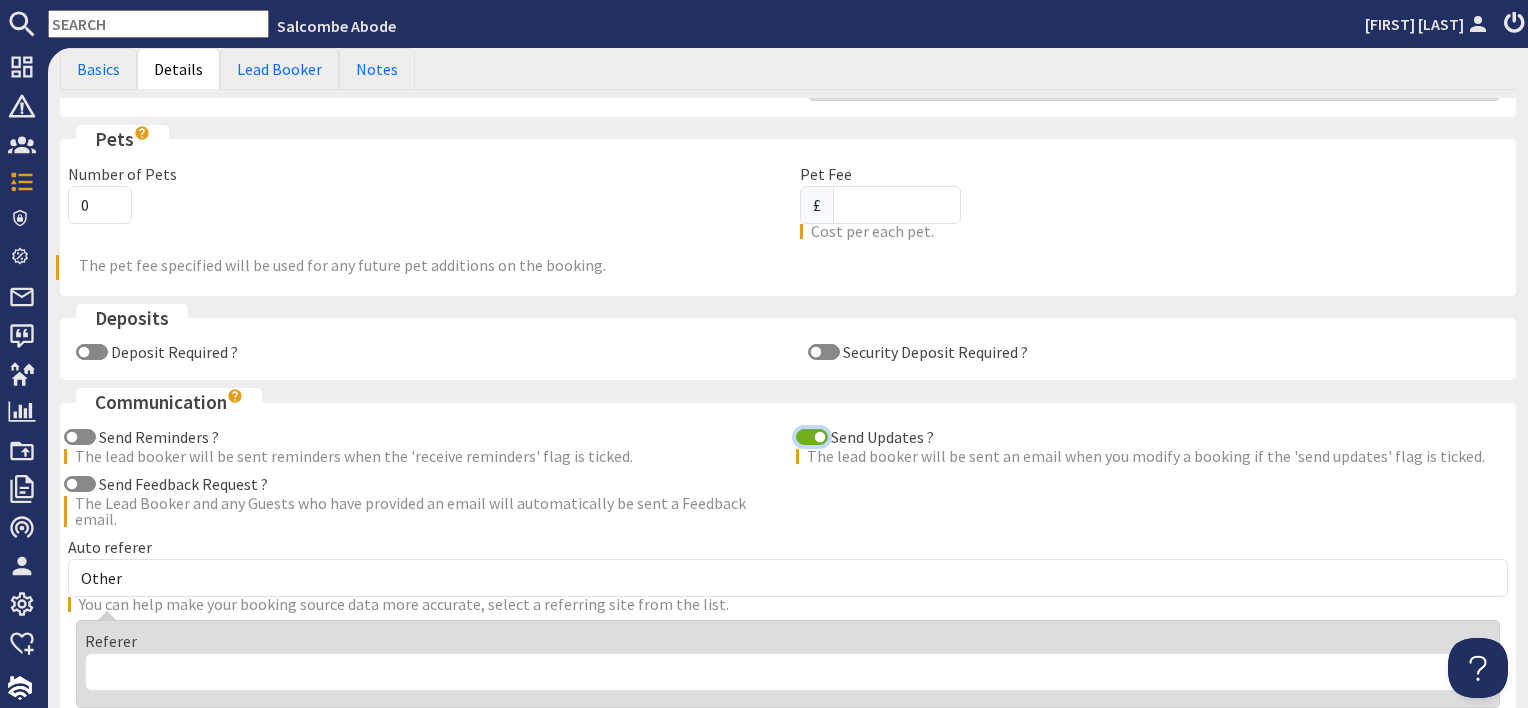 checkbox on "false" 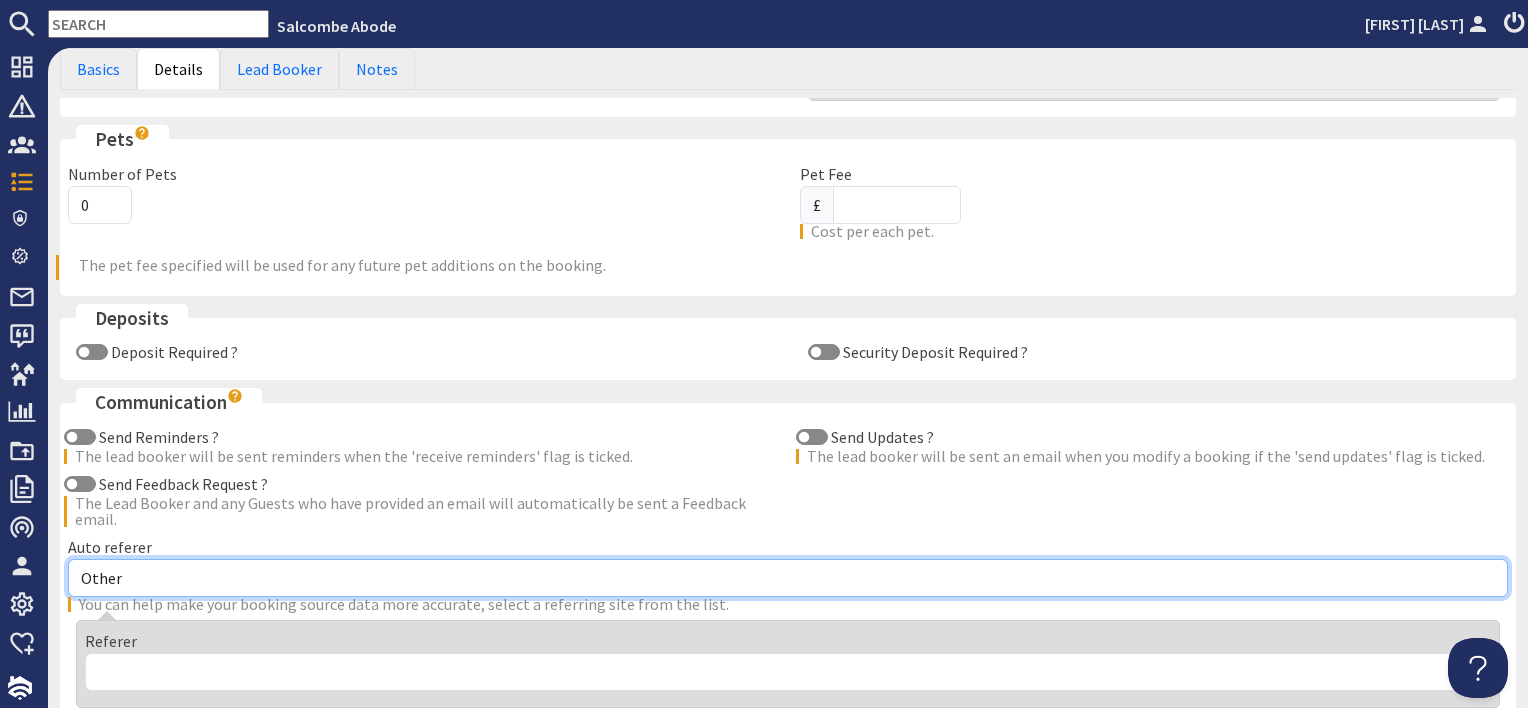 click on "Other
Aber Cottage and Retreat
Abritel
Airbnb
Althea House
A Moment Of Silence
Anadlu
Annacombe
AOL
Arethusa Cottage
Around About Britain
Arun Retreats
Ask Jeeves
Away With The Kids
Baby Friendly Boltholes
Baidu
Ballawyllin Farm
Barlings Barn
Beaches View
Berry House Devon
Big Cottages
Big Domain
Bigholidayhouse
Big House Holiday Lets
Bing
Blackdown Luxury Lettings
Blue Haven Chateau
Bookabach
Booking.com
BookingStays
Box Tree Cottage
Bridebook
Britian's Finest
Brooklyn Barn
BT.com
Cabinly
Campsites.co.uk
Carn Towan
Casa de Suenos
Cefnfaes Hall Country Estate
Celtic Castles
Chalet Polaris
Chalet Vega
Chapel Cottage Salcombe
Chapelton Cottage
Cherry Tree Cottage
Church View Retreat
Clare Park
Claycott
Coast Magazine
Conde Naste Traveller
Cool Places
Coolstays
Cotswold Mill
Cotswold Park Barns
Cotswold Park Lodge
Cottage in Carradale
Cottages.com
Cottage Shortbreaks
Country Cottages Online" at bounding box center (788, 578) 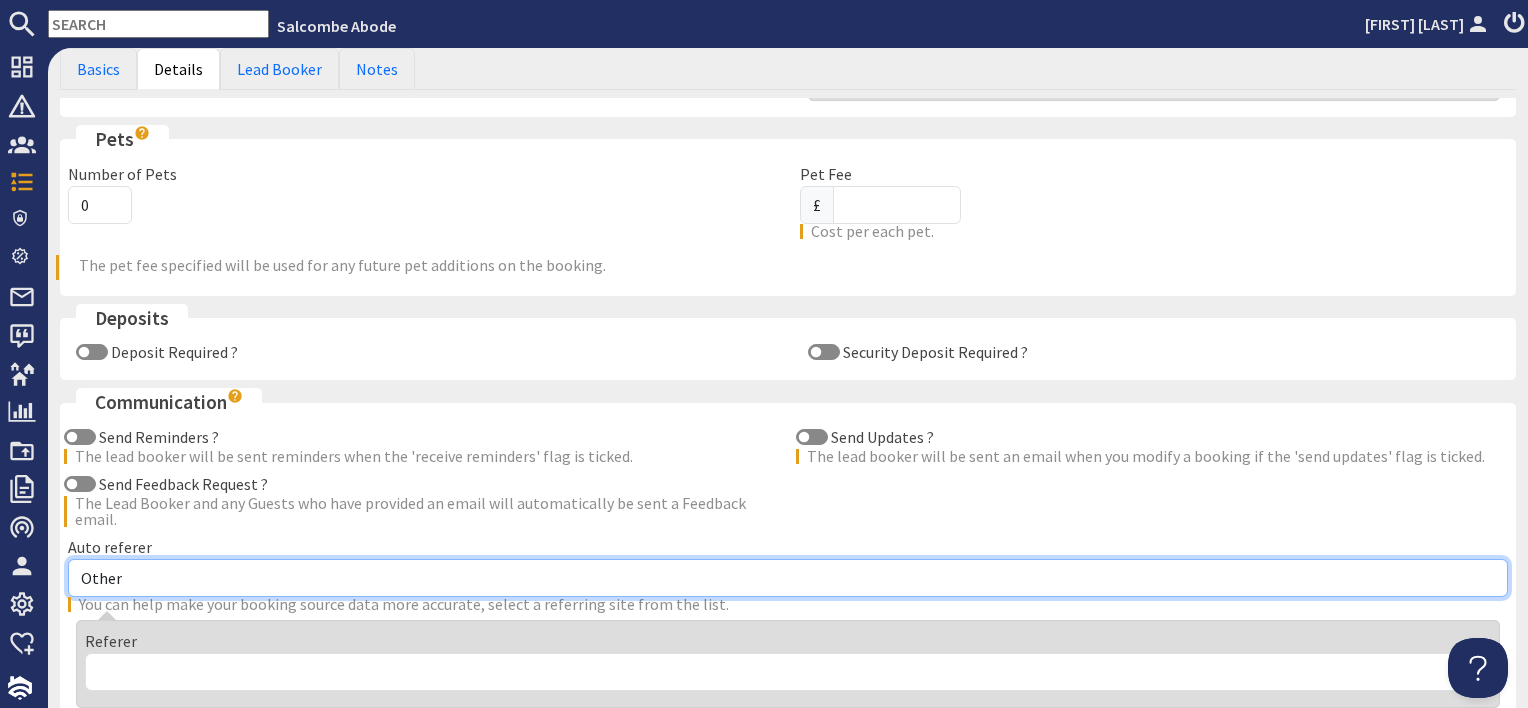 select on "77" 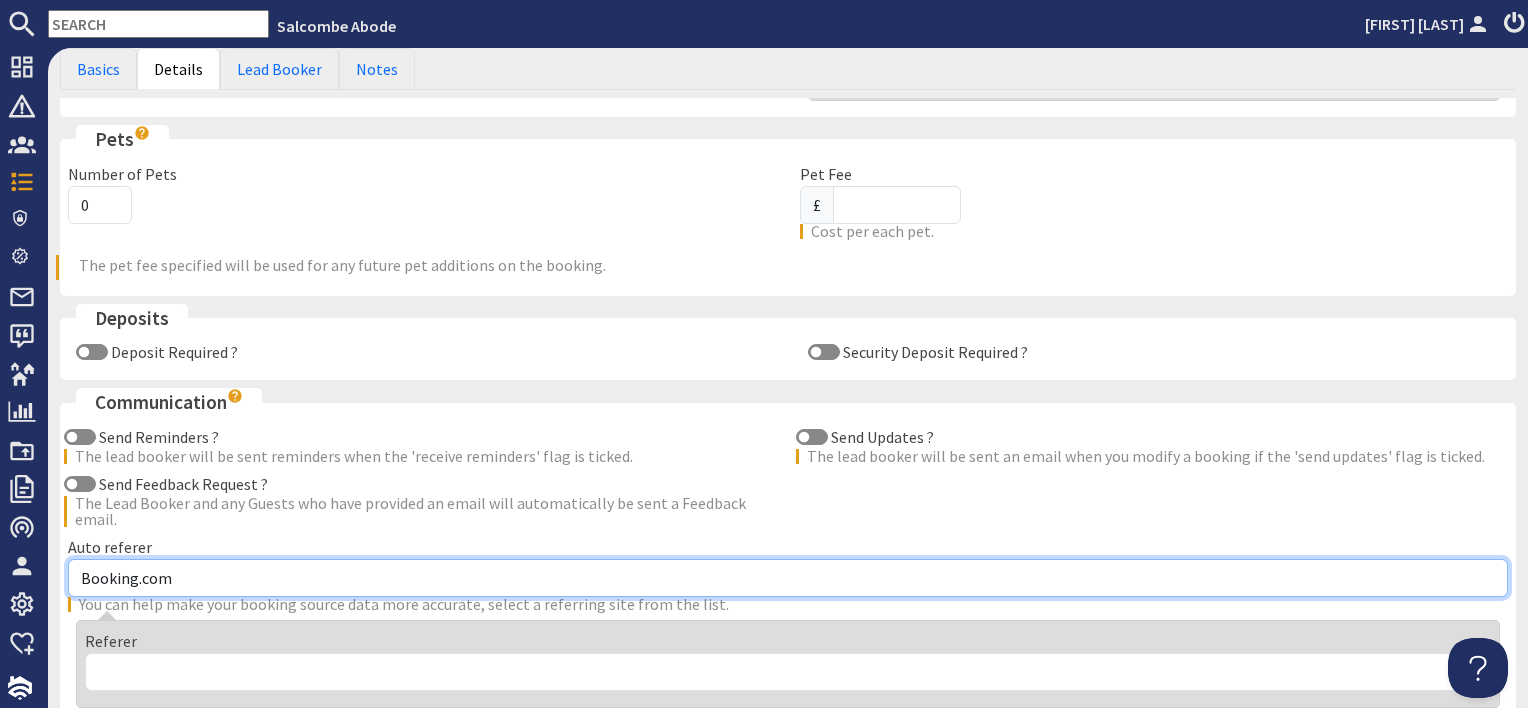 click on "Other
Aber Cottage and Retreat
Abritel
Airbnb
Althea House
A Moment Of Silence
Anadlu
Annacombe
AOL
Arethusa Cottage
Around About Britain
Arun Retreats
Ask Jeeves
Away With The Kids
Baby Friendly Boltholes
Baidu
Ballawyllin Farm
Barlings Barn
Beaches View
Berry House Devon
Big Cottages
Big Domain
Bigholidayhouse
Big House Holiday Lets
Bing
Blackdown Luxury Lettings
Blue Haven Chateau
Bookabach
Booking.com
BookingStays
Box Tree Cottage
Bridebook
Britian's Finest
Brooklyn Barn
BT.com
Cabinly
Campsites.co.uk
Carn Towan
Casa de Suenos
Cefnfaes Hall Country Estate
Celtic Castles
Chalet Polaris
Chalet Vega
Chapel Cottage Salcombe
Chapelton Cottage
Cherry Tree Cottage
Church View Retreat
Clare Park
Claycott
Coast Magazine
Conde Naste Traveller
Cool Places
Coolstays
Cotswold Mill
Cotswold Park Barns
Cotswold Park Lodge
Cottage in Carradale
Cottages.com
Cottage Shortbreaks
Country Cottages Online" at bounding box center (788, 578) 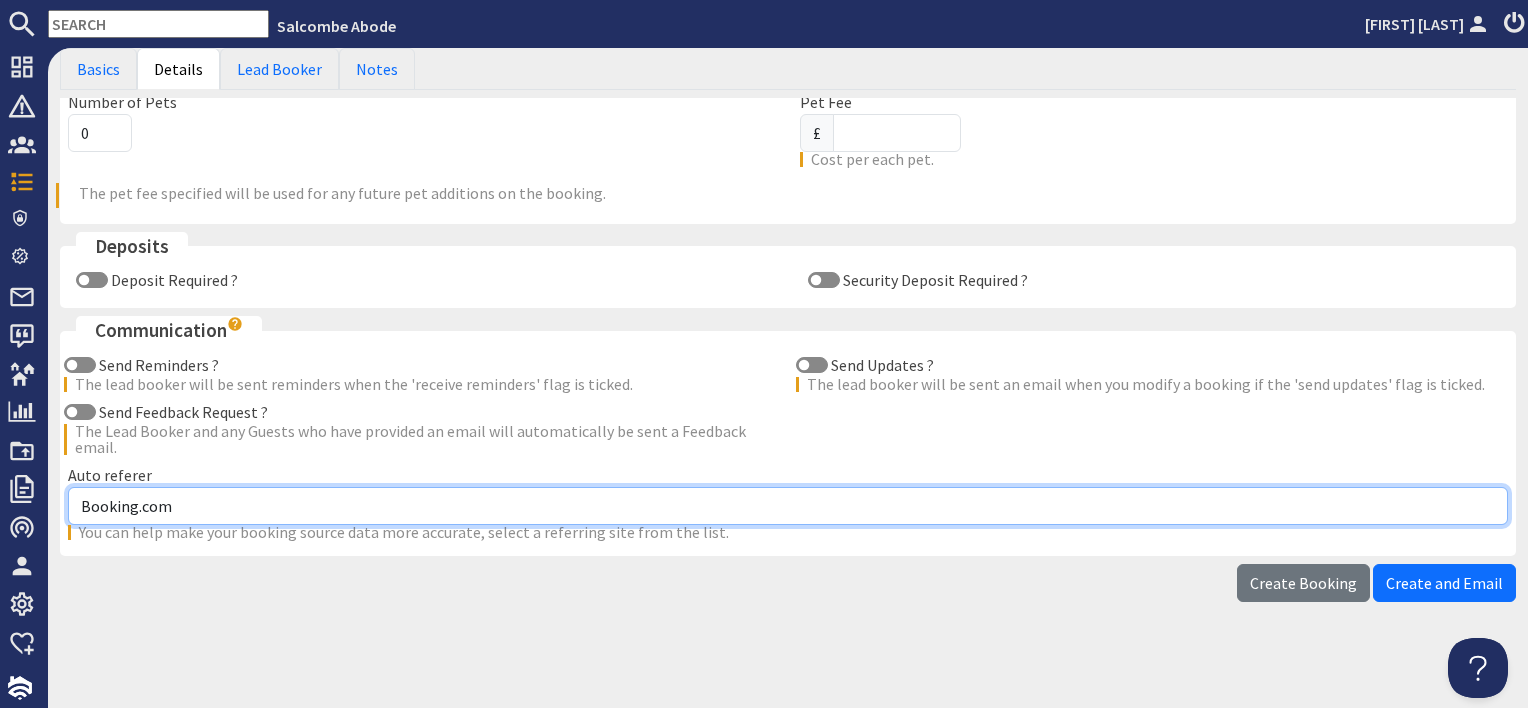 scroll, scrollTop: 228, scrollLeft: 0, axis: vertical 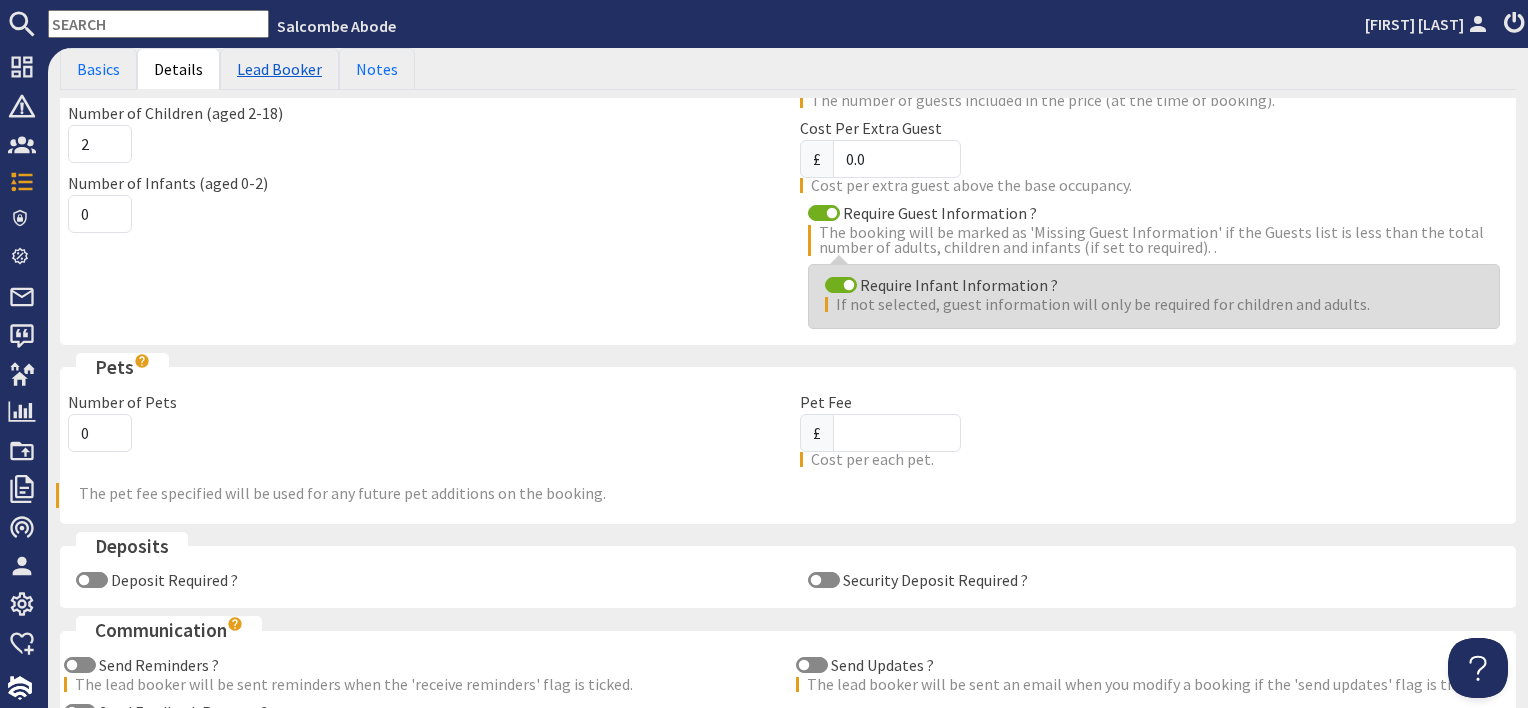 click on "Lead Booker" at bounding box center (279, 69) 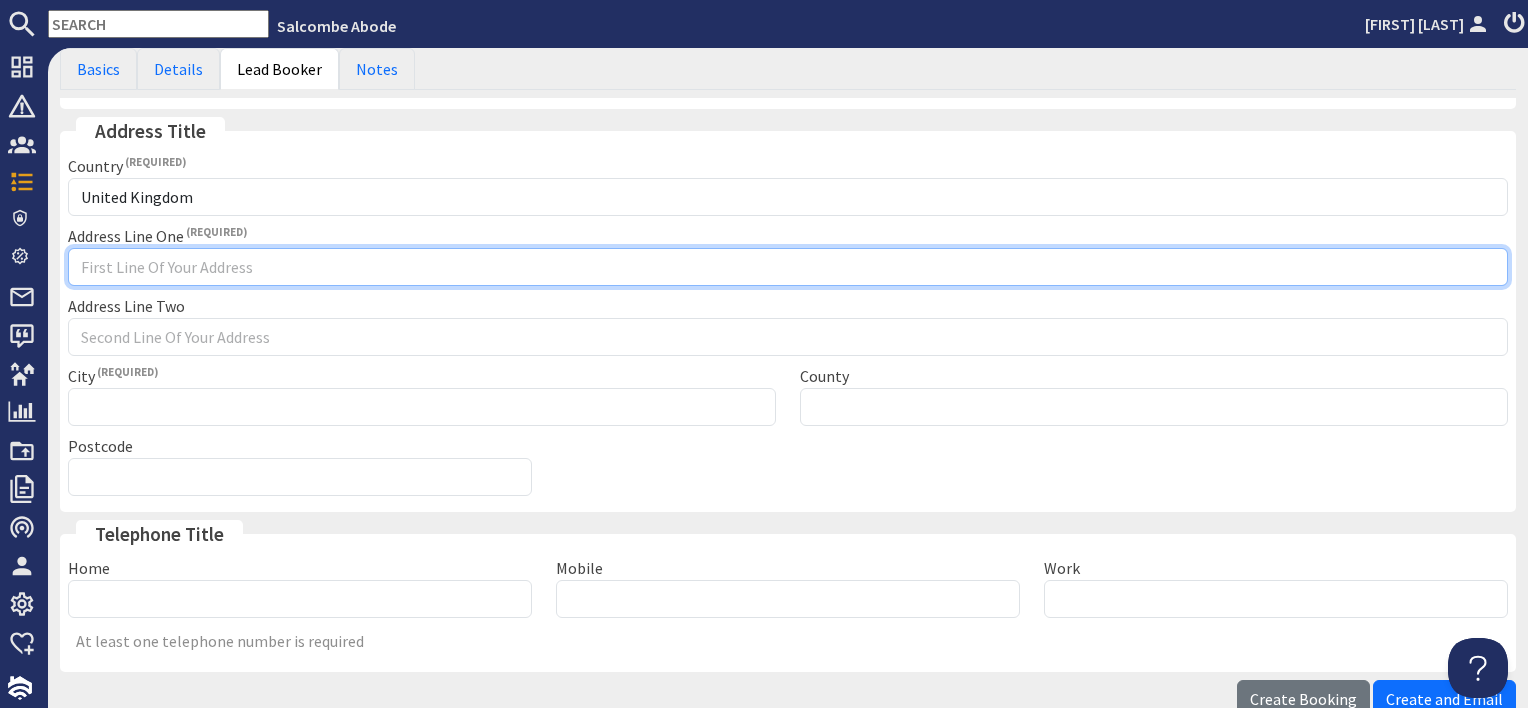 click on "Address Line One" at bounding box center [788, 267] 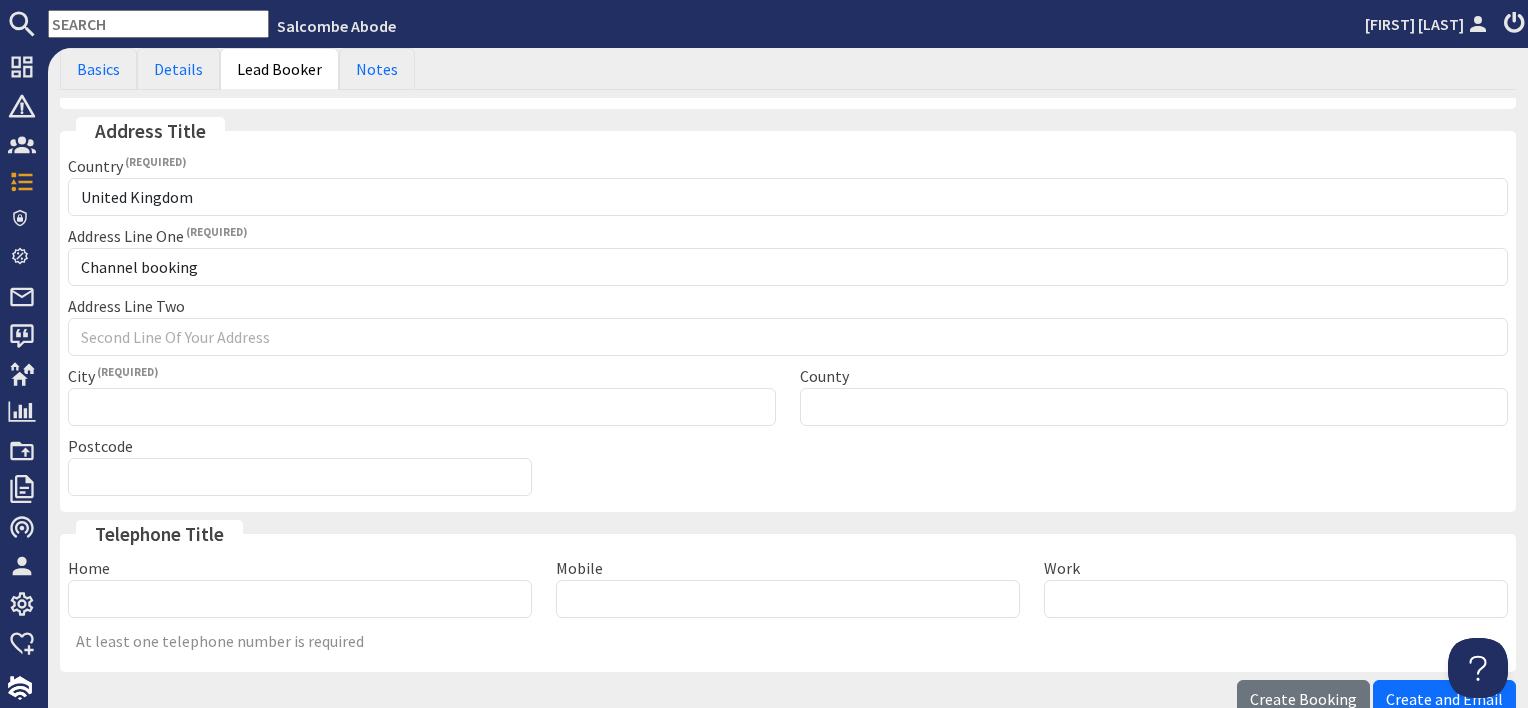 type on "c" 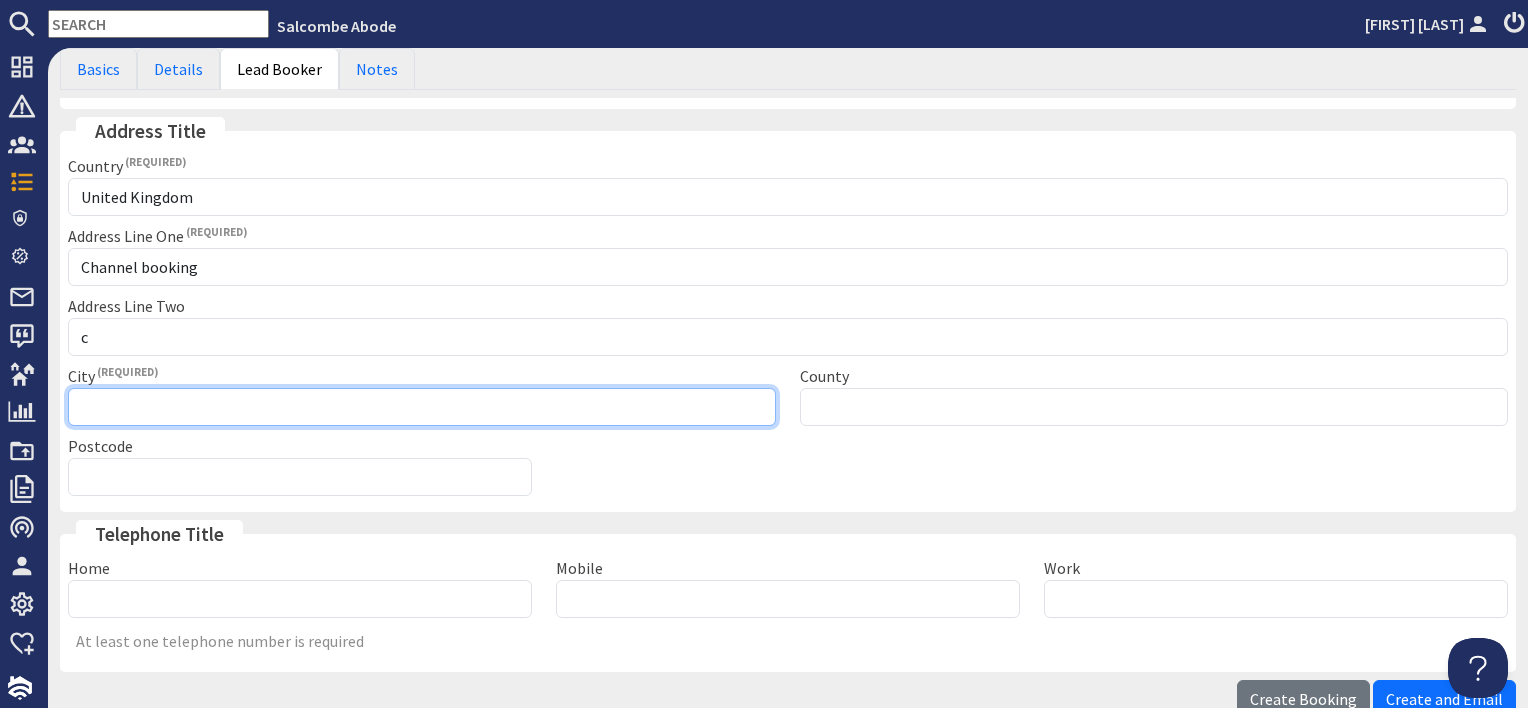 type on "Channel booking" 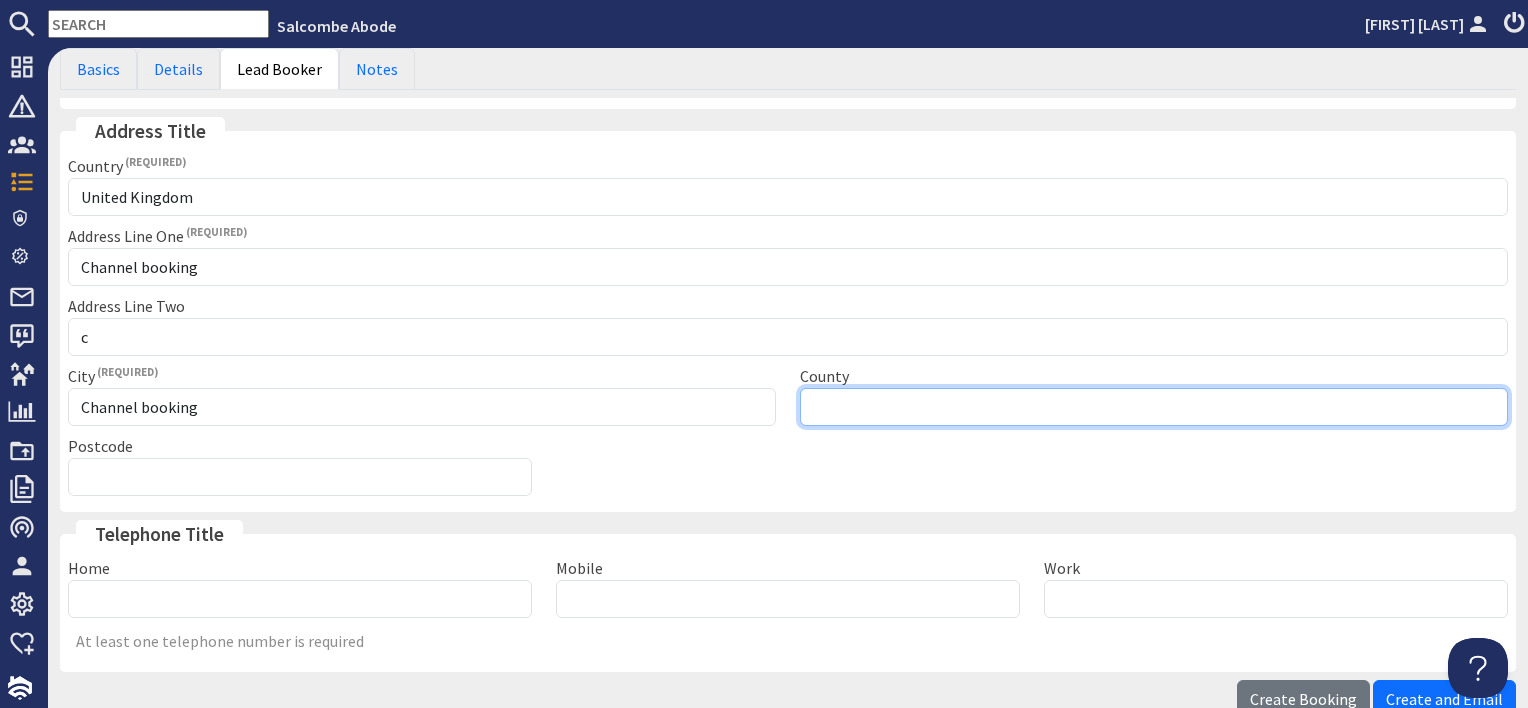 type on "Please select" 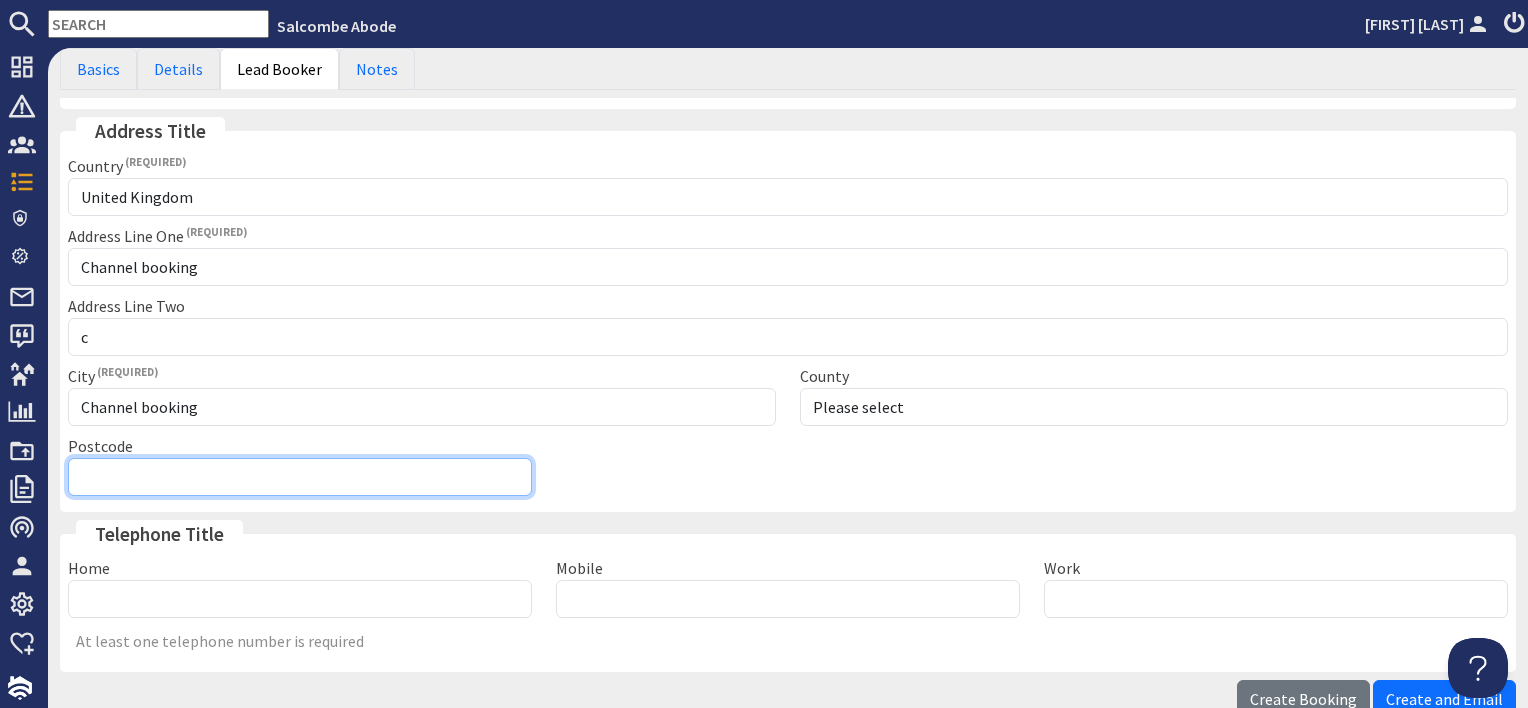 type on "Channel booking" 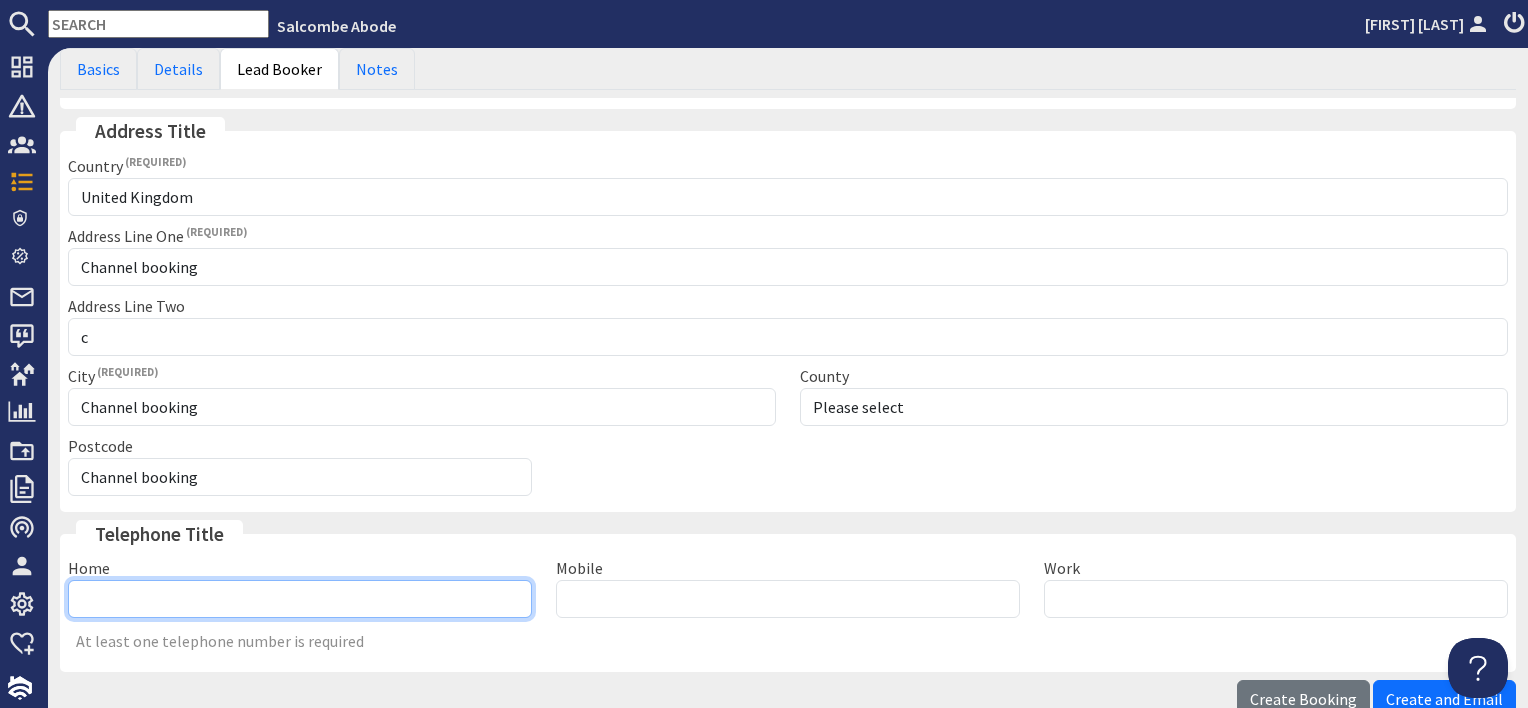 type on "[PHONE]" 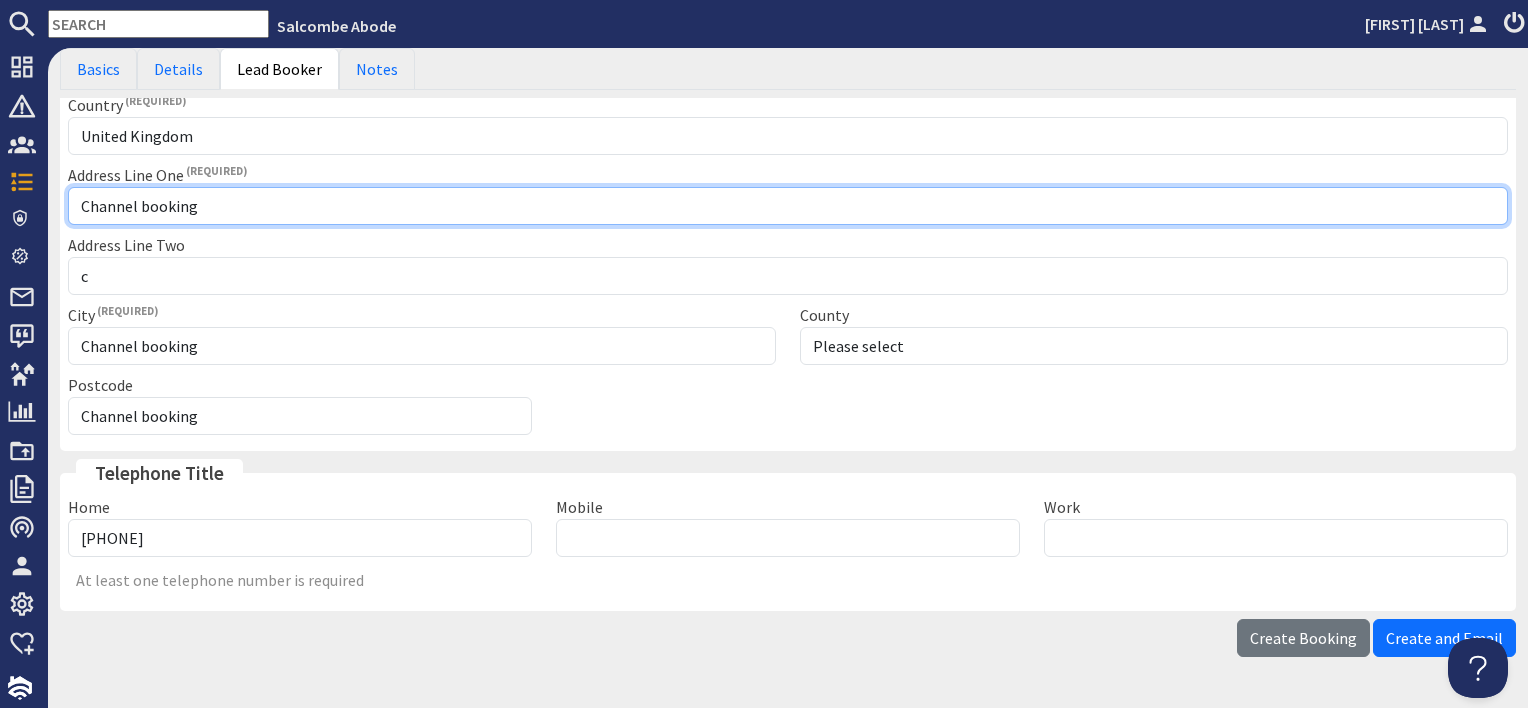 scroll, scrollTop: 344, scrollLeft: 0, axis: vertical 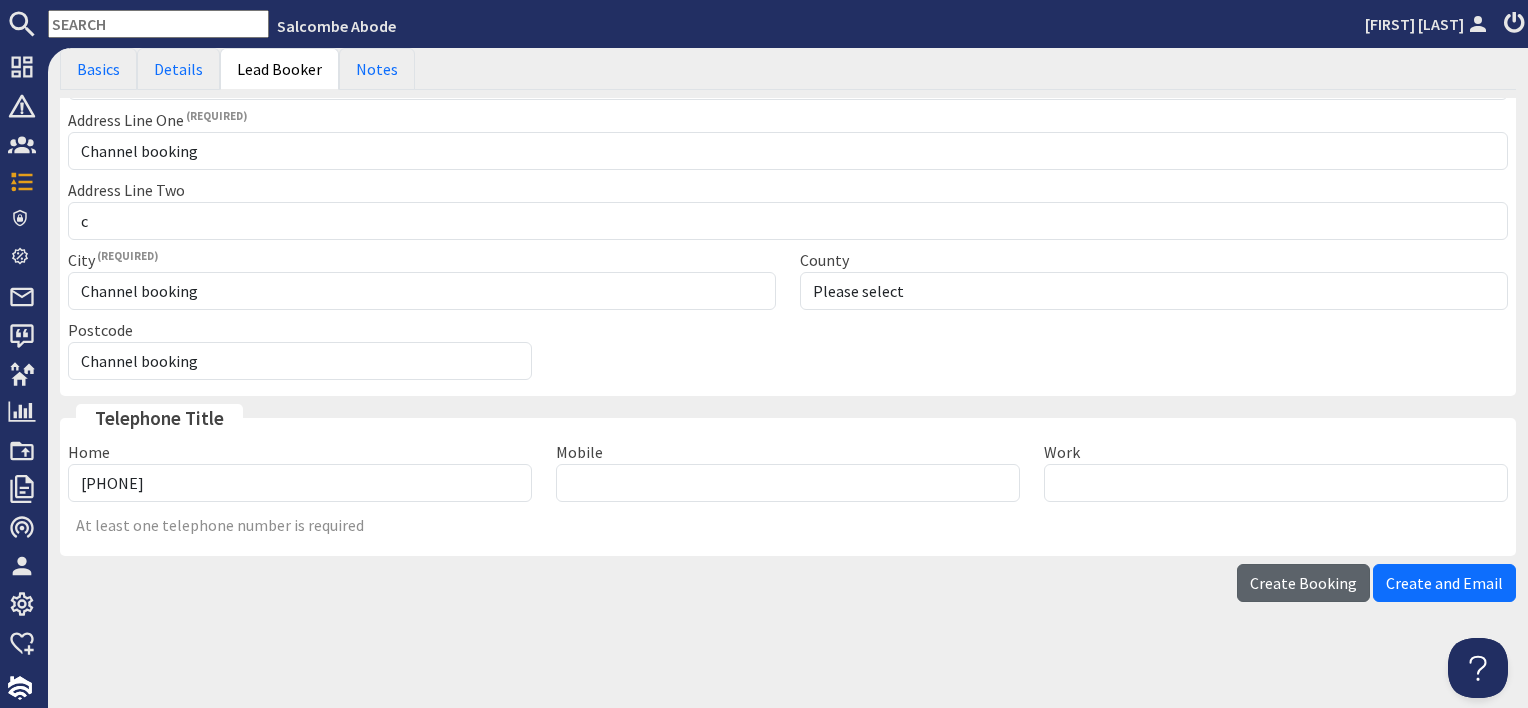 click on "Create Booking" at bounding box center (1303, 583) 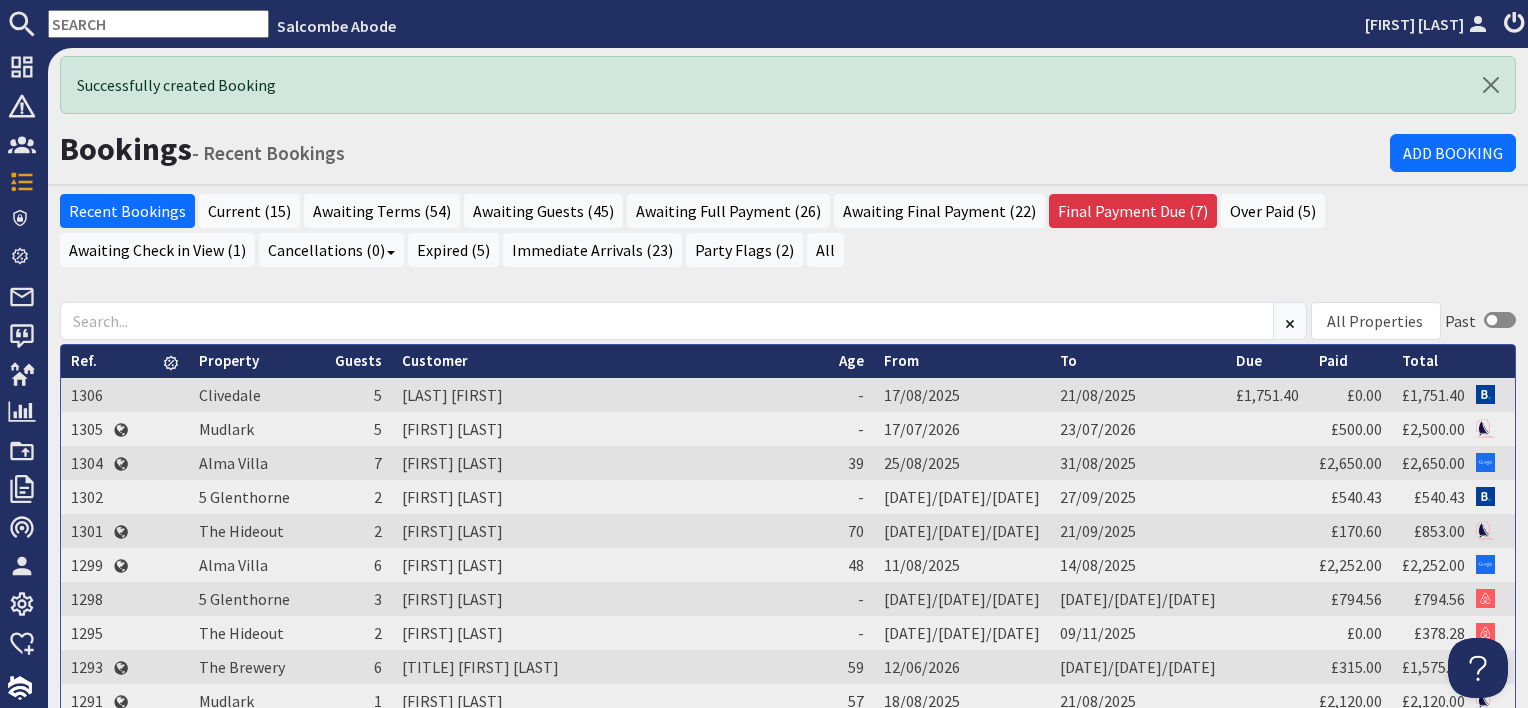 scroll, scrollTop: 0, scrollLeft: 0, axis: both 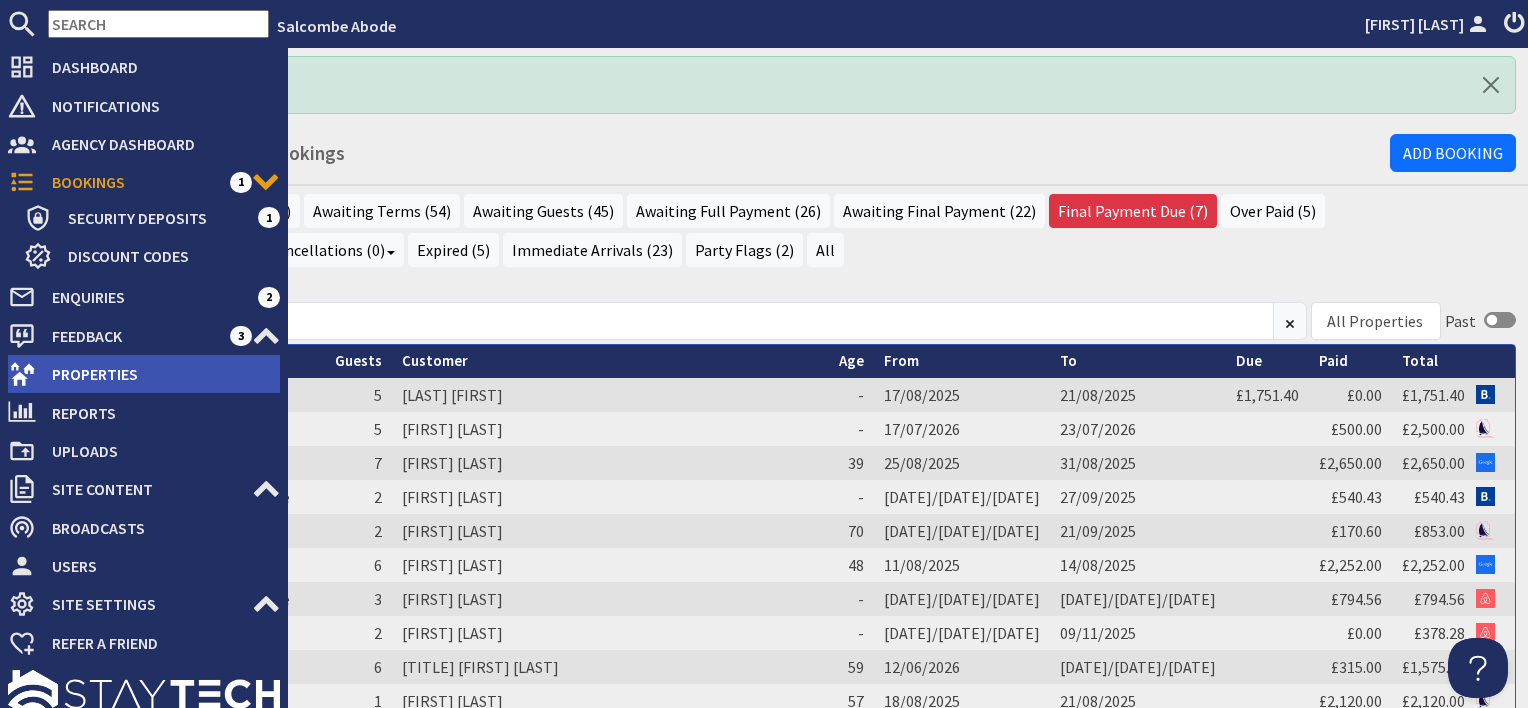 click on "Properties" at bounding box center [158, 374] 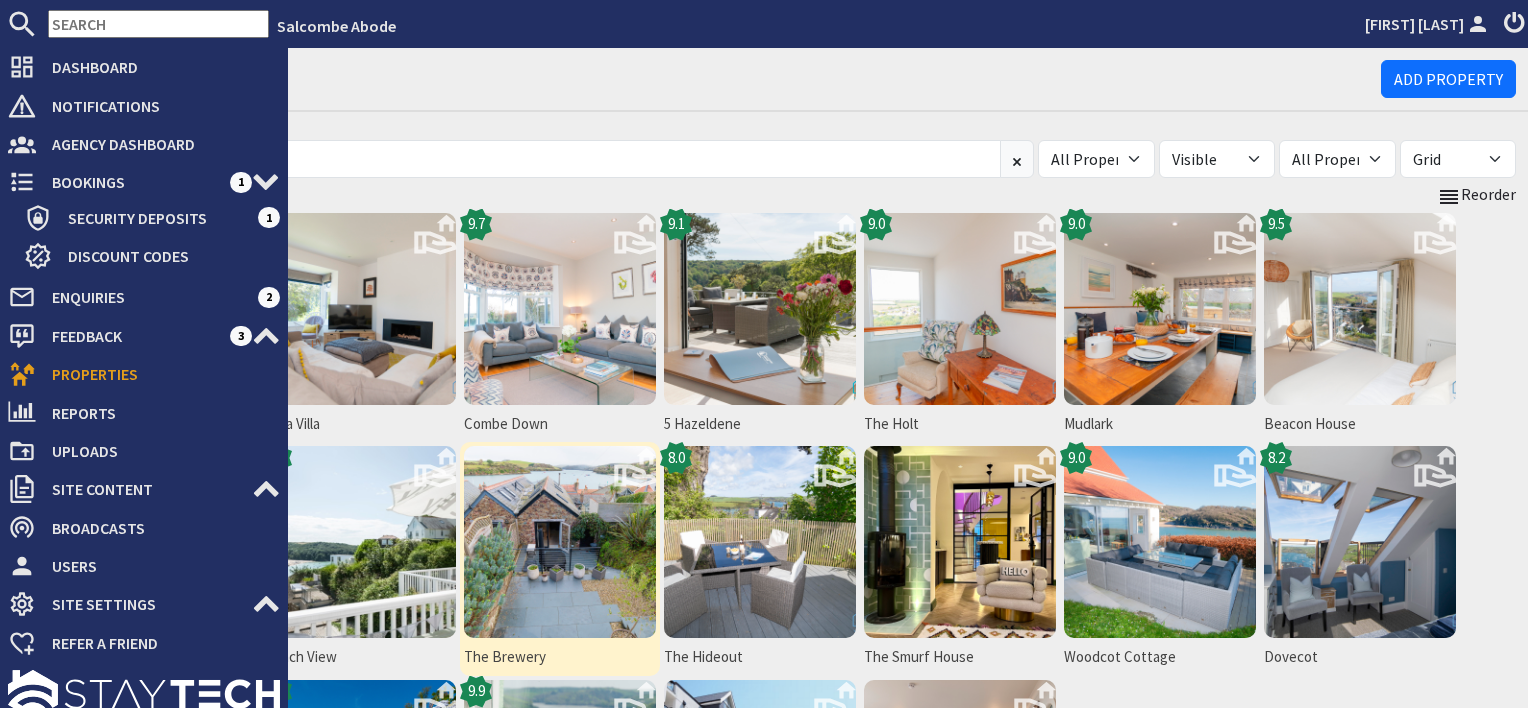 scroll, scrollTop: 0, scrollLeft: 0, axis: both 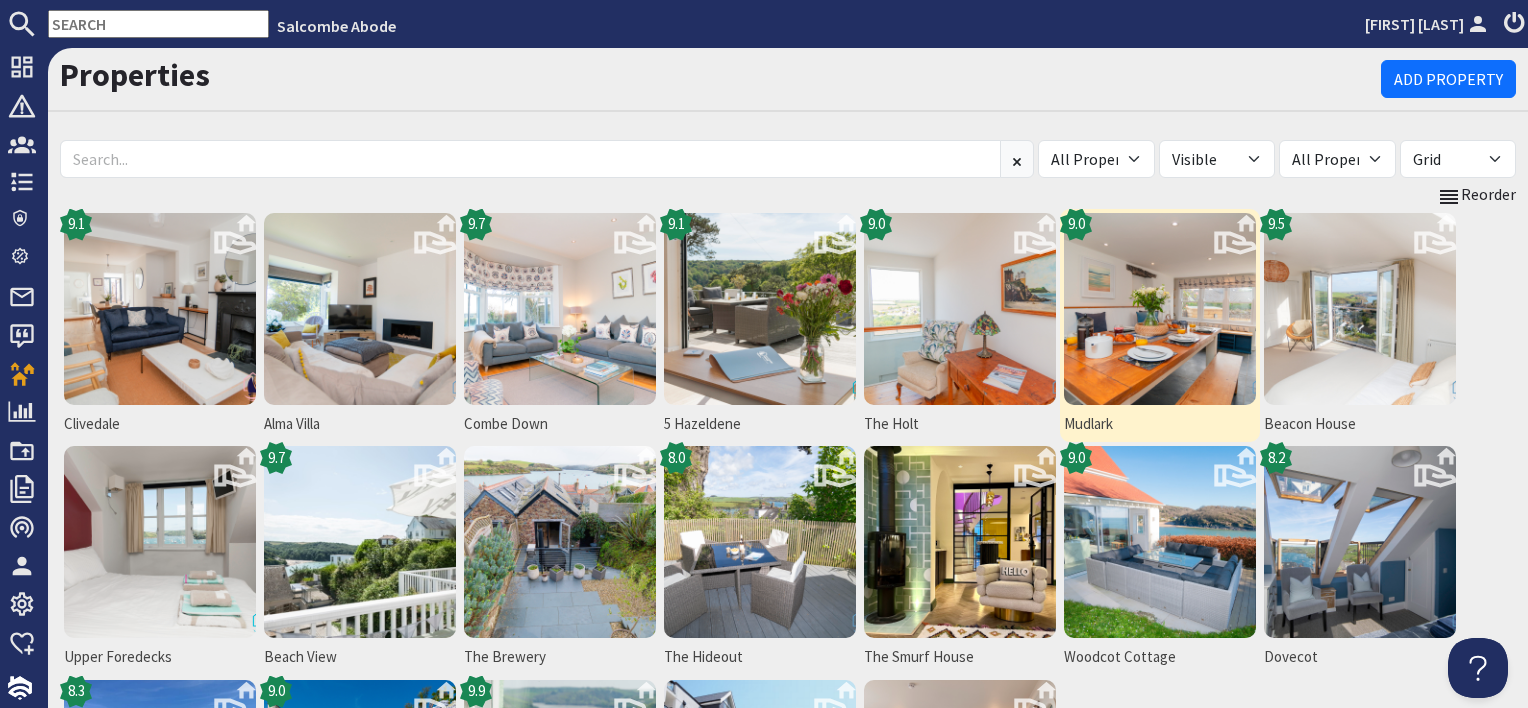 click at bounding box center (1160, 309) 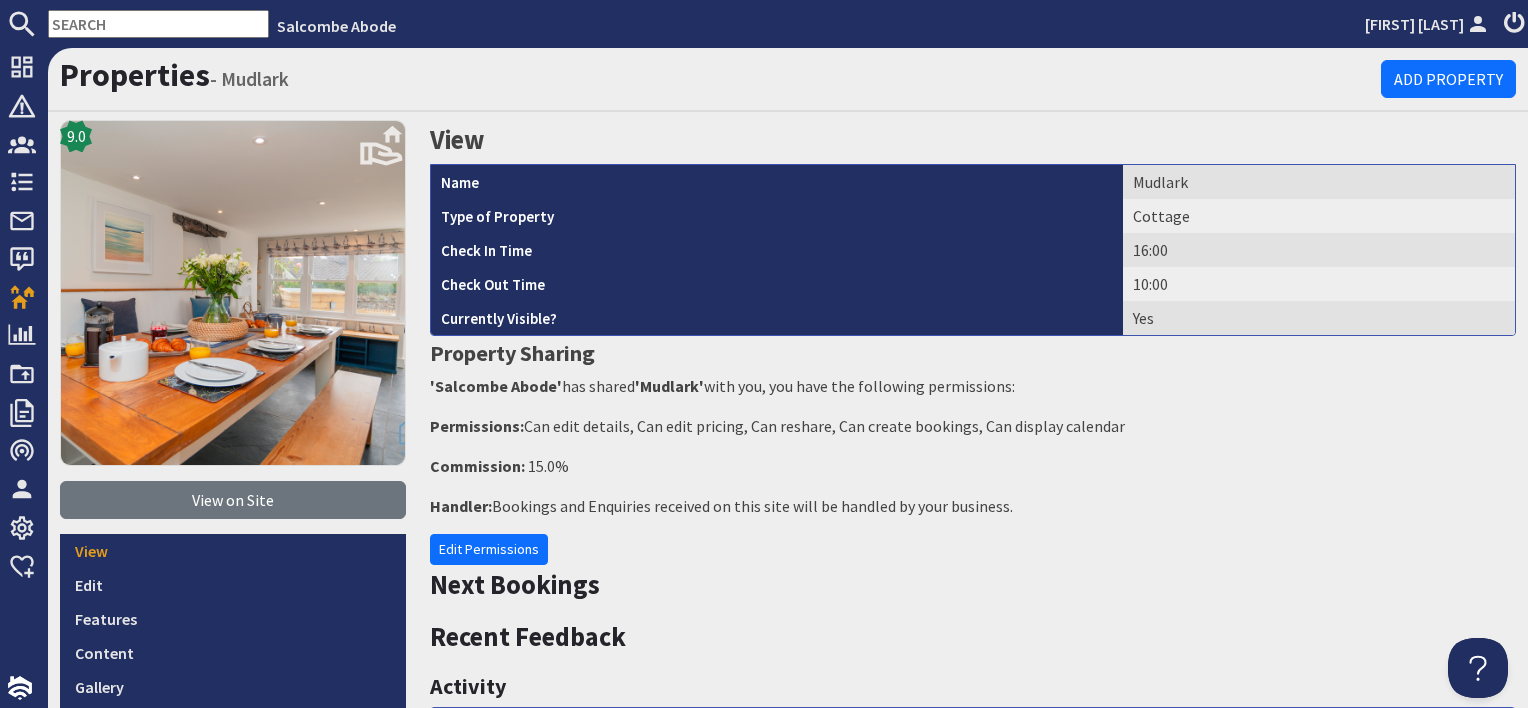 scroll, scrollTop: 0, scrollLeft: 0, axis: both 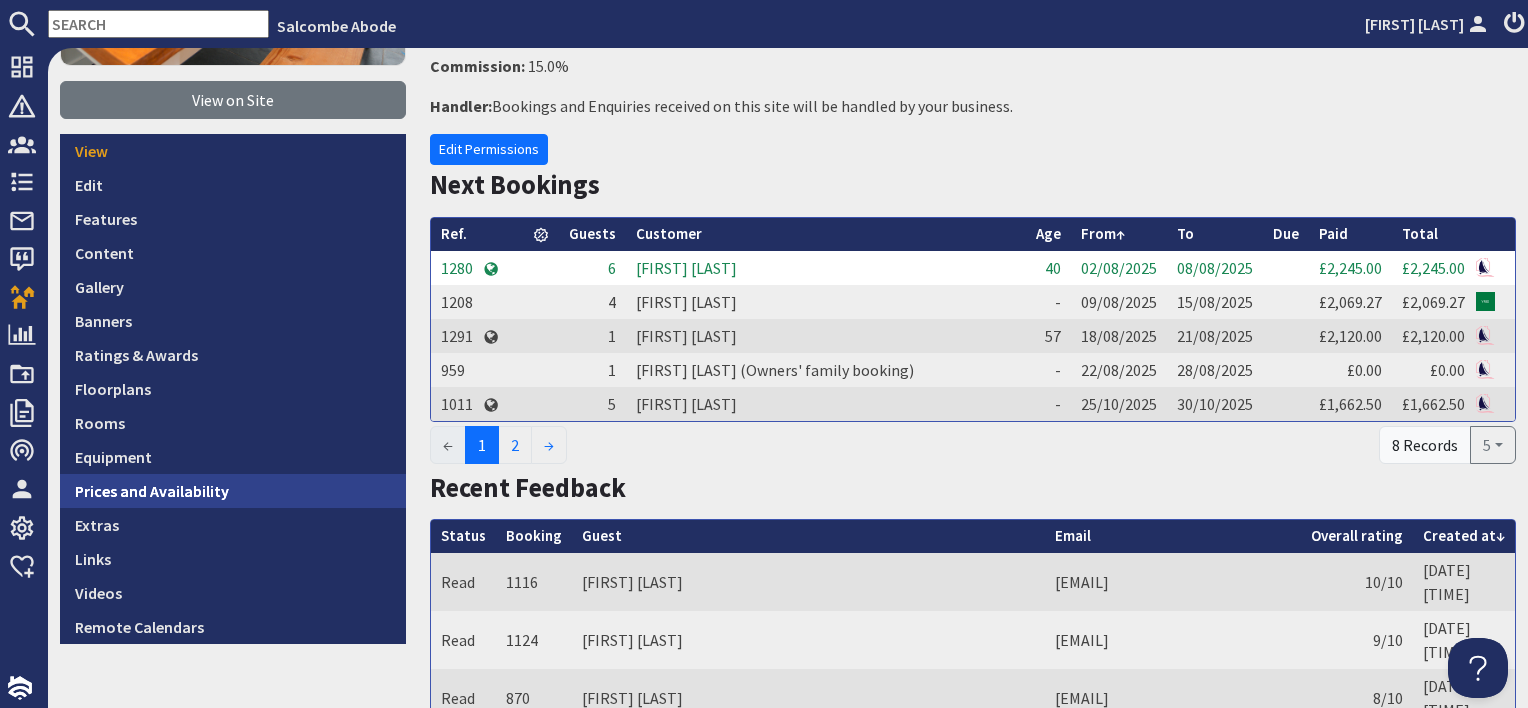 click on "Prices and Availability" at bounding box center (233, 491) 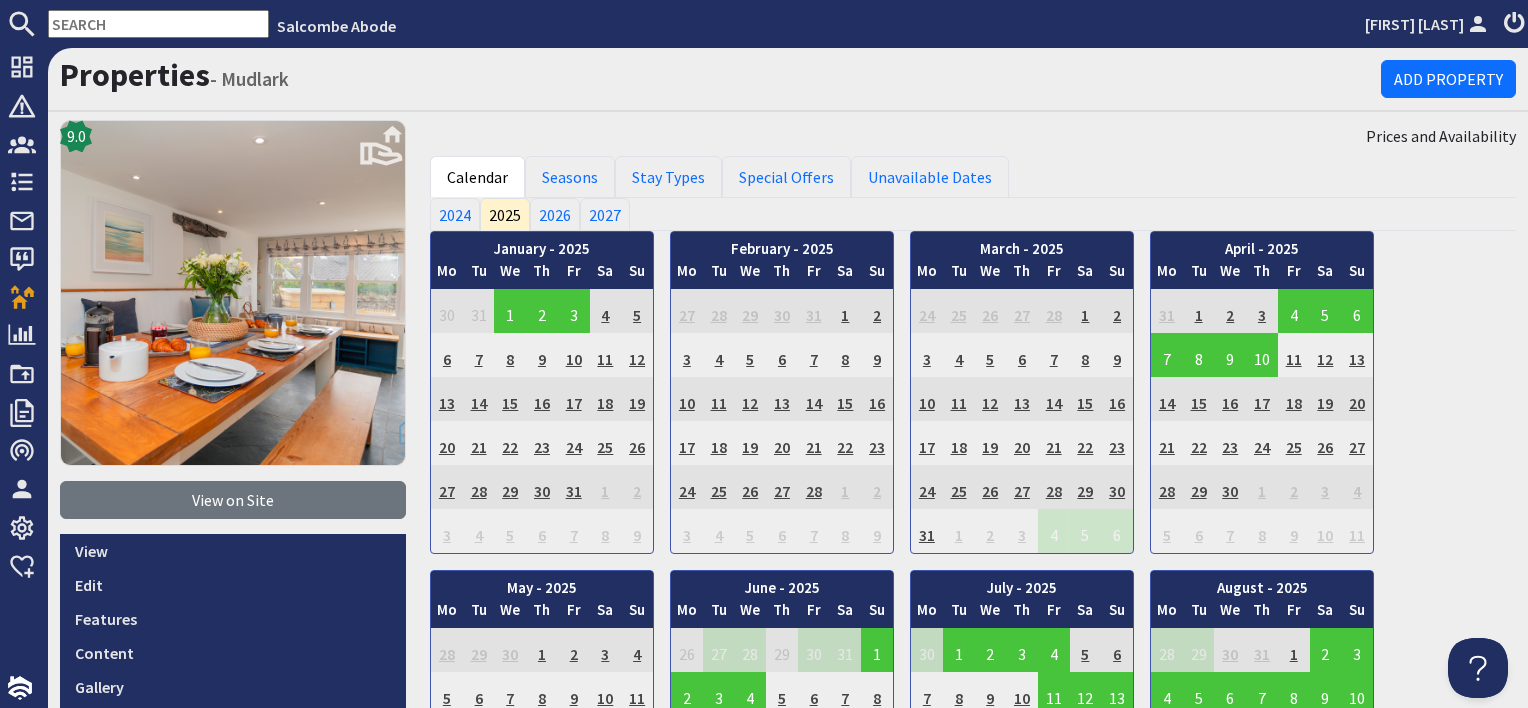 scroll, scrollTop: 0, scrollLeft: 0, axis: both 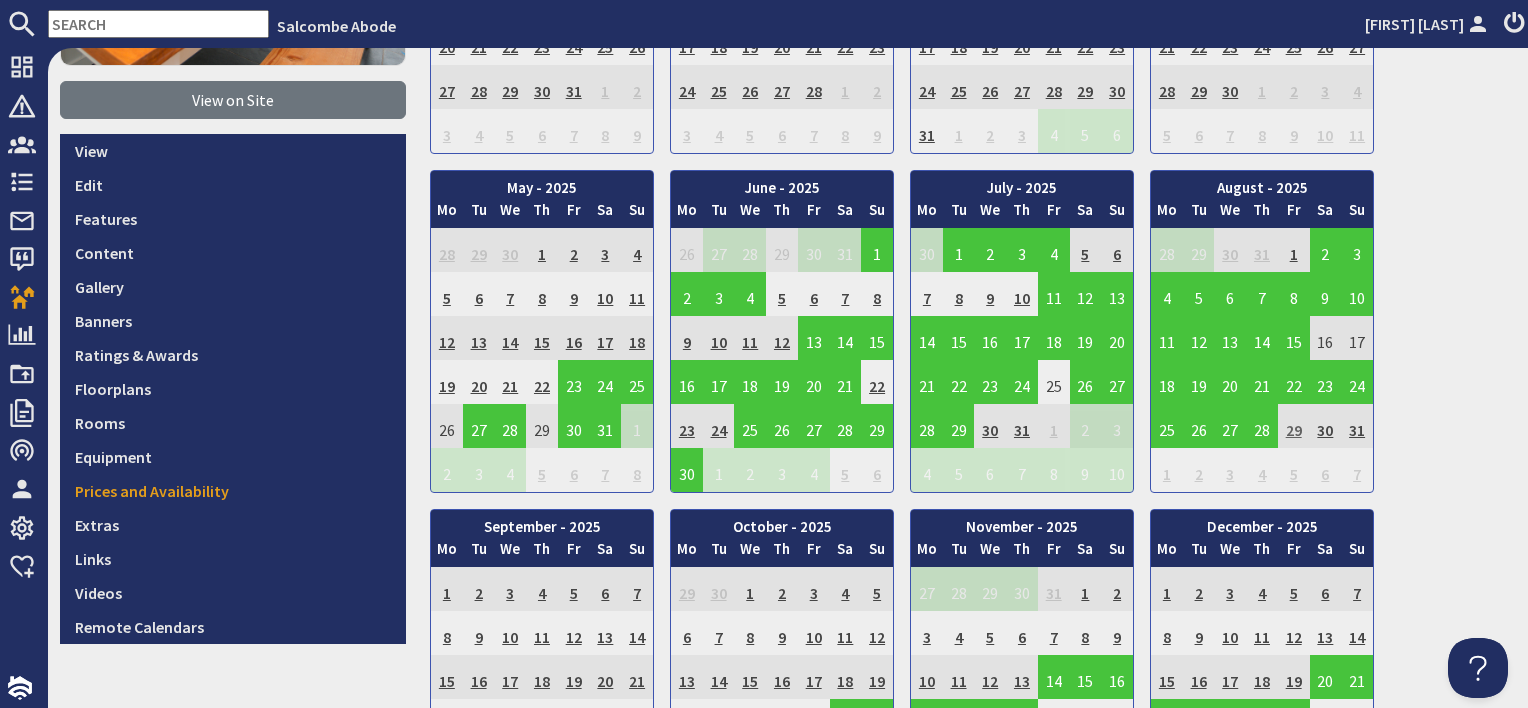 click on "29" at bounding box center [1294, 426] 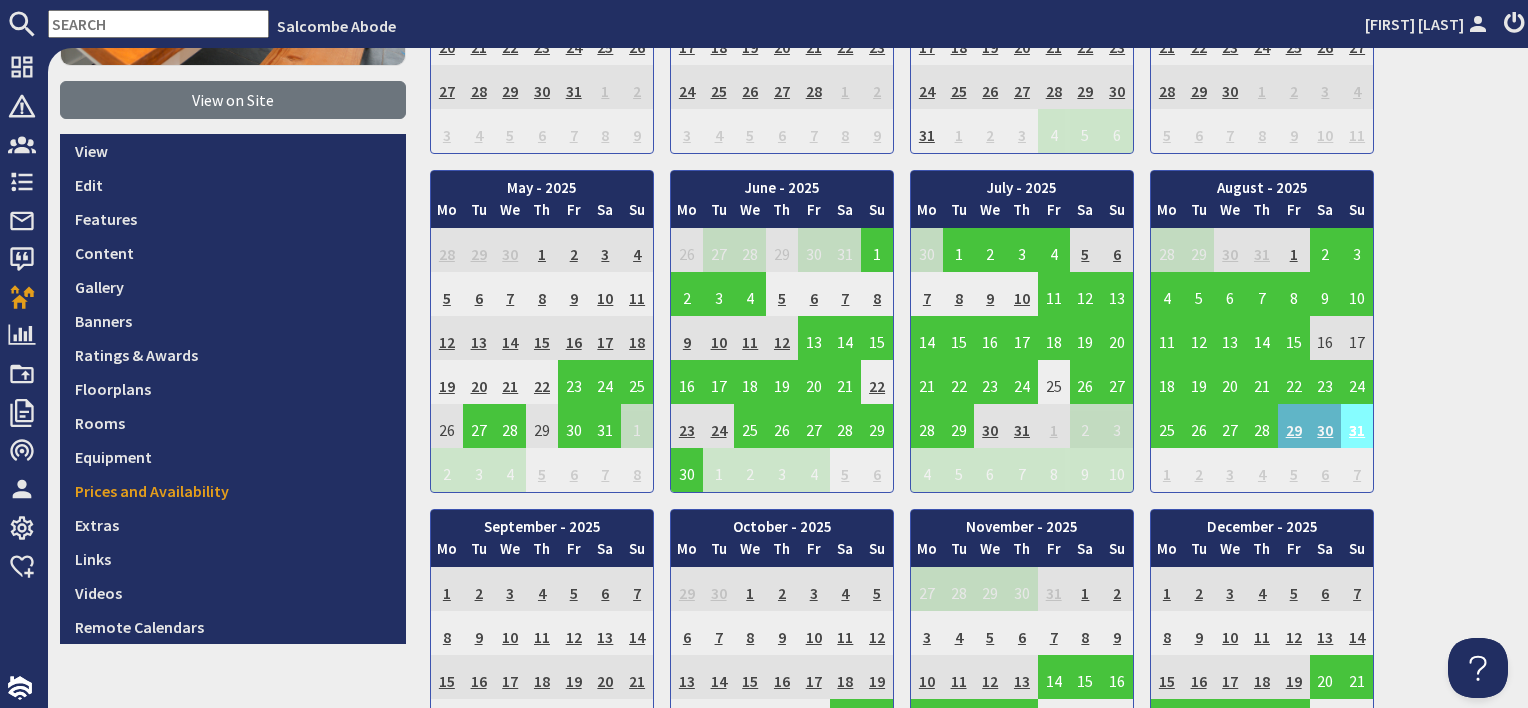 click on "31" at bounding box center (1357, 426) 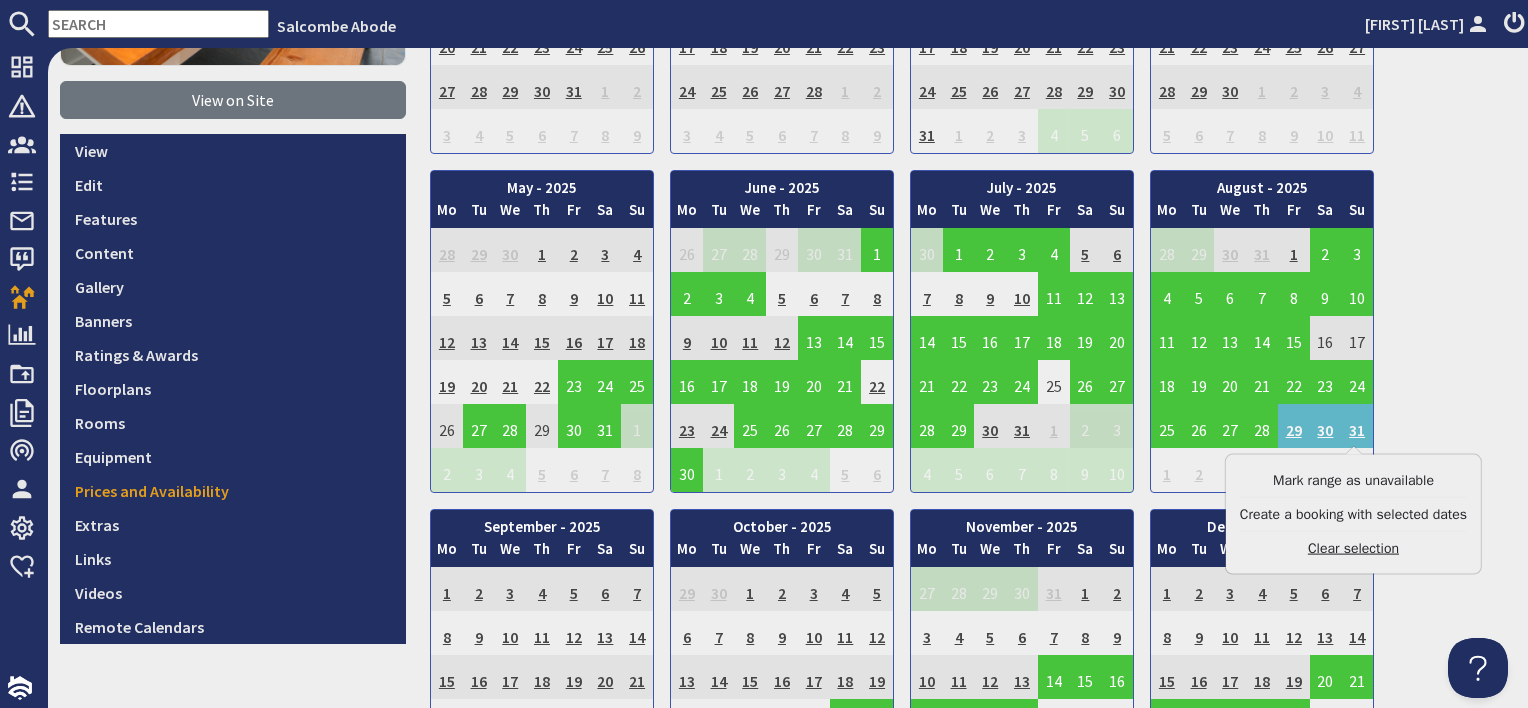 click on "Clear selection" at bounding box center (1353, 548) 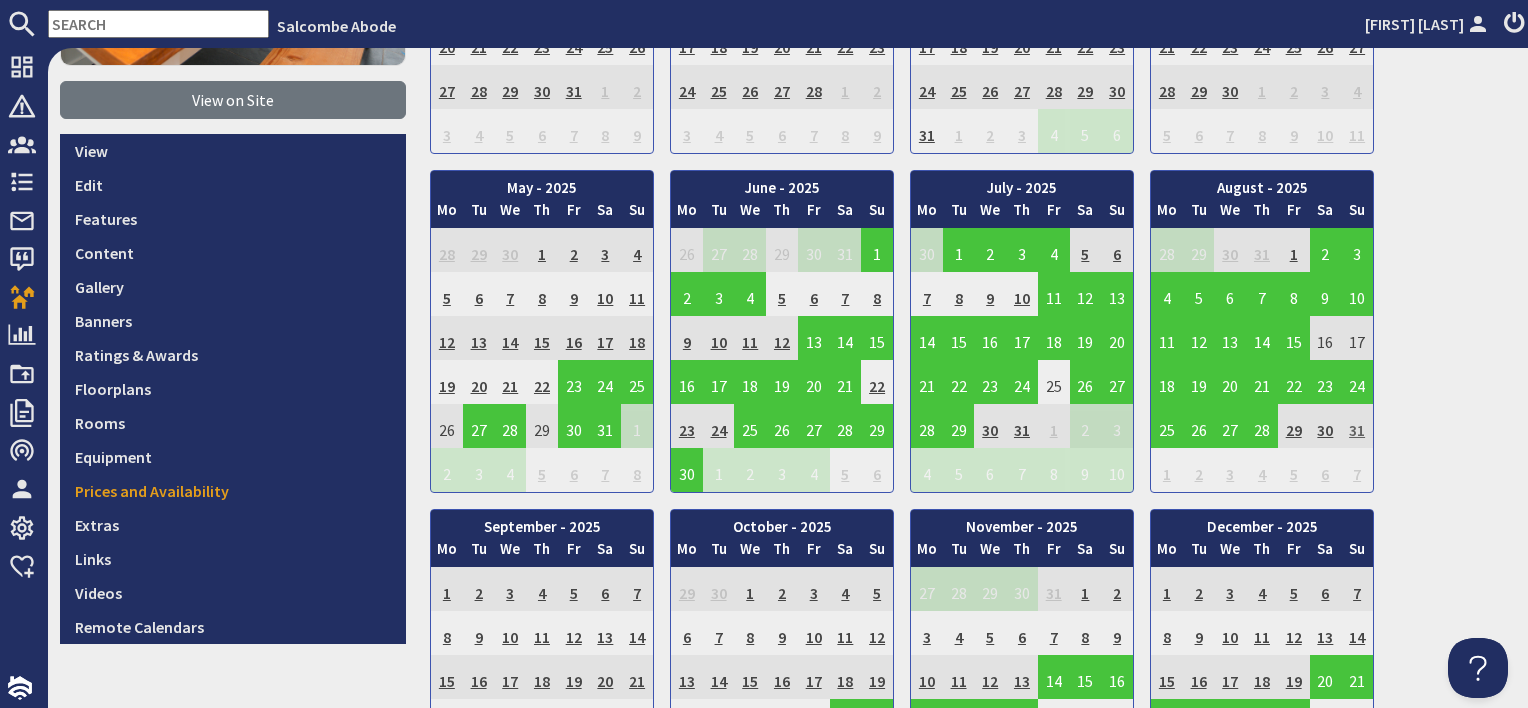 click on "31" at bounding box center [1357, 426] 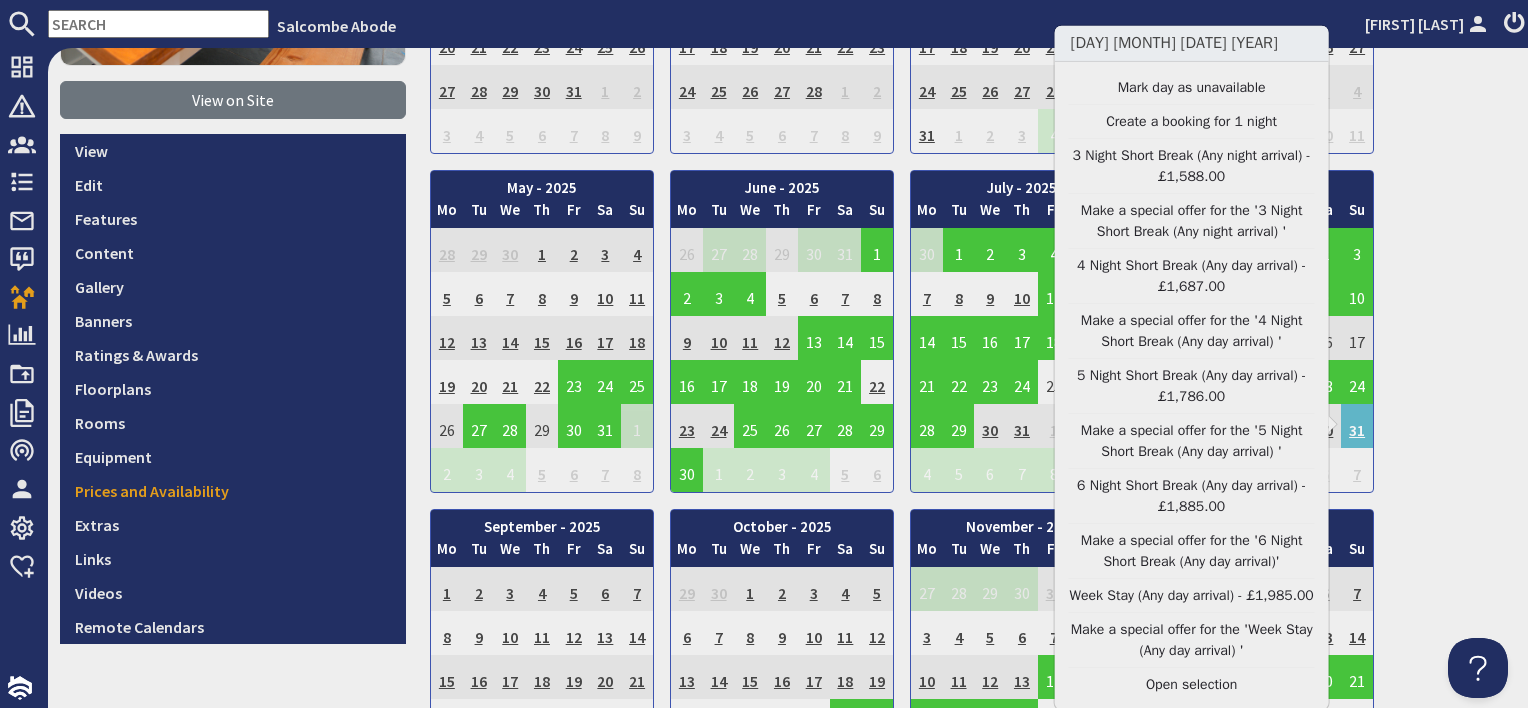 click on "January - 2025
Mo
Tu
We
Th
Fr
Sa
Su
30
31
1
2
3
4
5
6
Mo Tu We" at bounding box center [973, 331] 